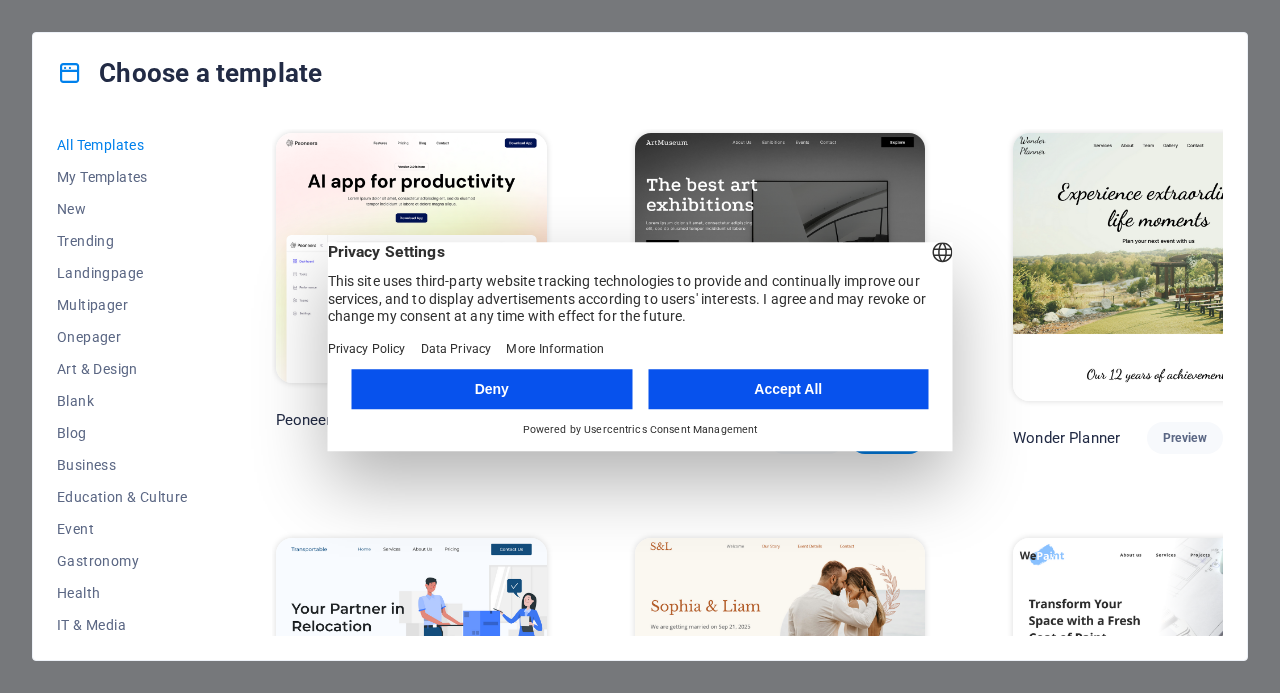 scroll, scrollTop: 0, scrollLeft: 0, axis: both 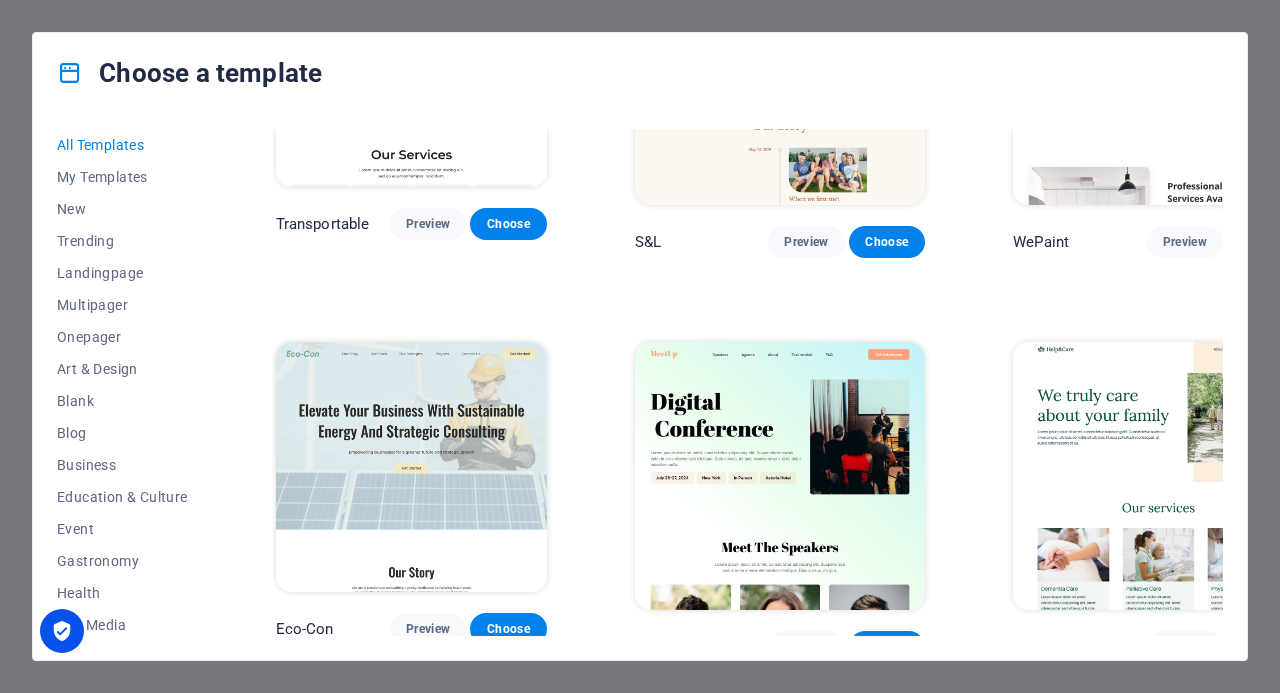 click on "Choose" at bounding box center [887, 242] 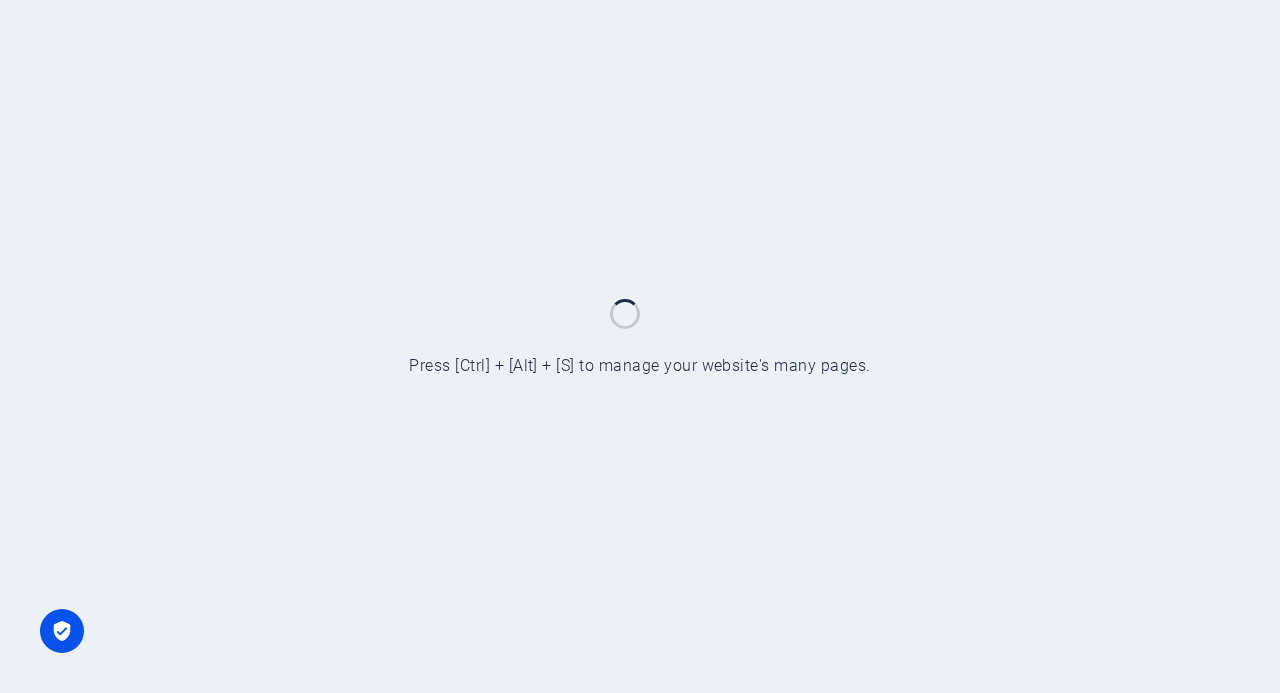 scroll, scrollTop: 0, scrollLeft: 0, axis: both 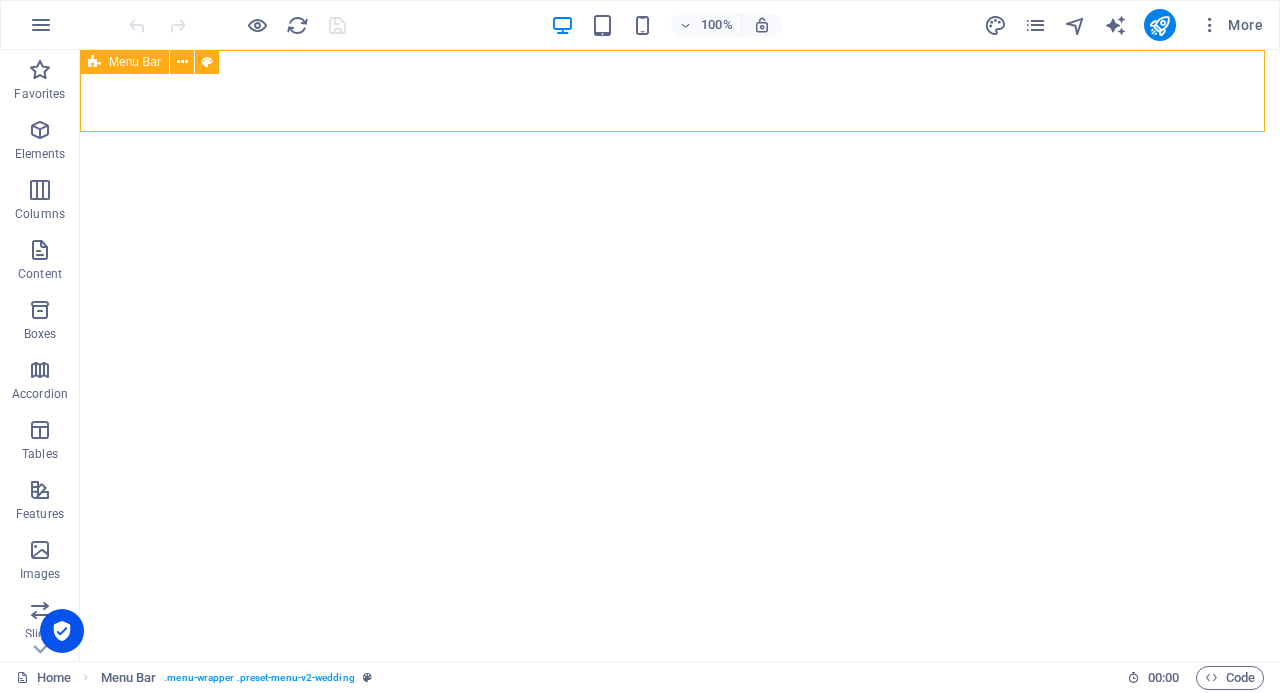 click at bounding box center [182, 62] 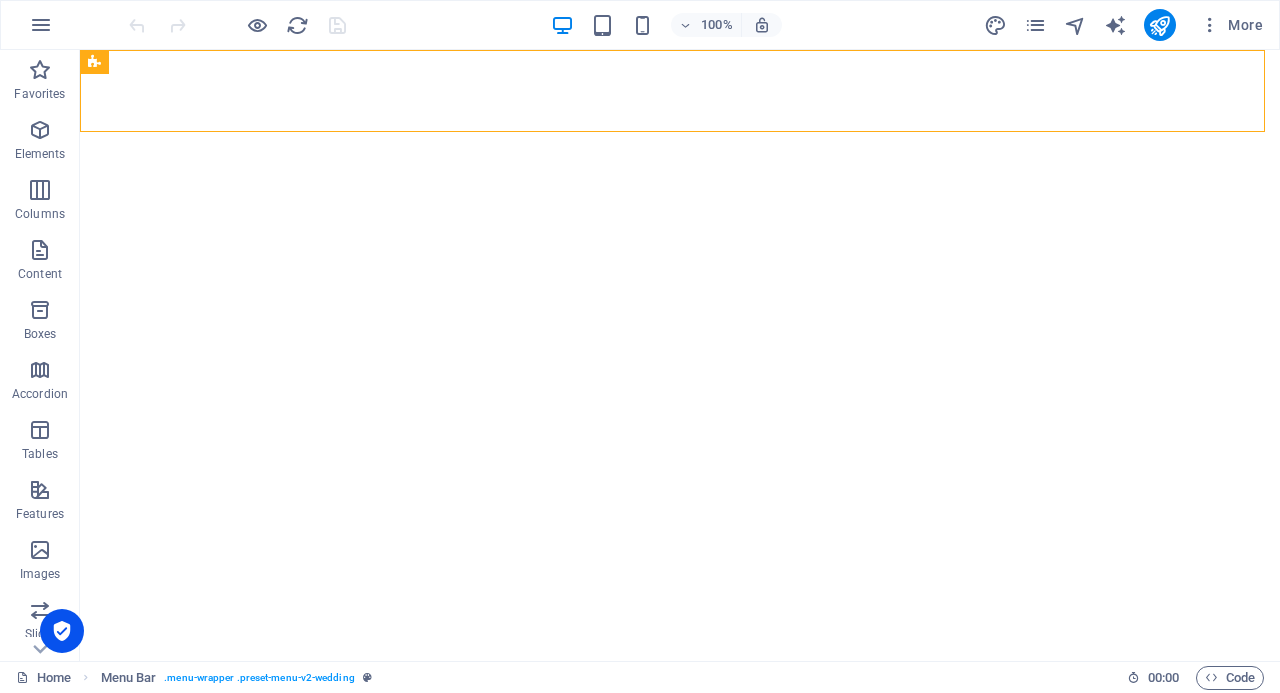 click at bounding box center [41, 25] 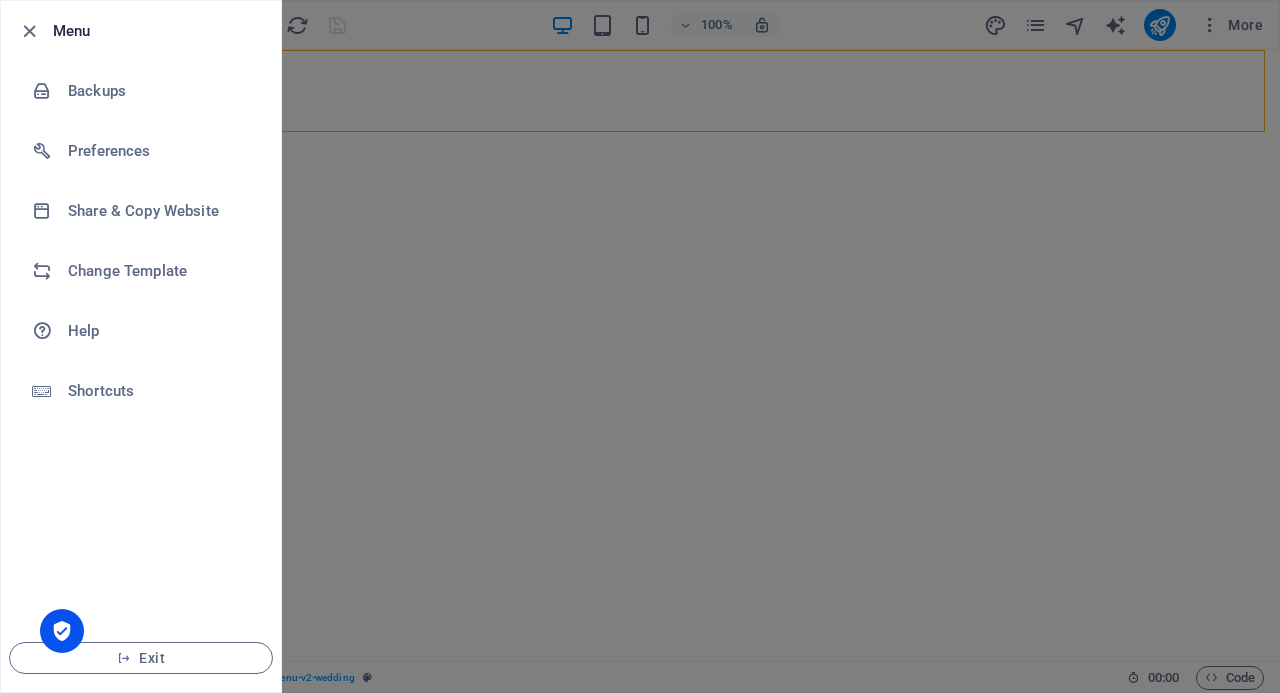 click at bounding box center (29, 31) 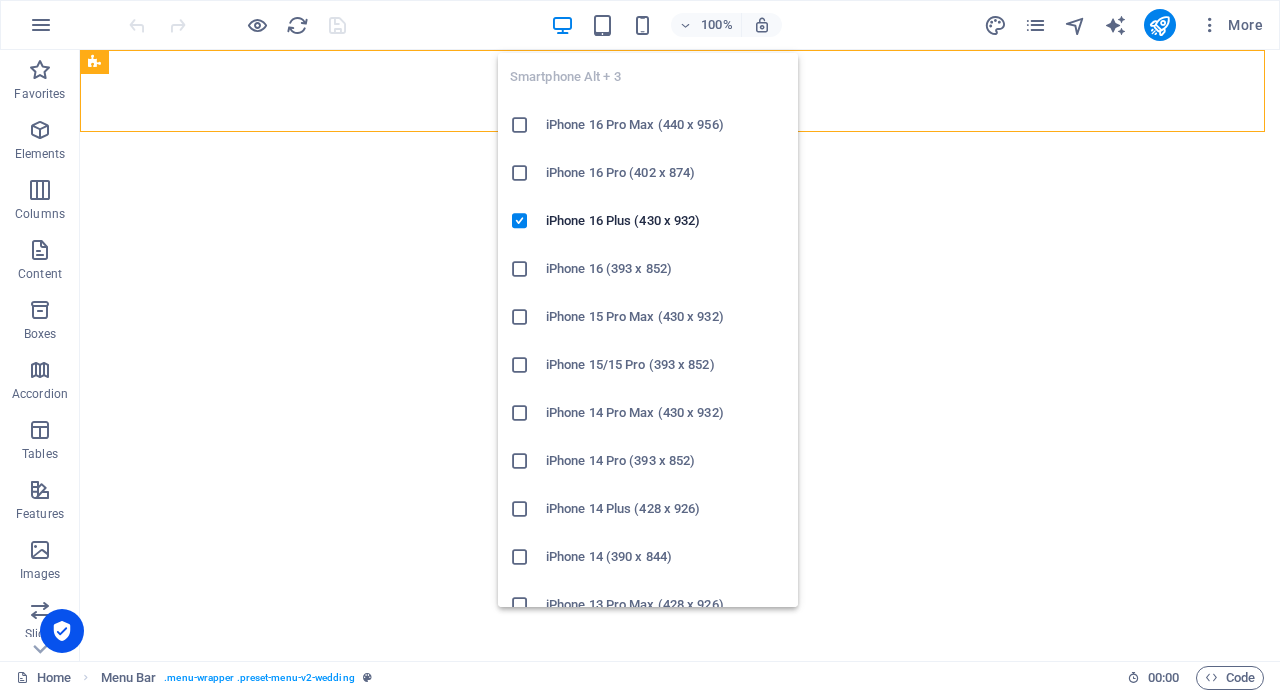 click at bounding box center (642, 25) 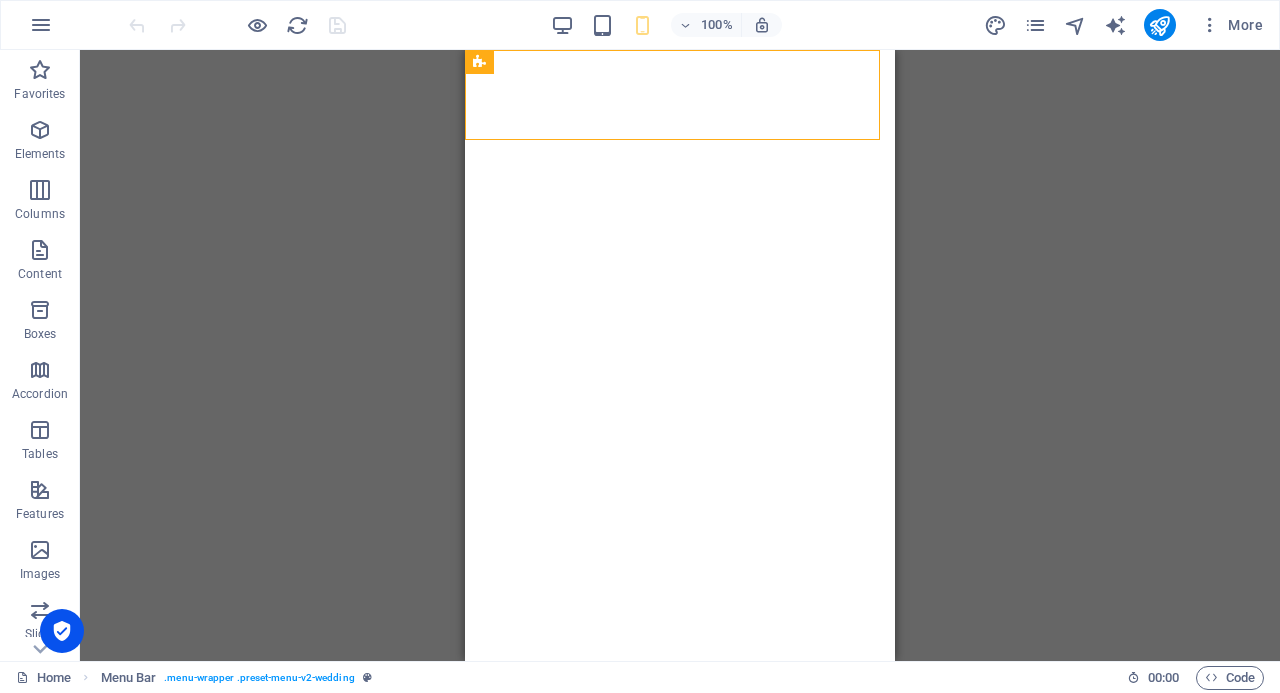 click on "Drag here to replace the existing content. Press “Ctrl” if you want to create a new element.
Container   H1   Wide image with text   Container   Menu Bar   Menu   Image   Wide image with text   Container   Container   H2   Spacer   Timeline   Container   Timeline   Container   HTML   Container   Text   Text   Spacer   Container   H3   Countdown   Container   Timeline   Container   Container   Image   Timeline   Container   Container" at bounding box center [680, 355] 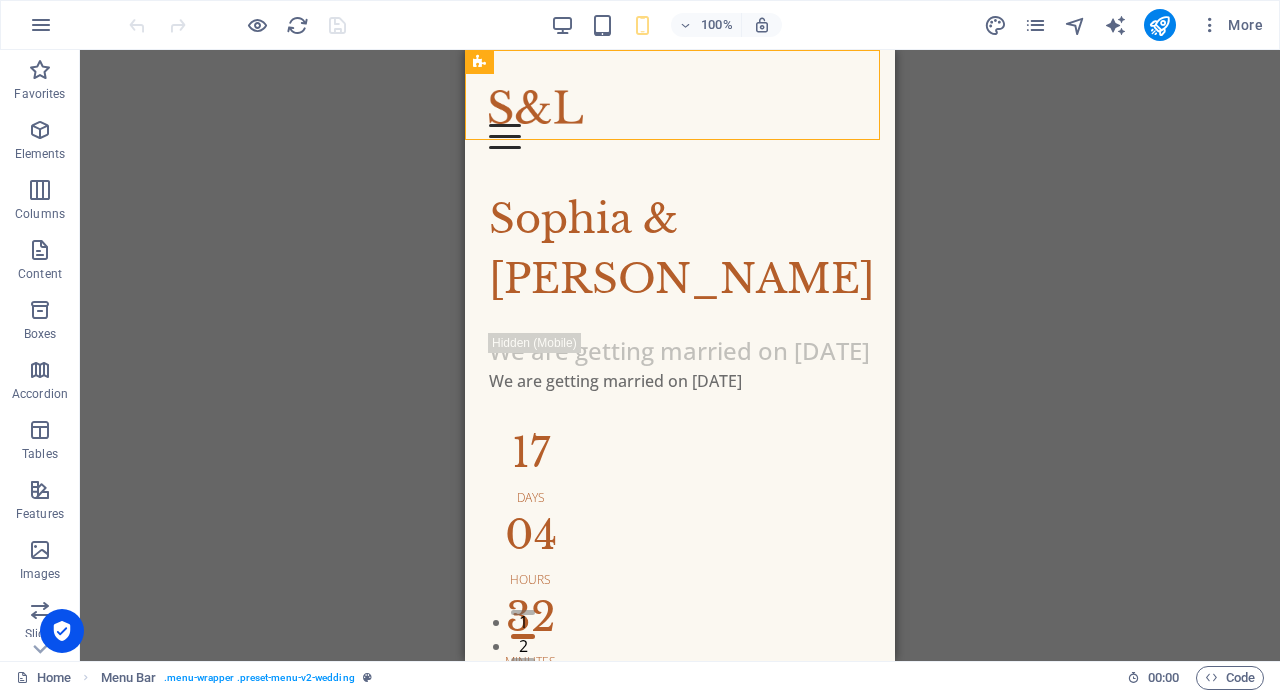 scroll, scrollTop: 0, scrollLeft: 0, axis: both 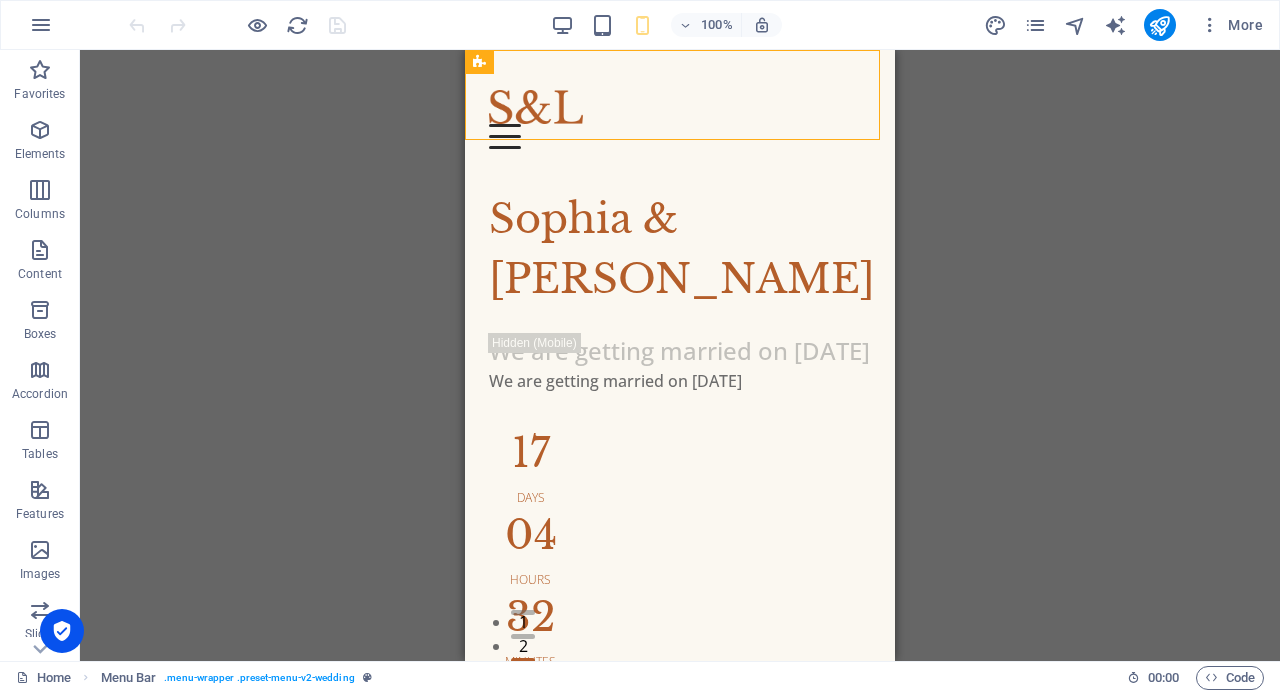 click at bounding box center [1210, 25] 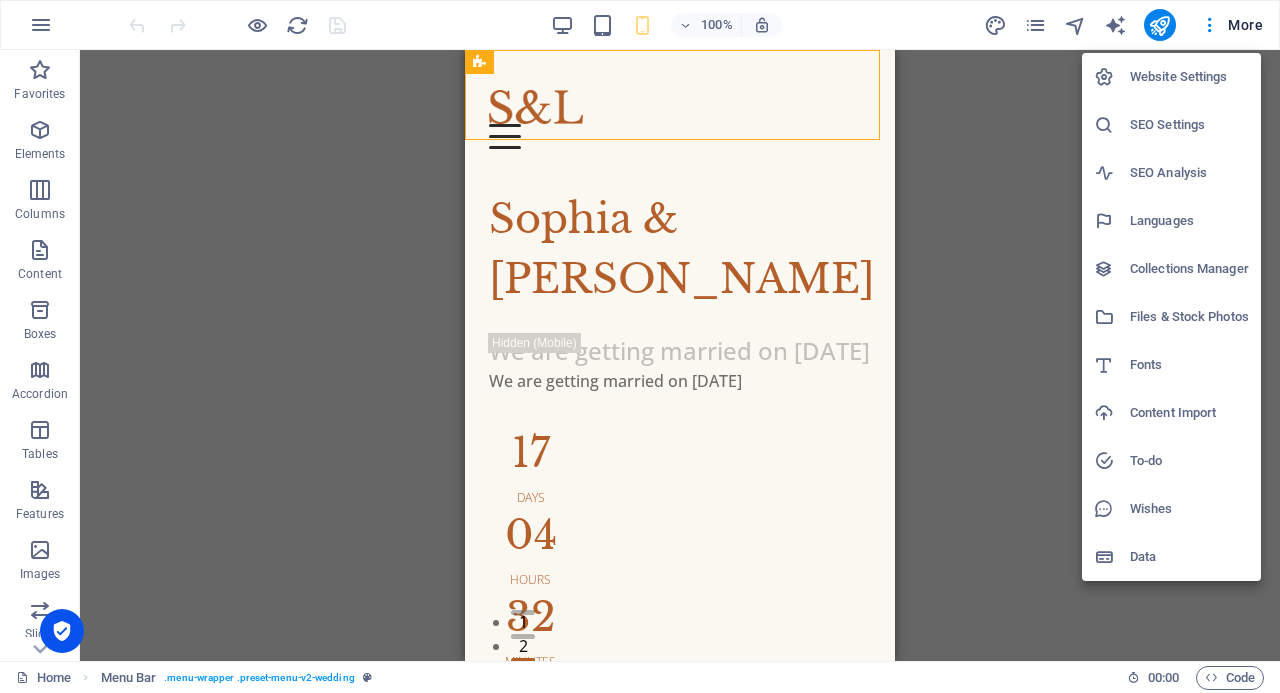 click at bounding box center [640, 346] 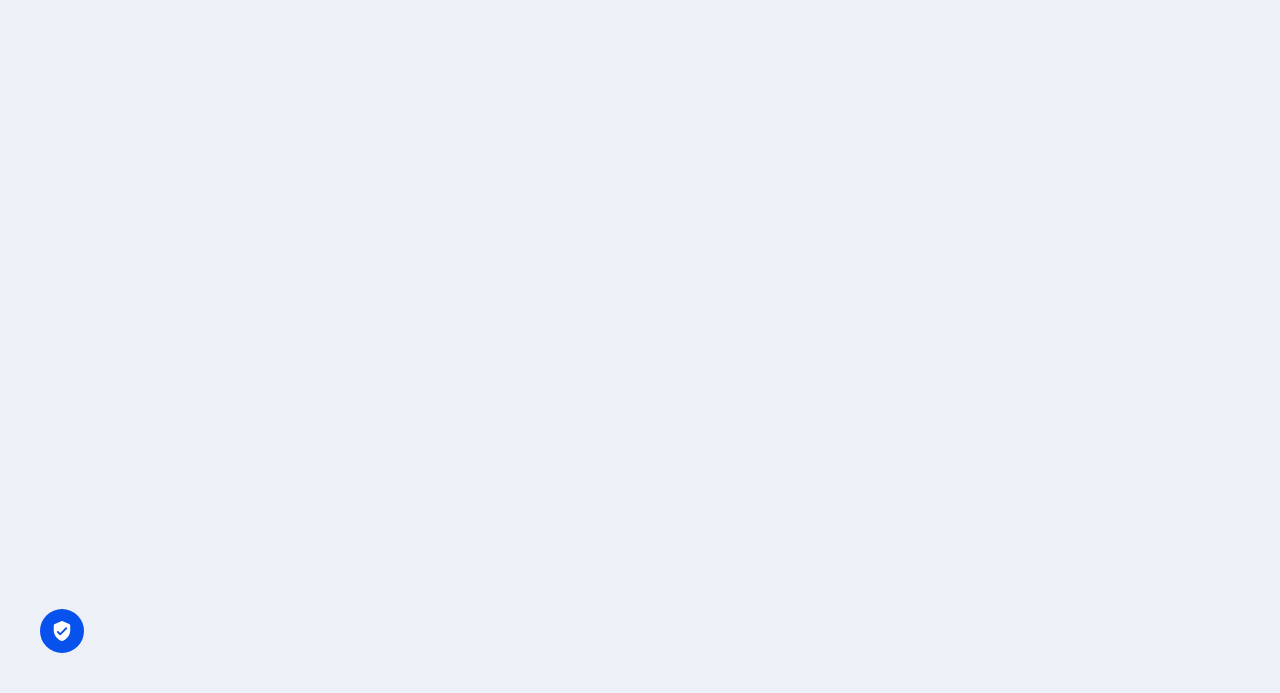 scroll, scrollTop: 0, scrollLeft: 0, axis: both 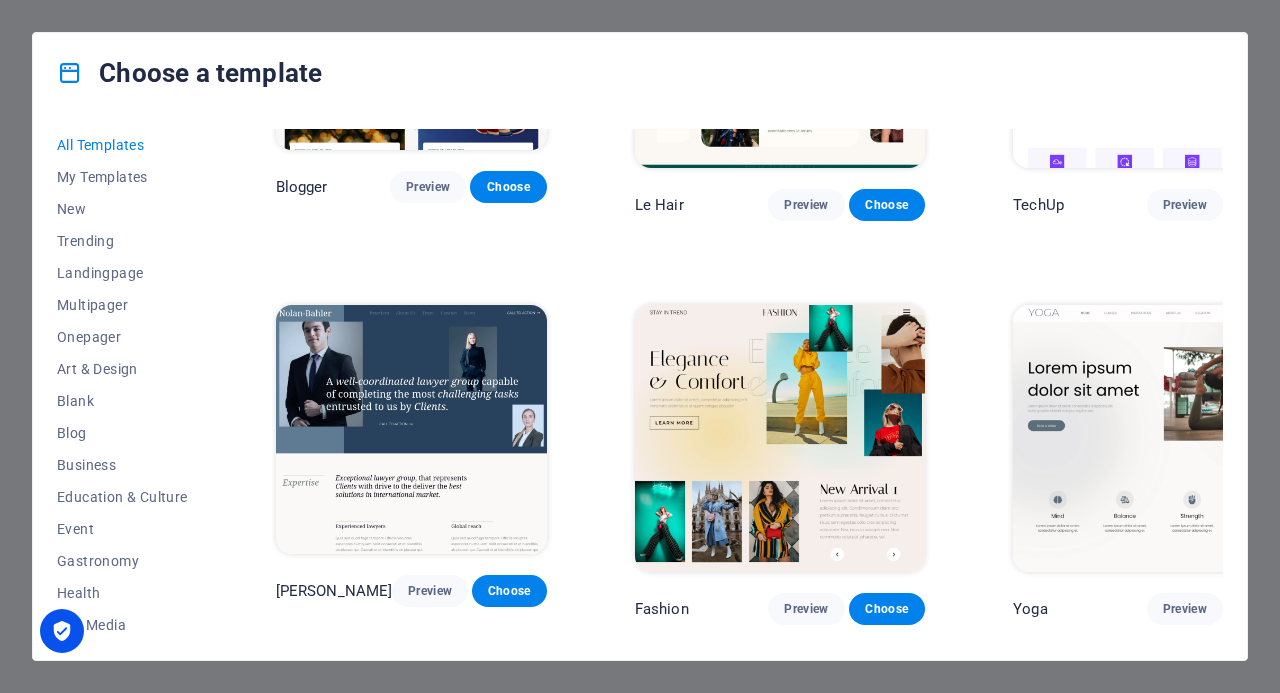 click on "Education & Culture" at bounding box center (122, 497) 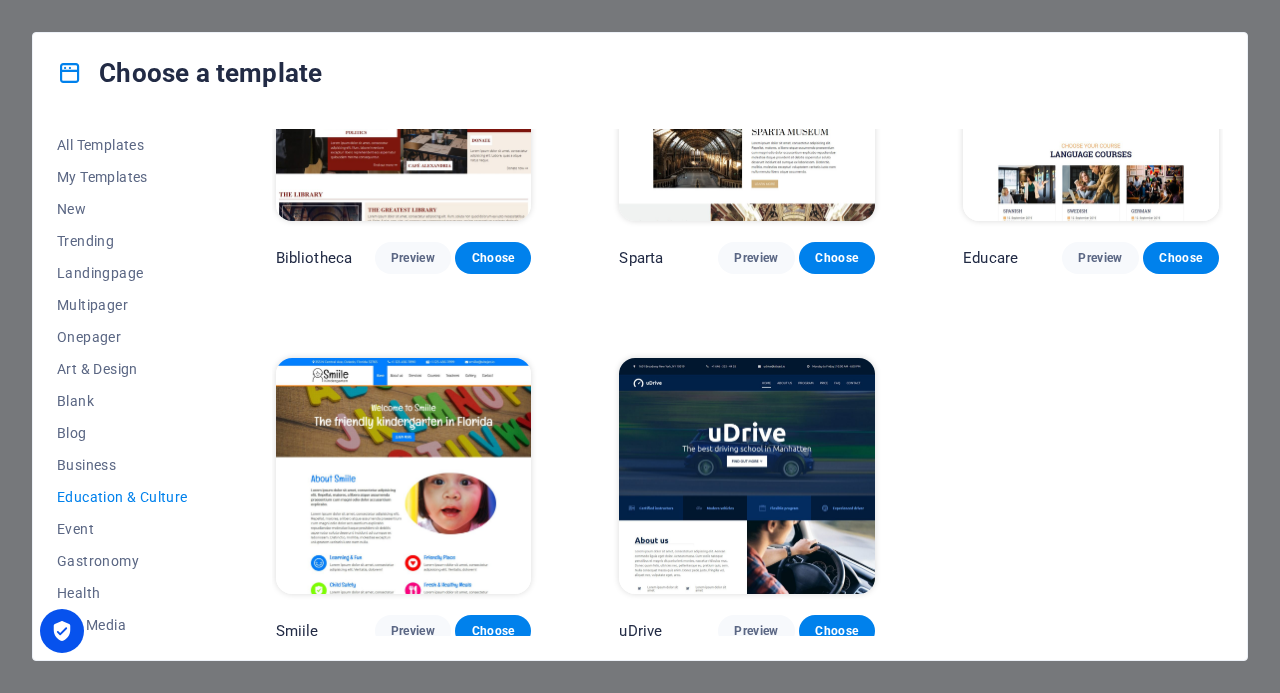 scroll, scrollTop: 522, scrollLeft: 0, axis: vertical 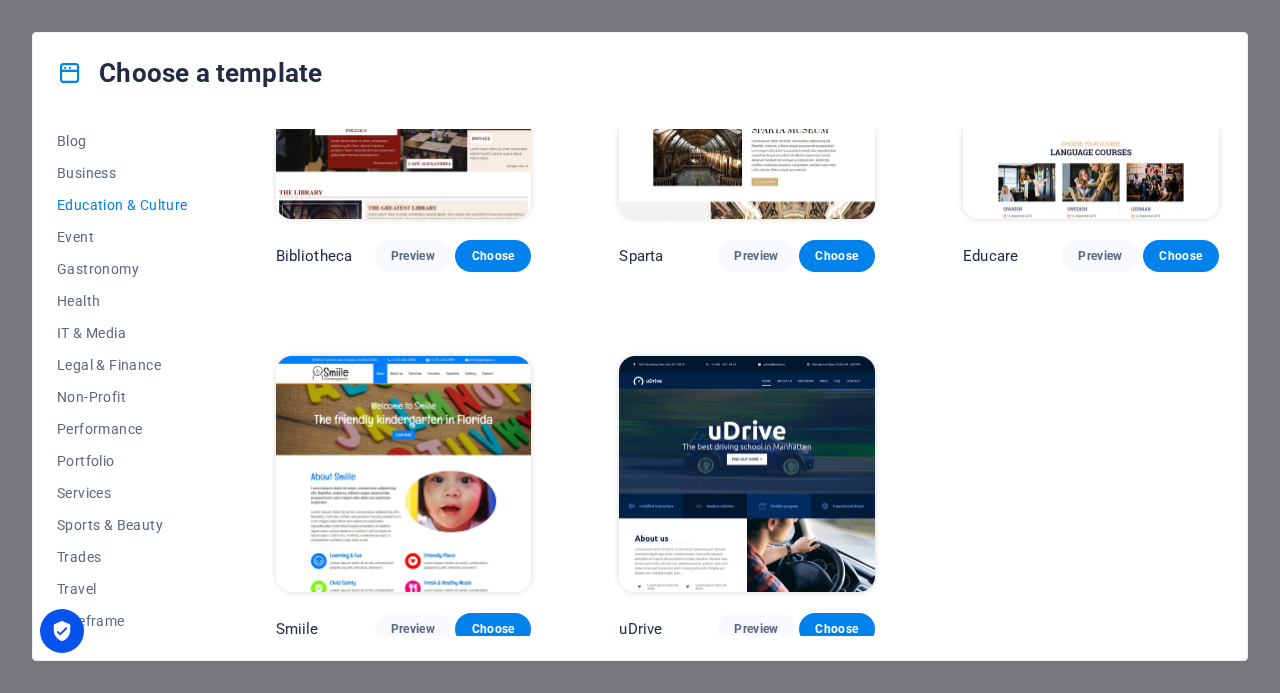 click on "Performance" at bounding box center [122, 429] 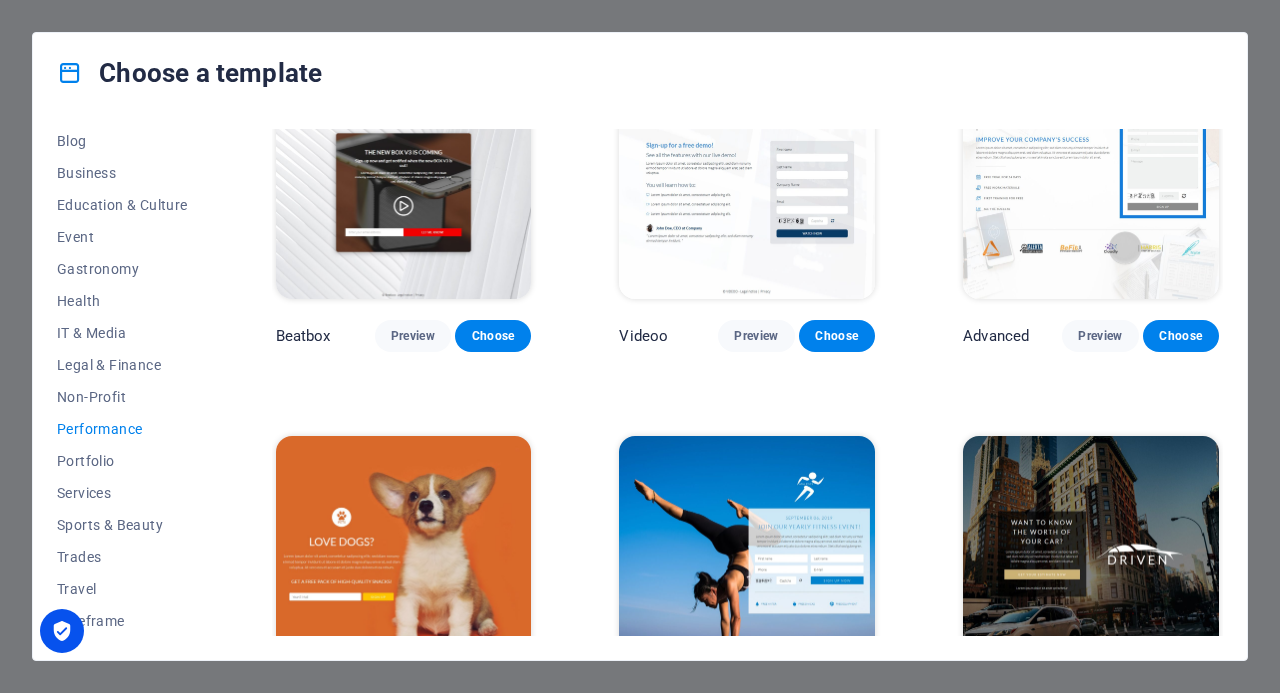 scroll, scrollTop: 622, scrollLeft: 0, axis: vertical 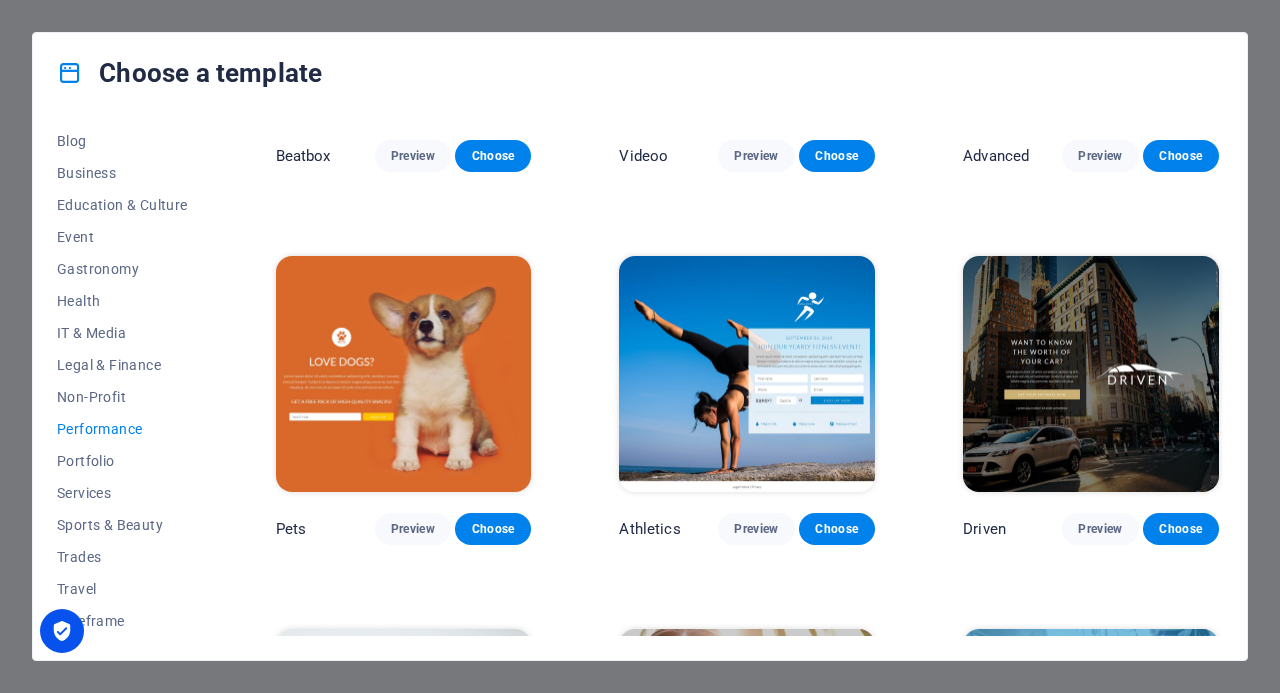 click on "Preview" at bounding box center (413, 529) 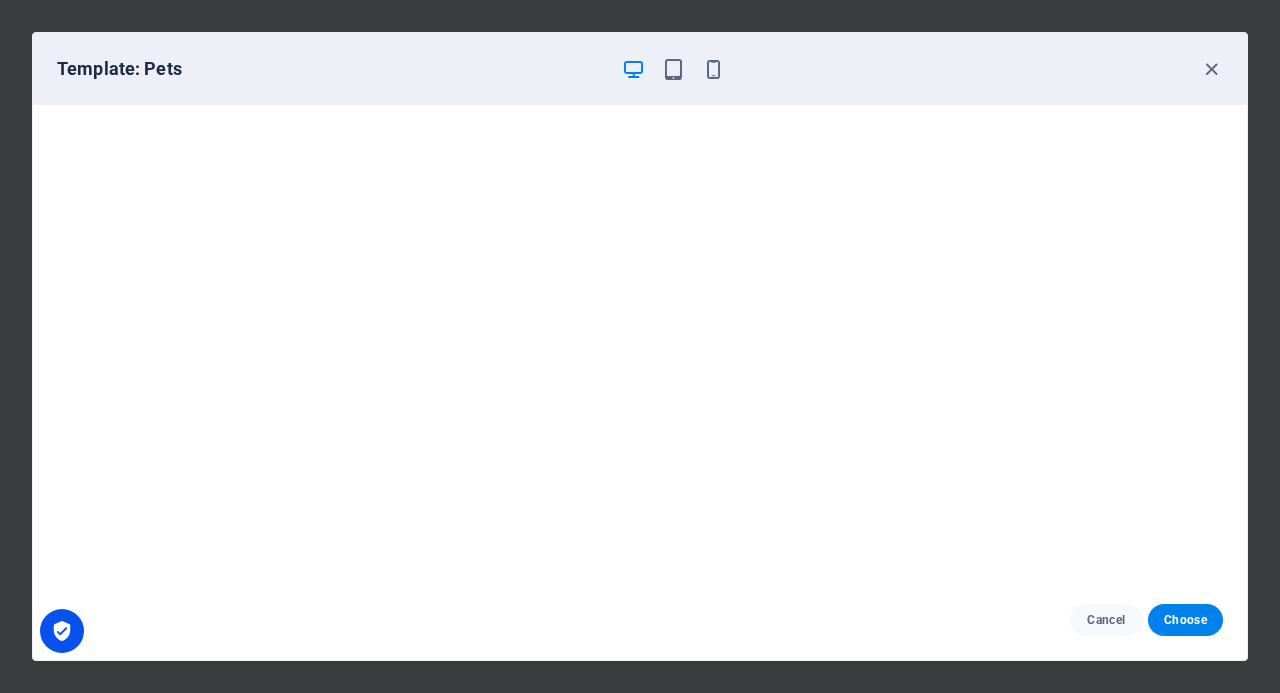 click at bounding box center (673, 69) 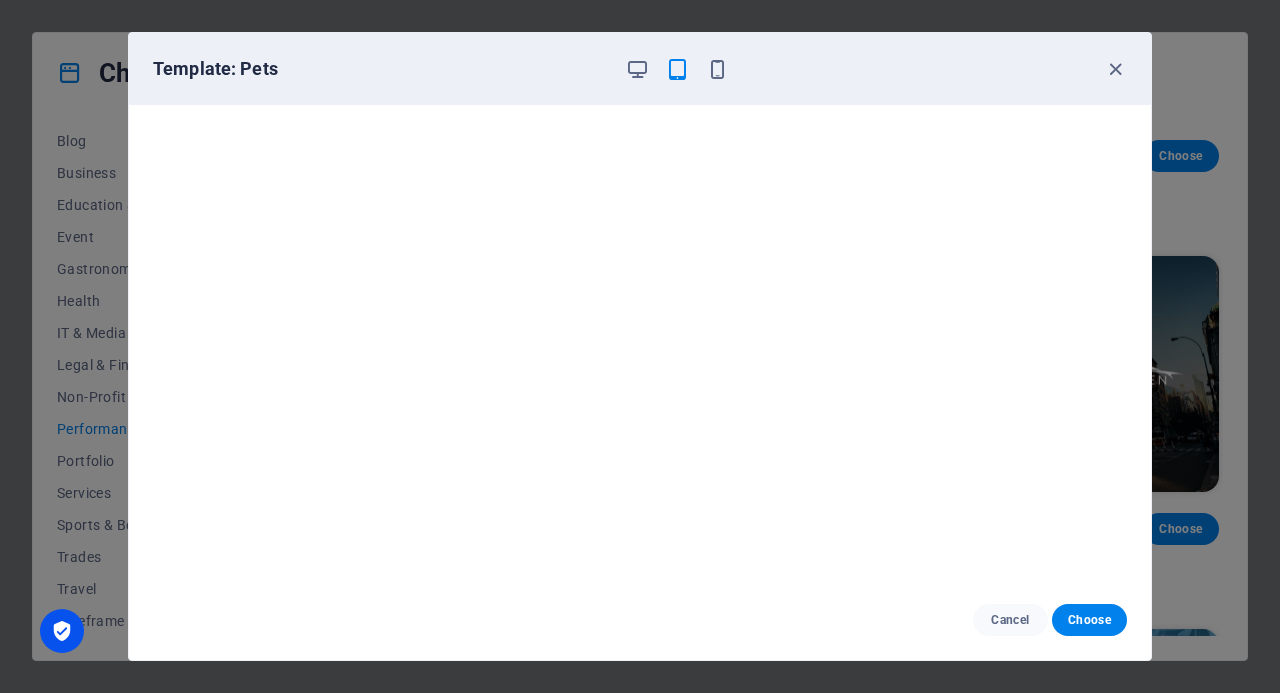click at bounding box center (717, 69) 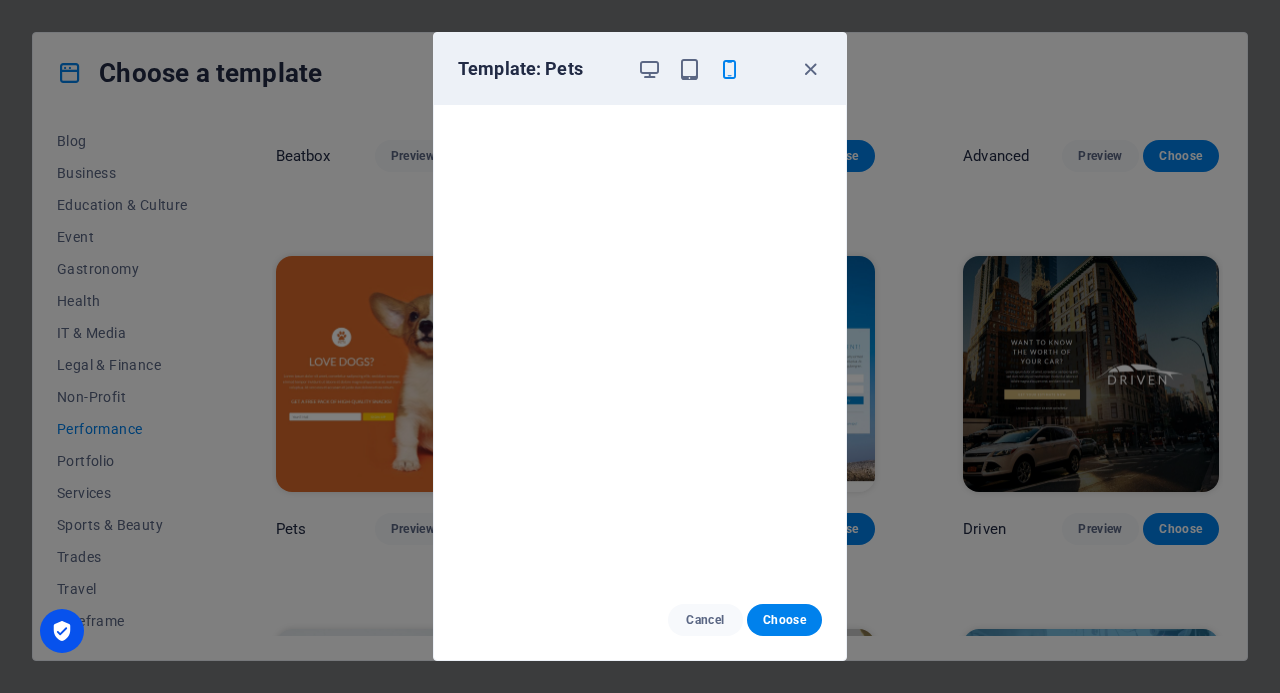 click at bounding box center (810, 69) 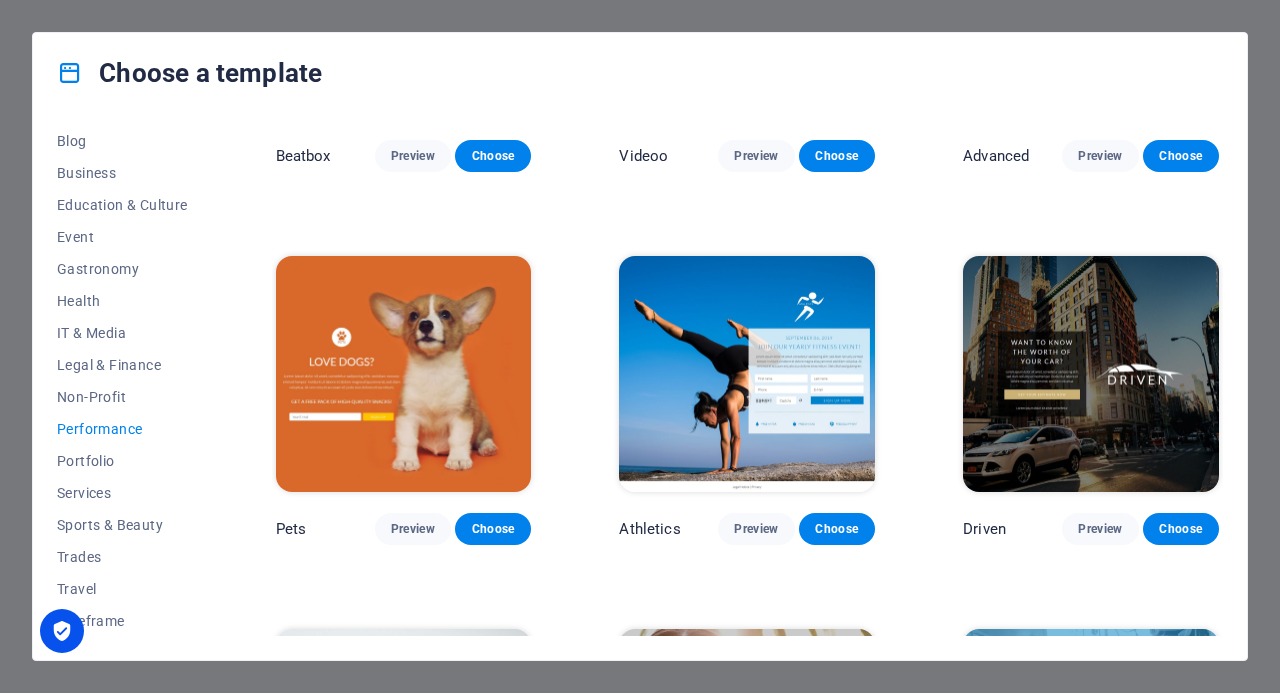 click on "Preview" at bounding box center [756, 529] 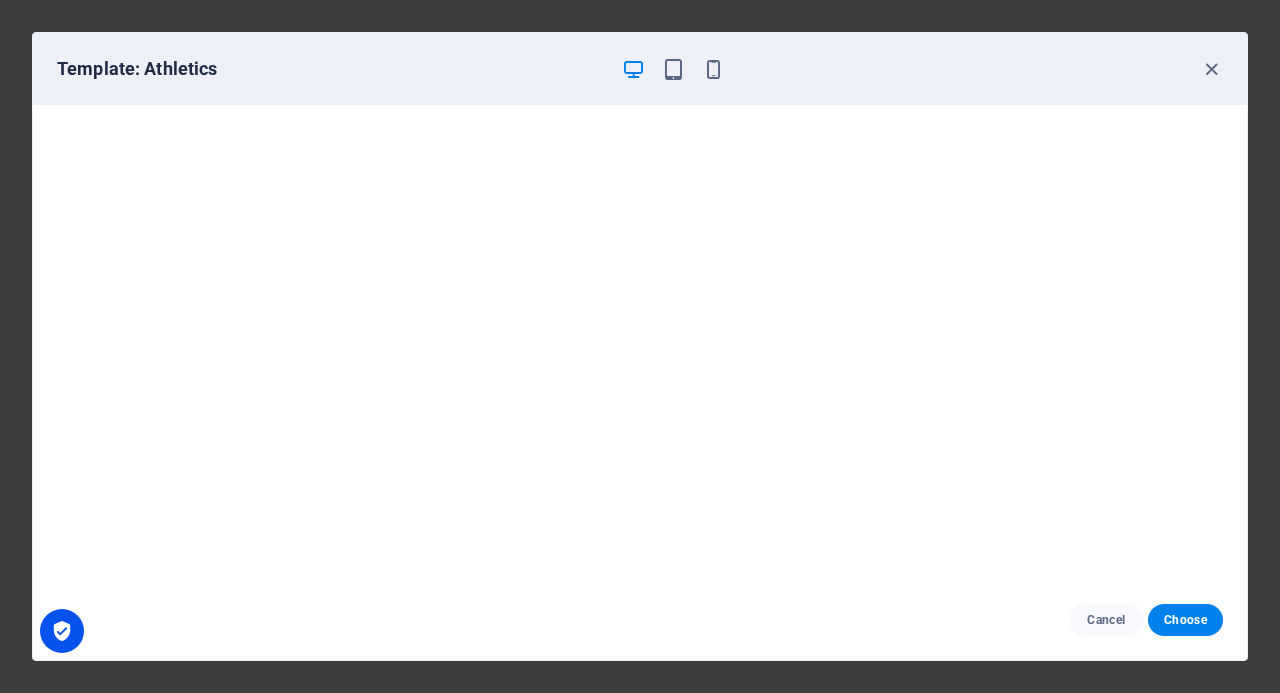 click at bounding box center (673, 69) 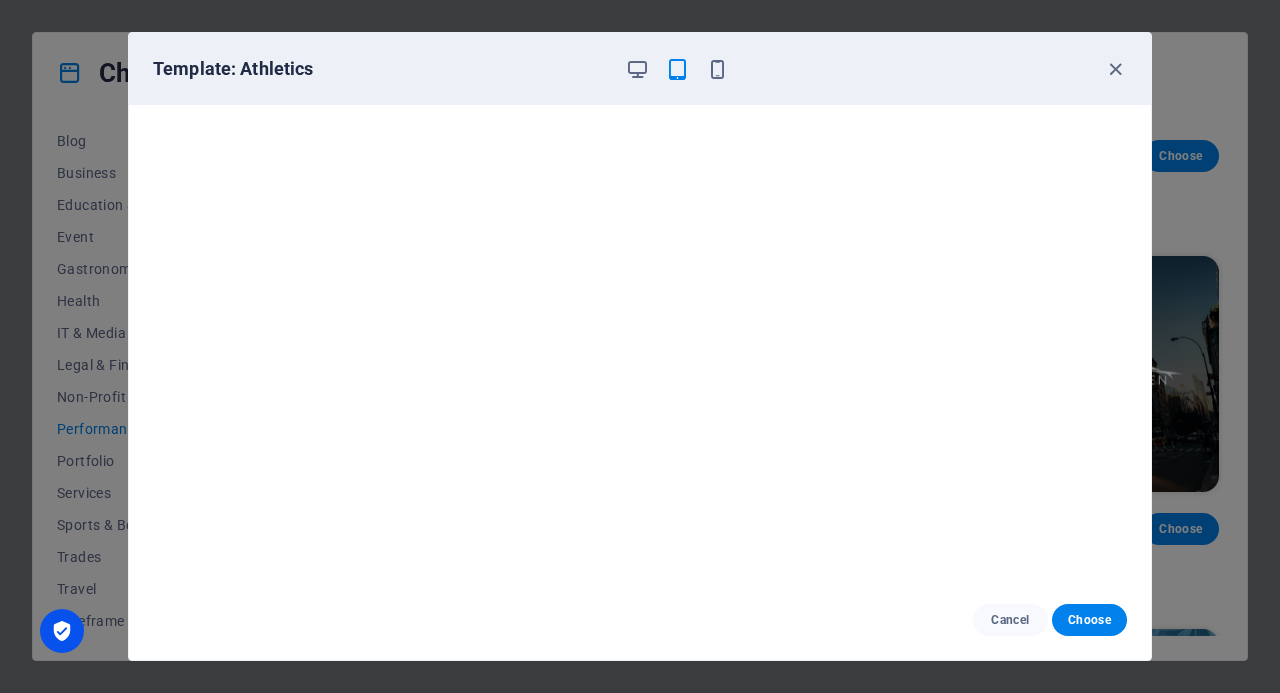 click at bounding box center (717, 69) 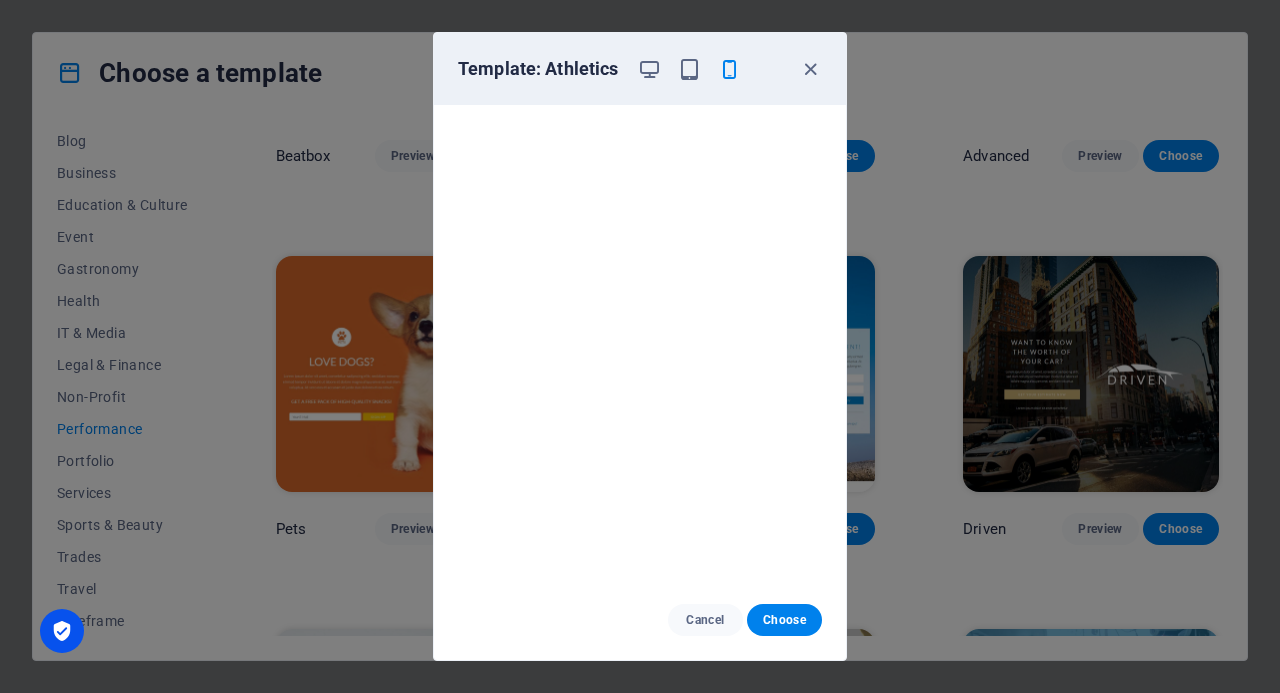 click at bounding box center [810, 69] 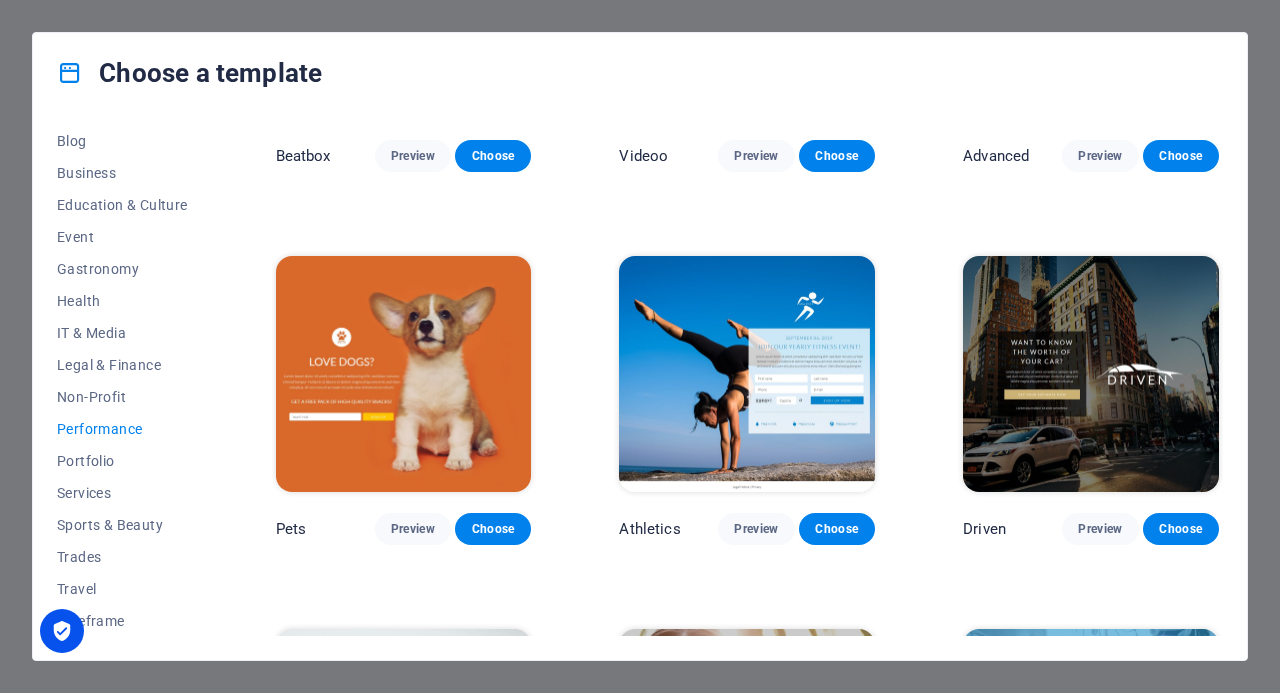 click on "IT & Media" at bounding box center [122, 333] 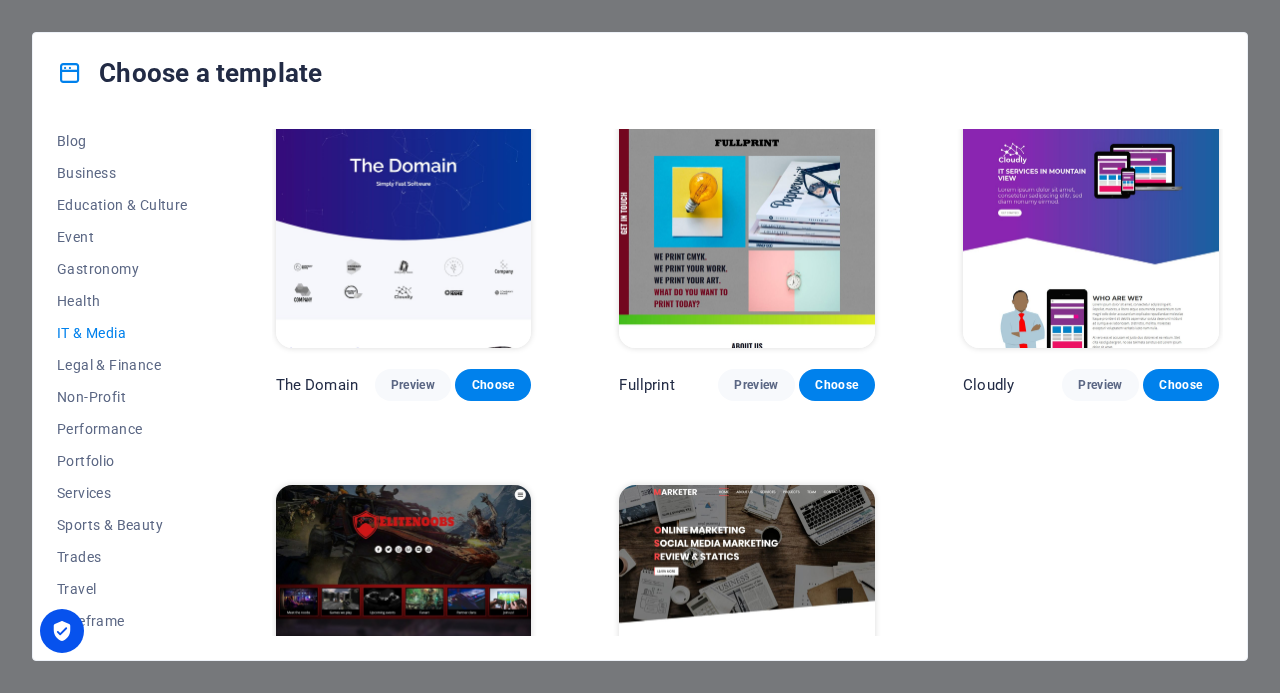 scroll, scrollTop: 901, scrollLeft: 0, axis: vertical 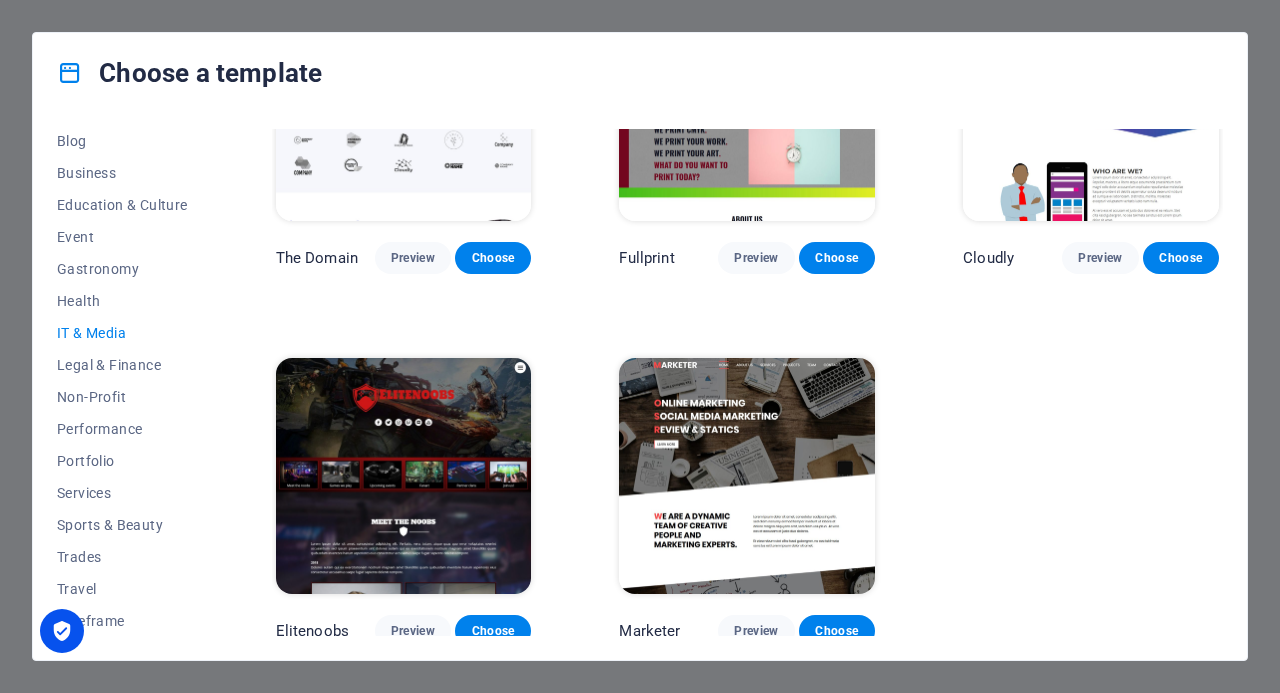 click on "Performance" at bounding box center [122, 429] 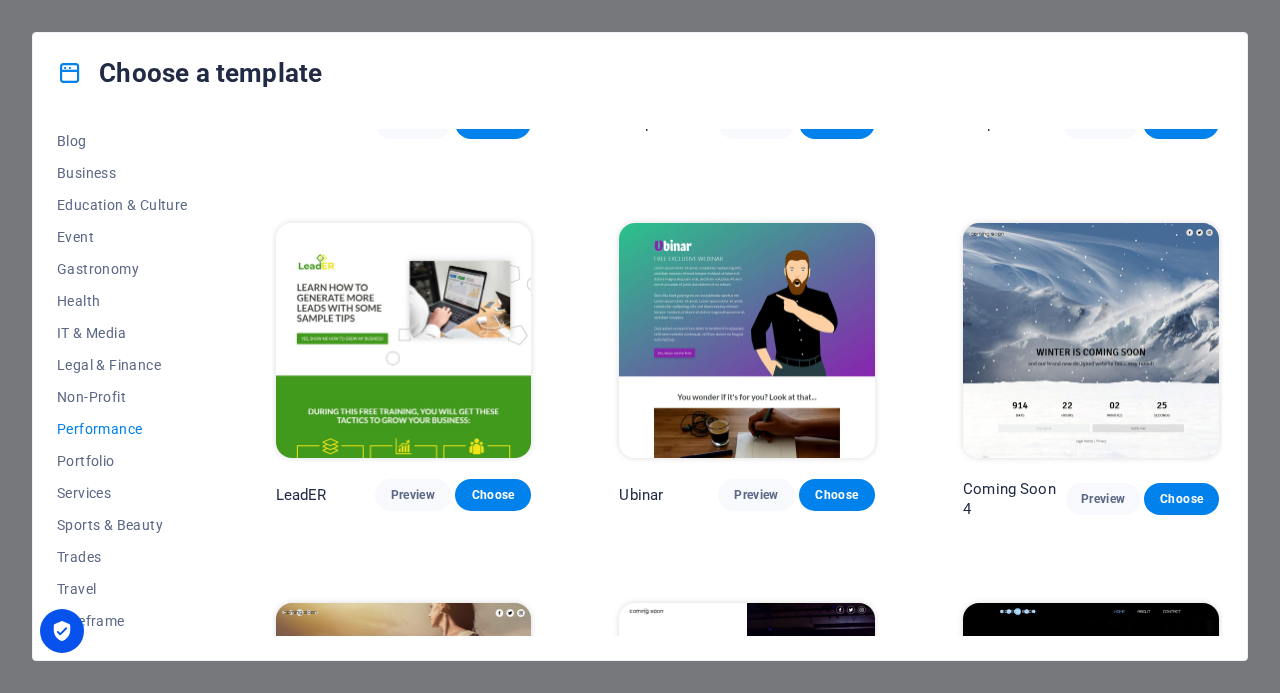 scroll, scrollTop: 1650, scrollLeft: 0, axis: vertical 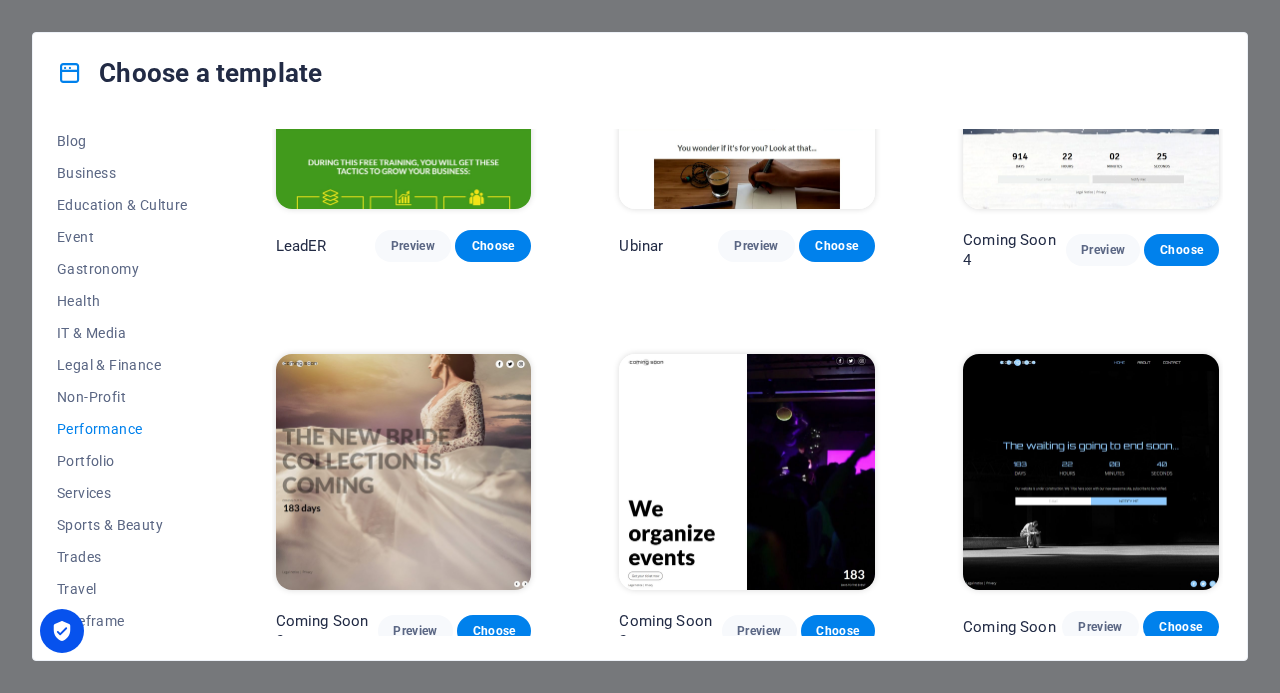 click on "Preview" at bounding box center (759, 631) 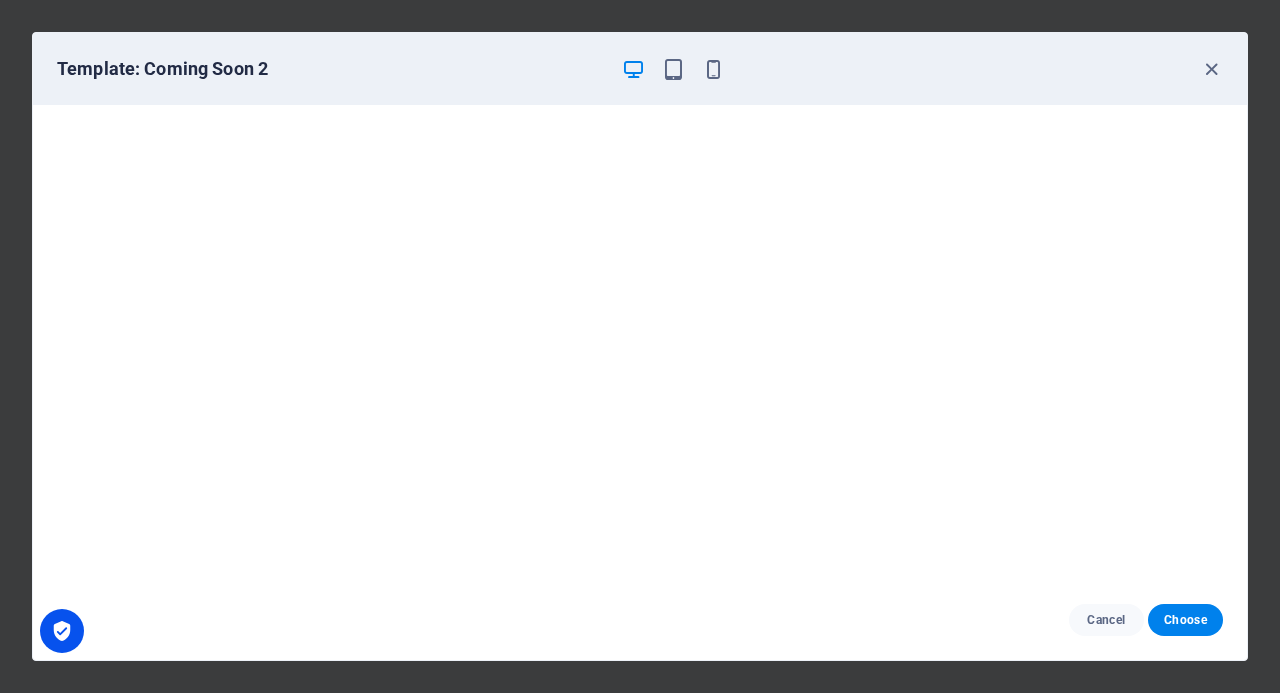 scroll, scrollTop: 4, scrollLeft: 0, axis: vertical 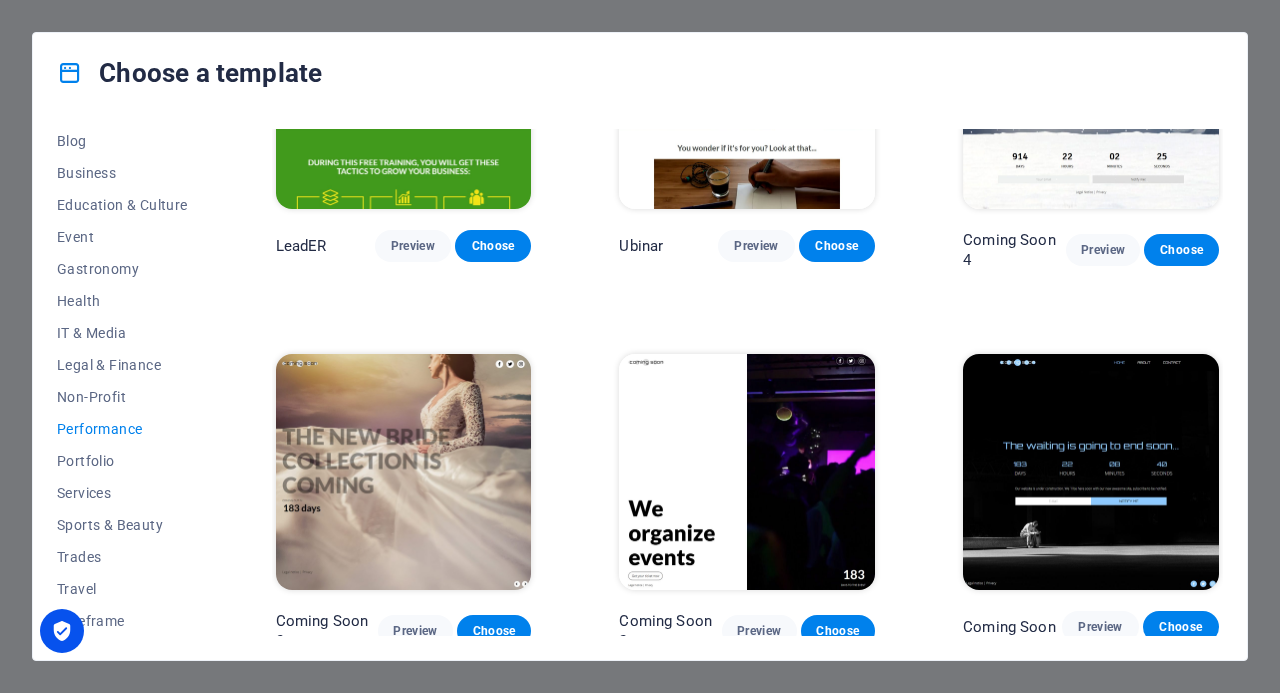 click on "Preview" at bounding box center (415, 631) 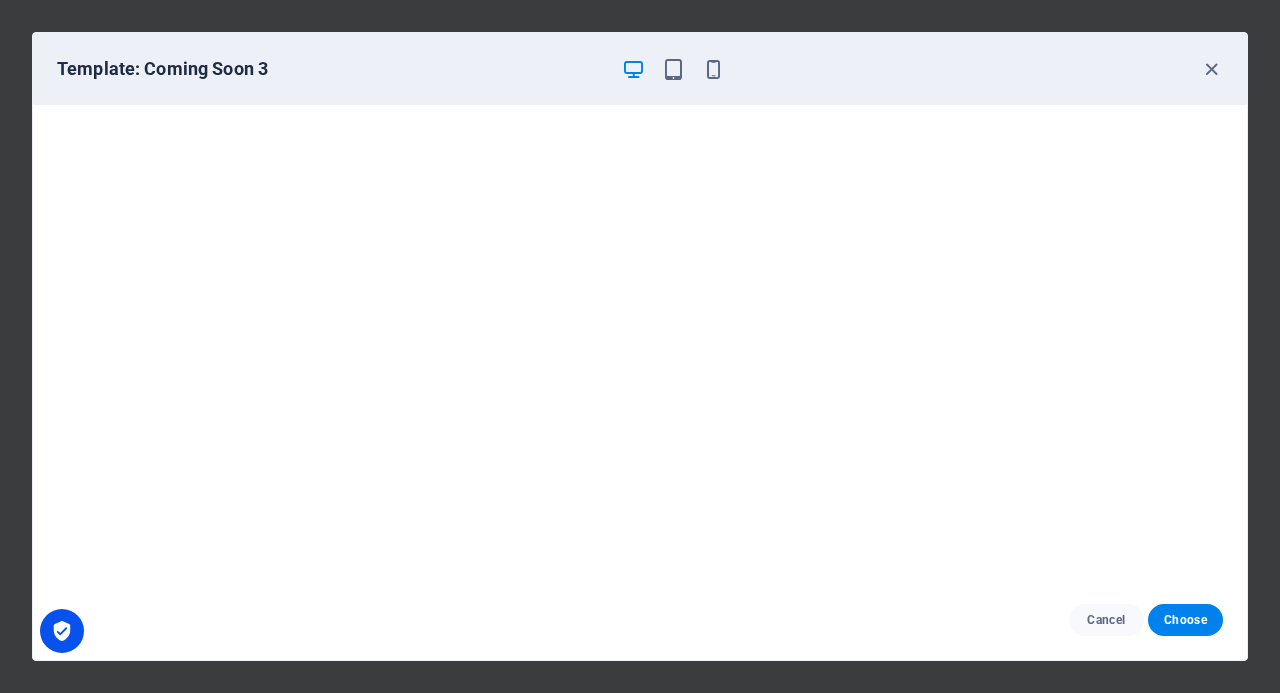 click at bounding box center [1211, 69] 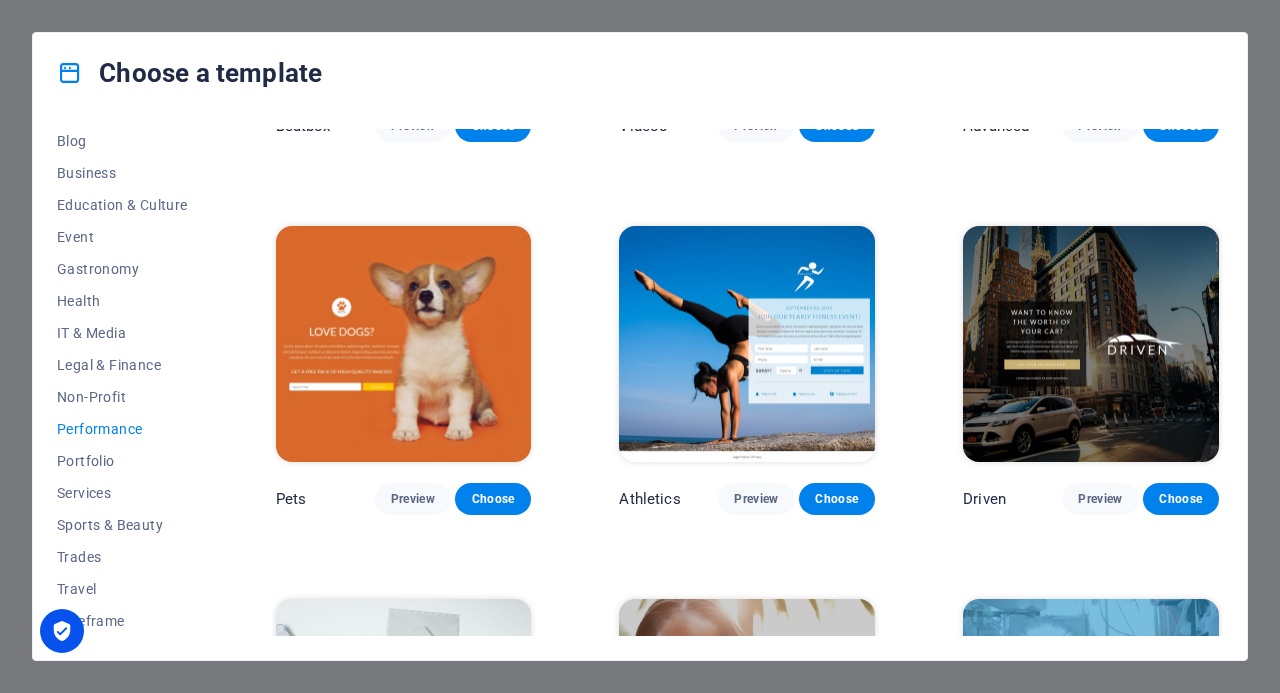 scroll, scrollTop: 650, scrollLeft: 0, axis: vertical 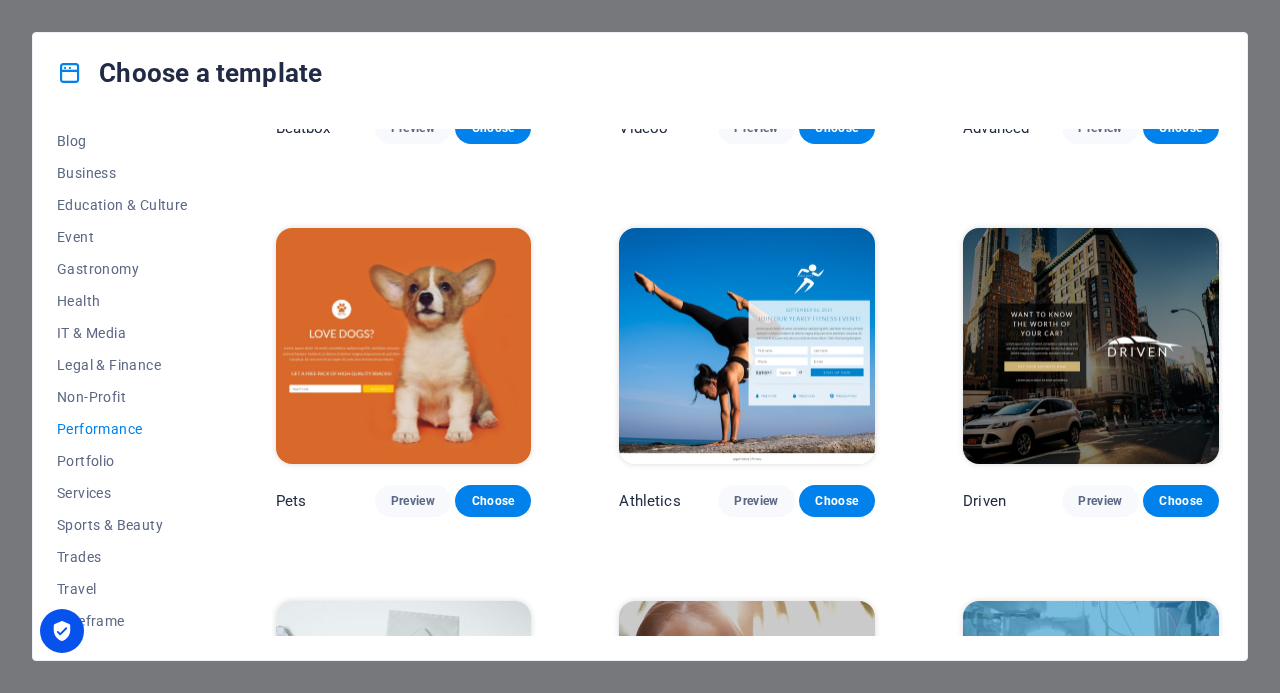 click on "Gastronomy" at bounding box center (122, 269) 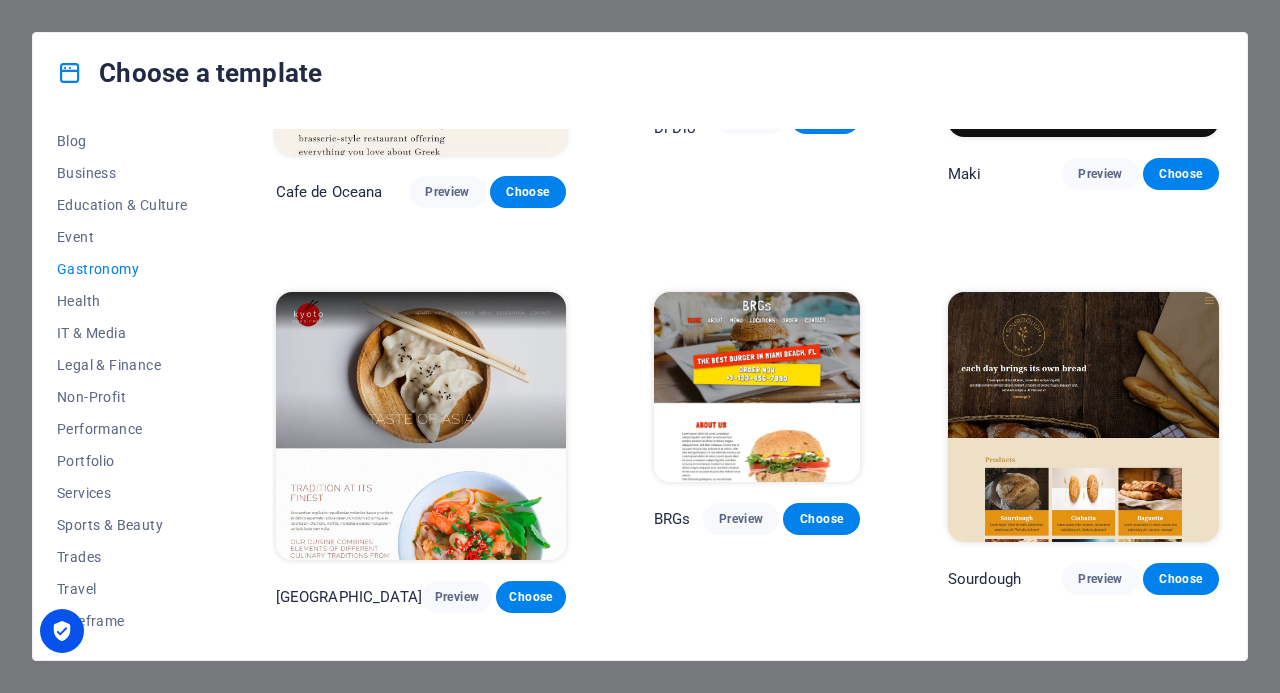 scroll, scrollTop: 650, scrollLeft: 0, axis: vertical 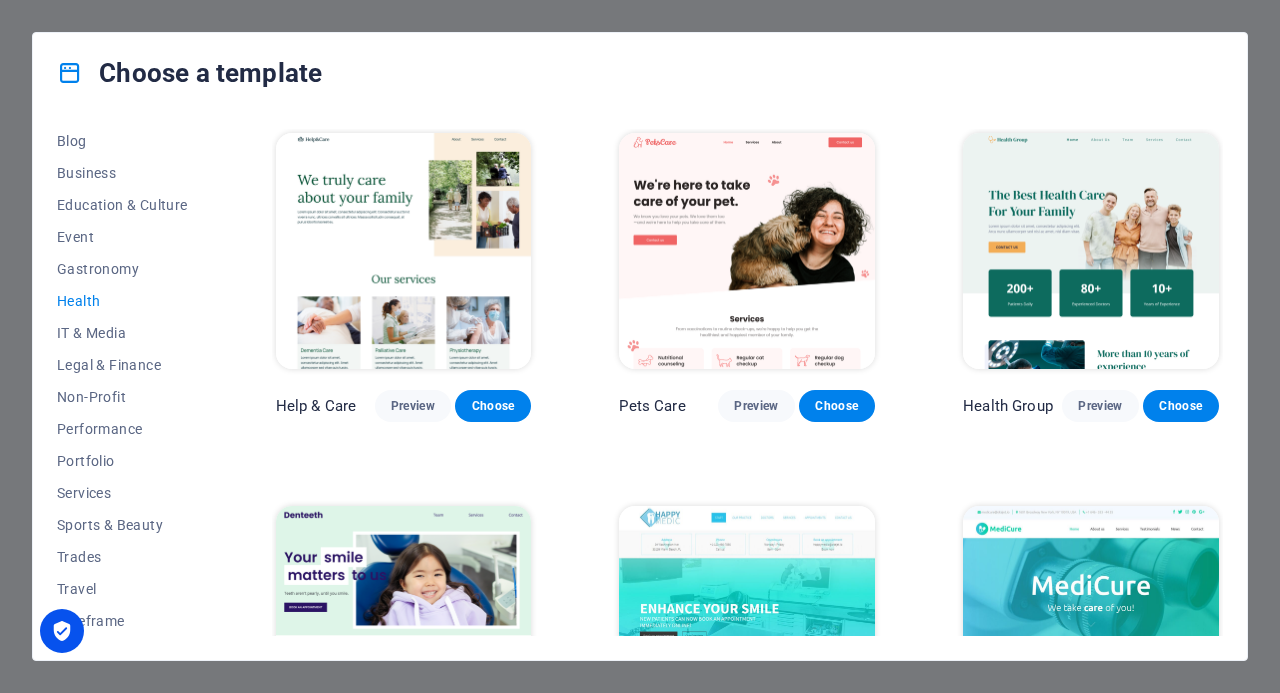 click on "Education & Culture" at bounding box center [122, 205] 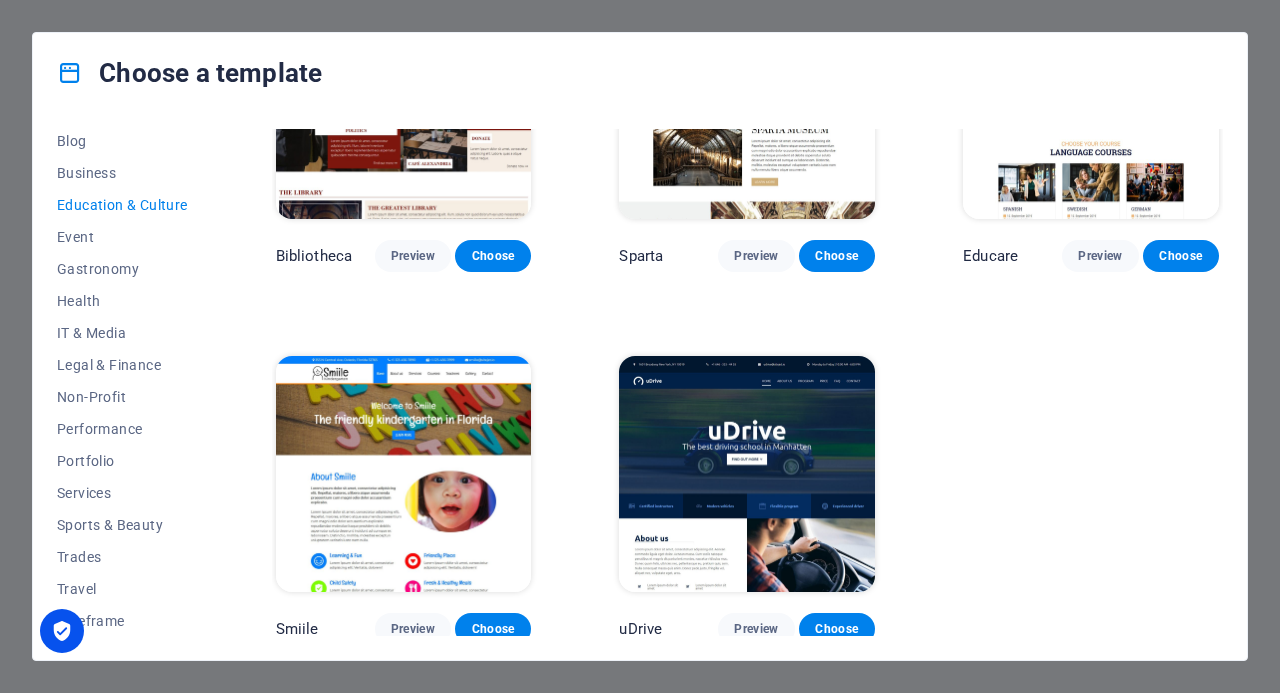 scroll, scrollTop: 0, scrollLeft: 0, axis: both 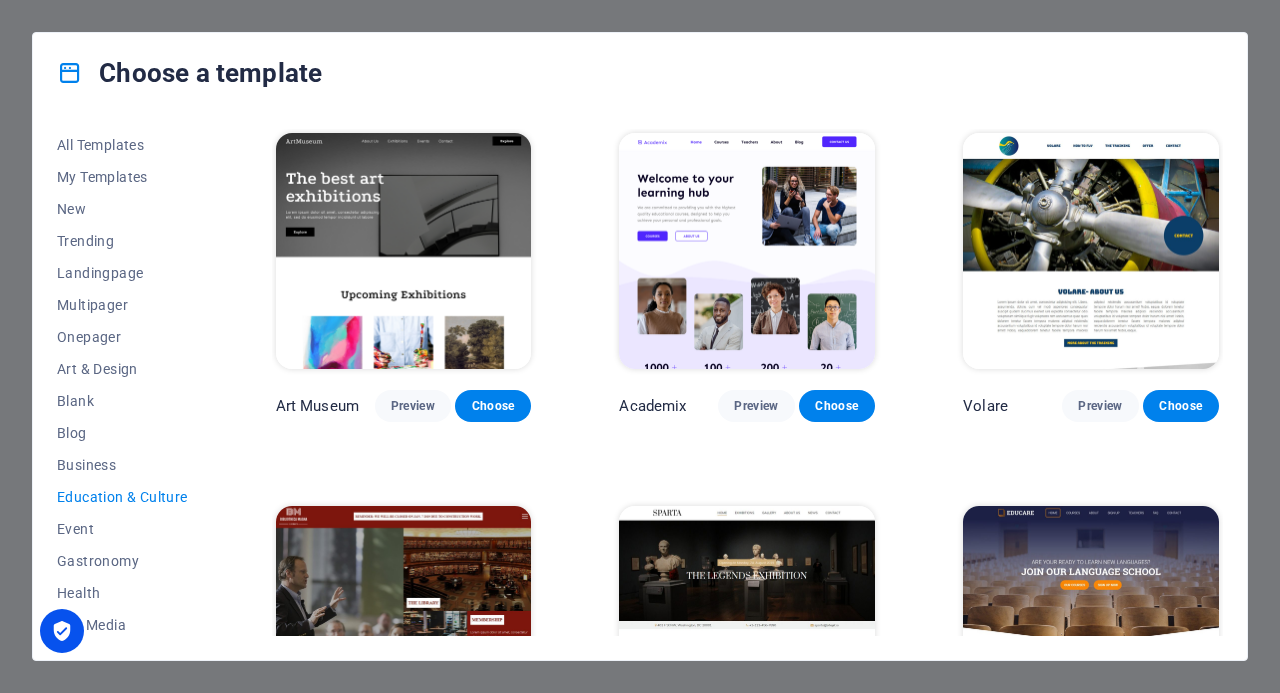click on "Business" at bounding box center (122, 465) 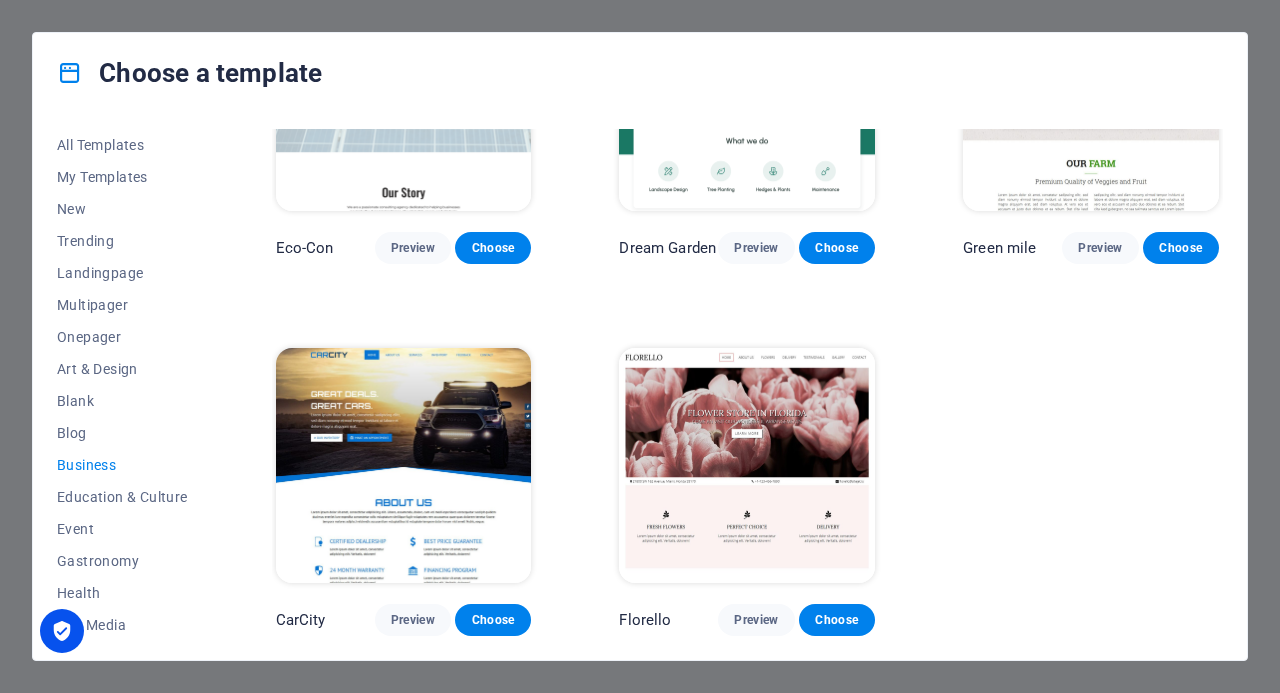 scroll, scrollTop: 0, scrollLeft: 0, axis: both 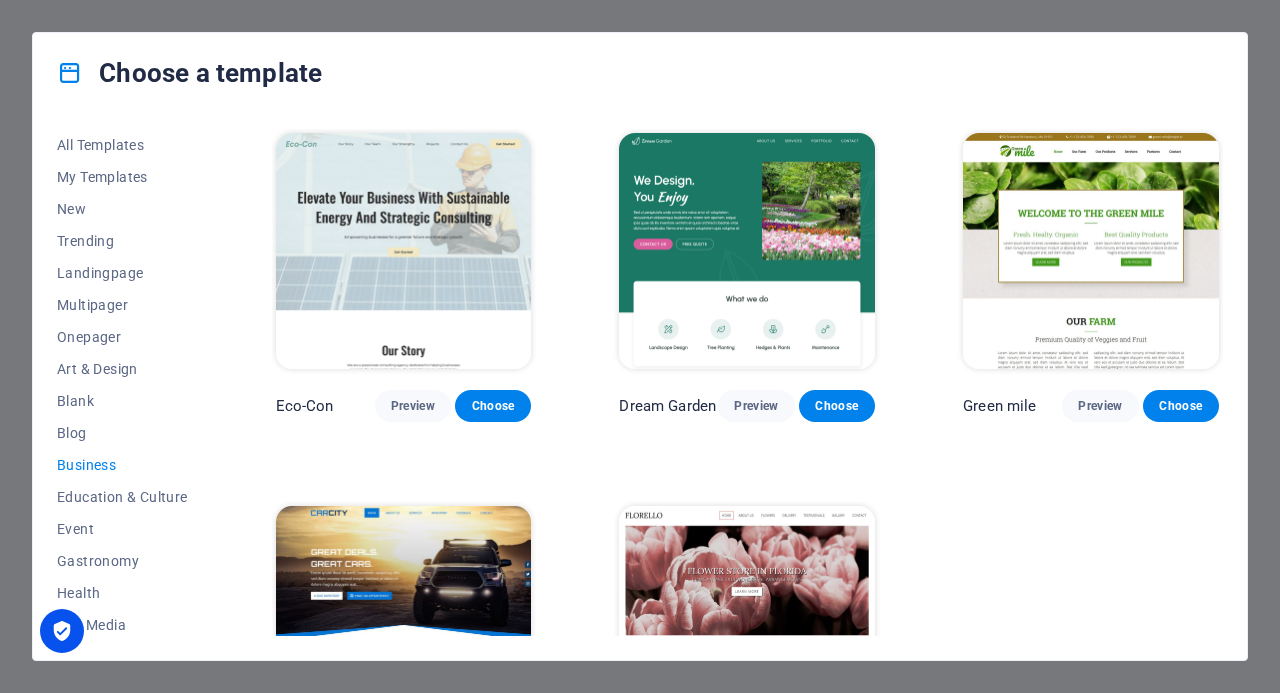 click on "Landingpage" at bounding box center (122, 273) 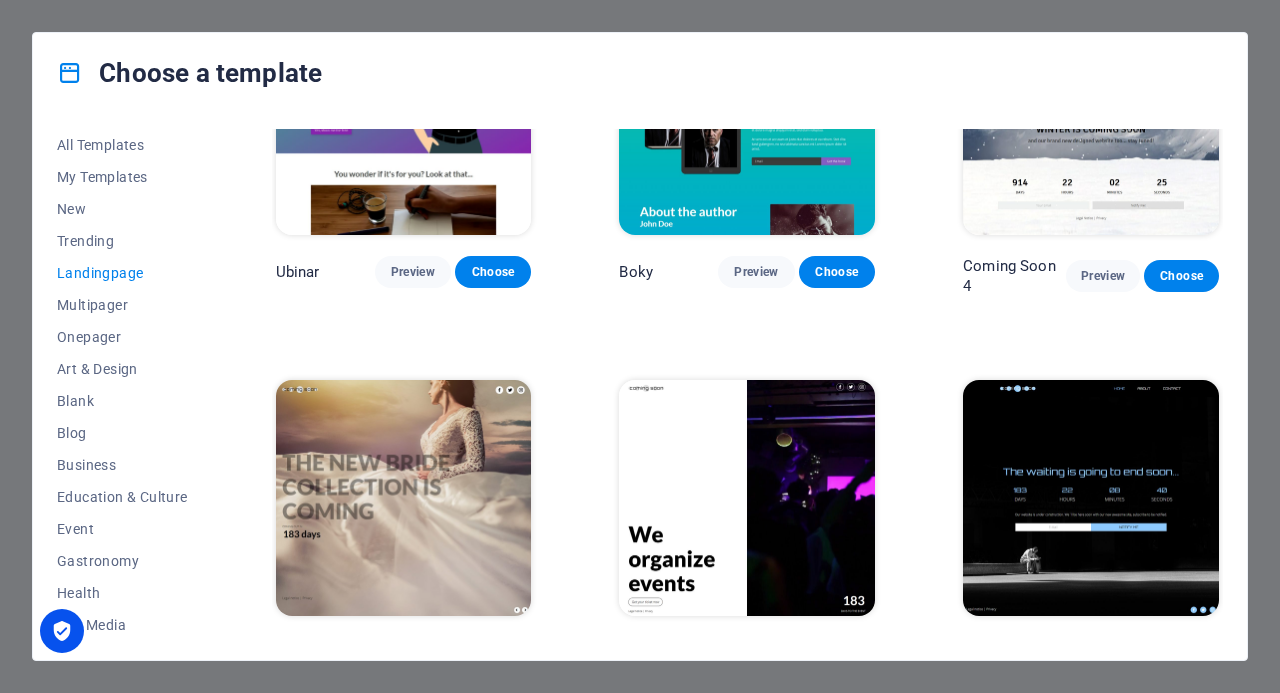scroll, scrollTop: 2760, scrollLeft: 0, axis: vertical 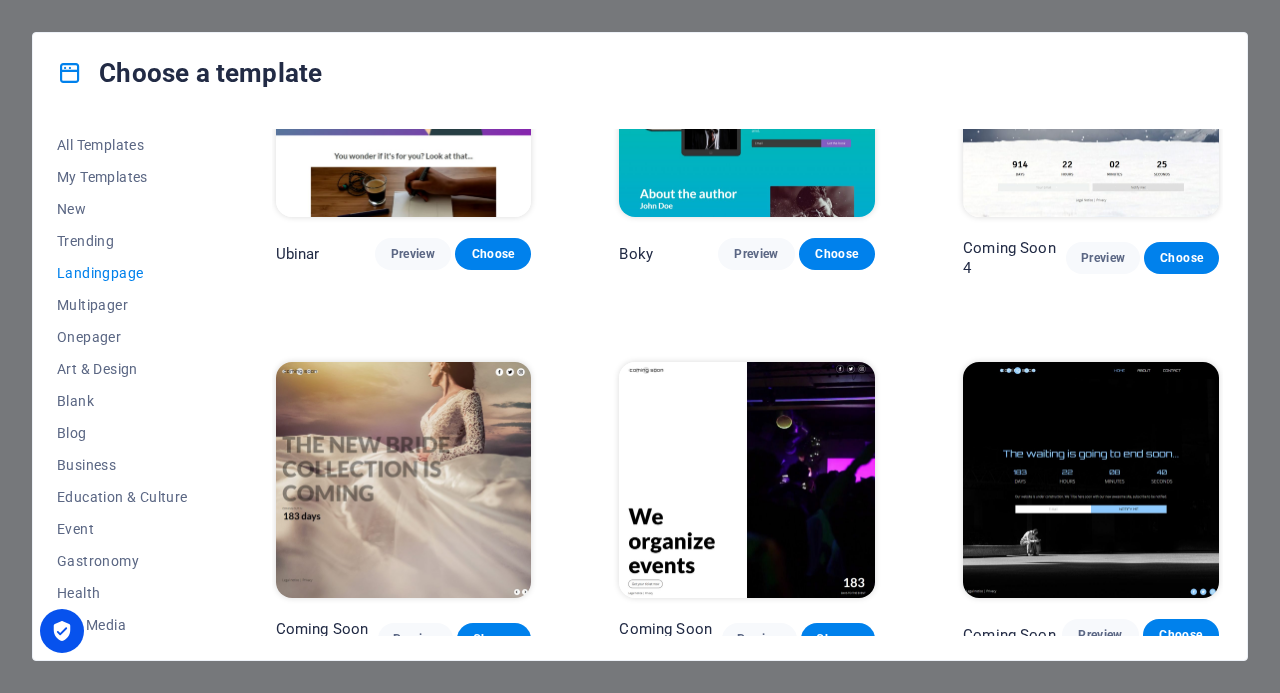 click on "Preview" at bounding box center (415, 639) 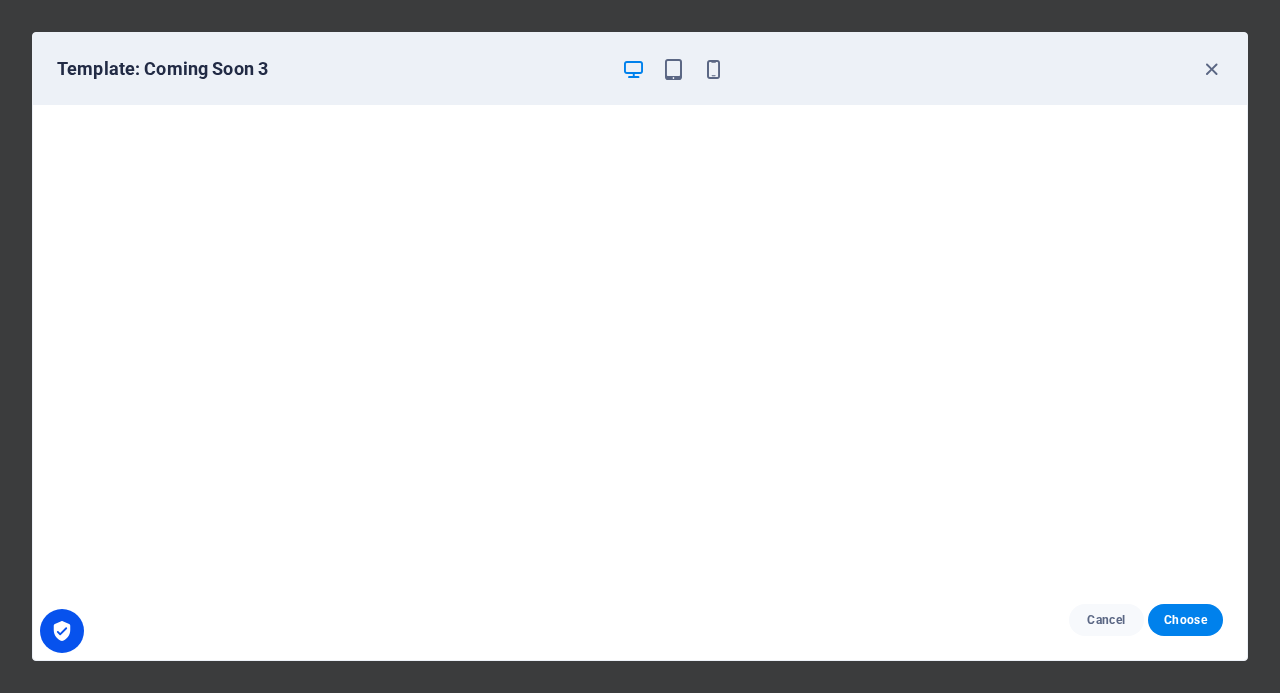 click at bounding box center (1211, 69) 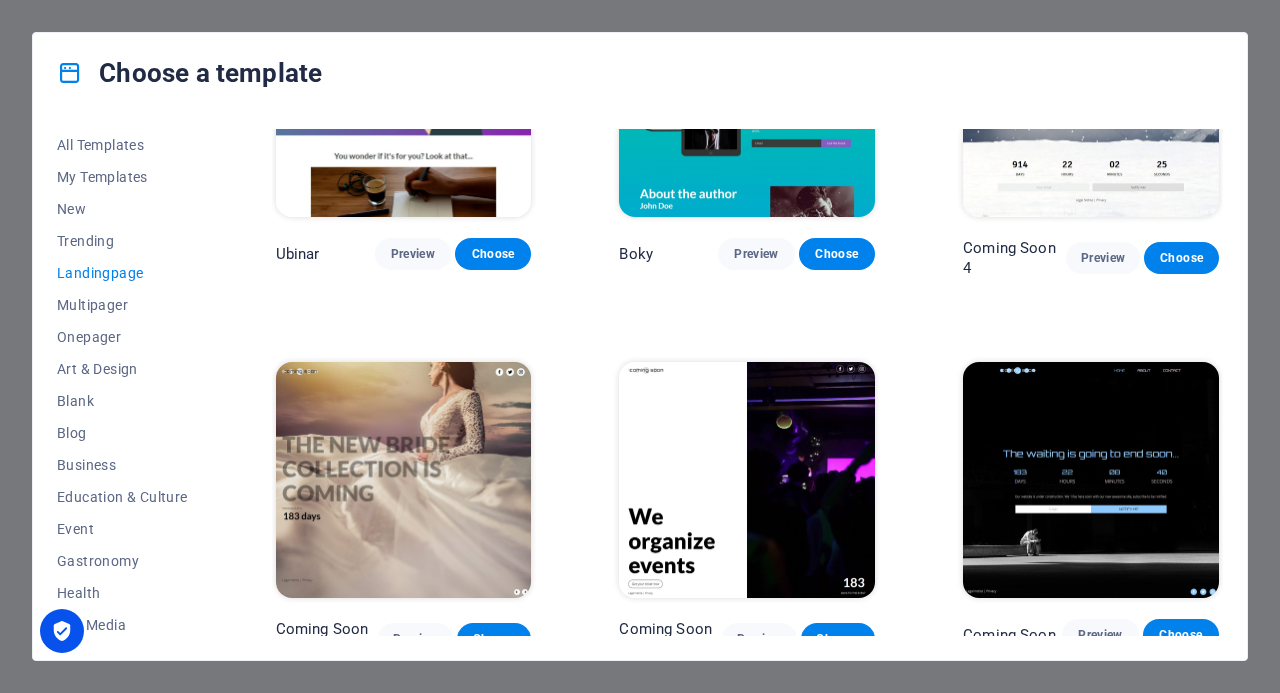click on "All Templates" at bounding box center [122, 145] 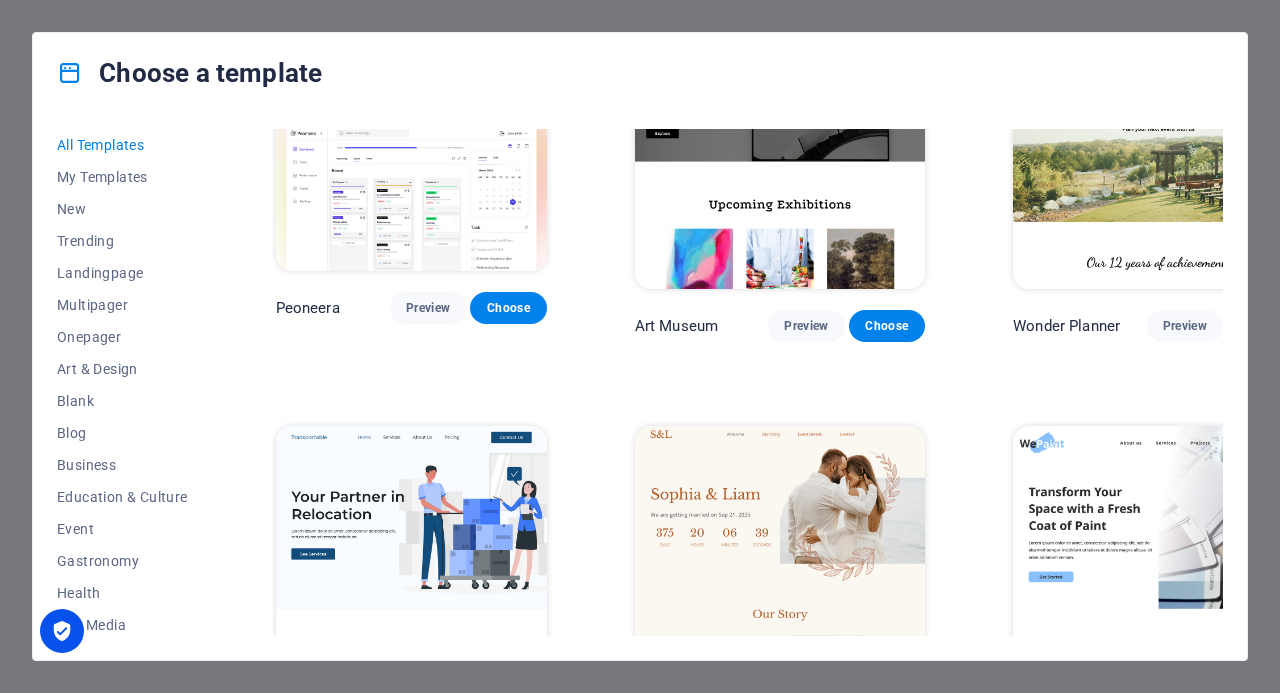 scroll, scrollTop: 200, scrollLeft: 0, axis: vertical 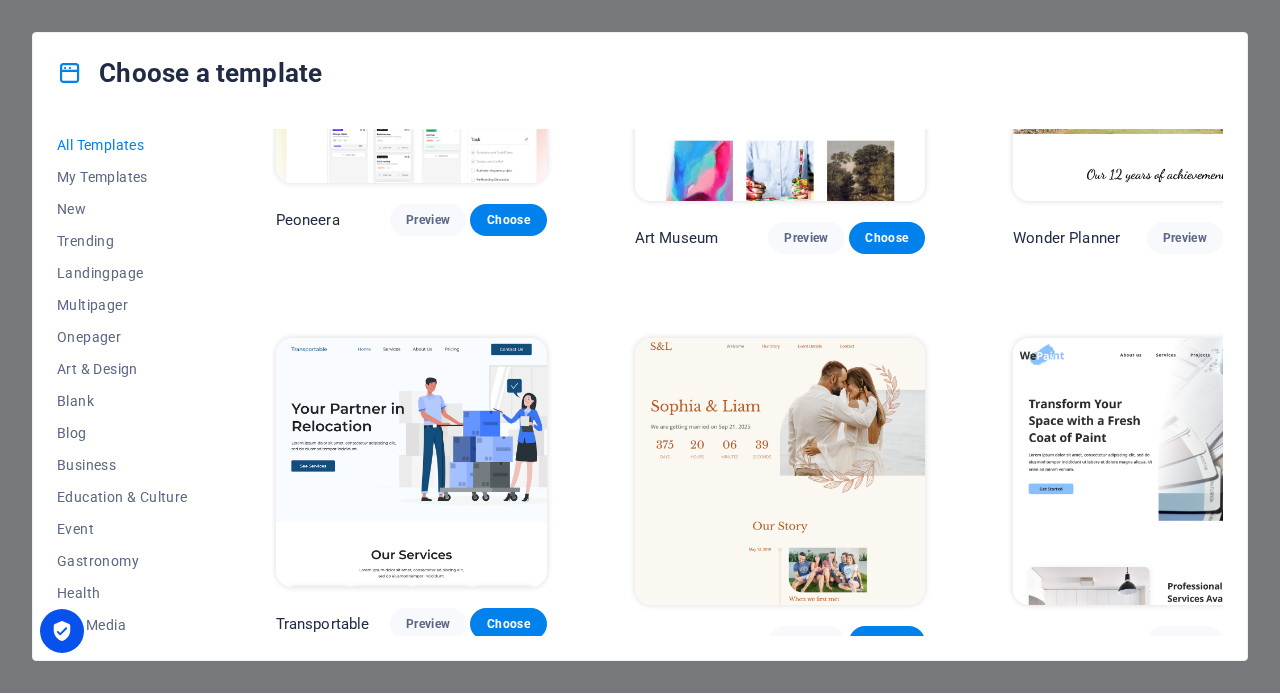 click at bounding box center (780, 472) 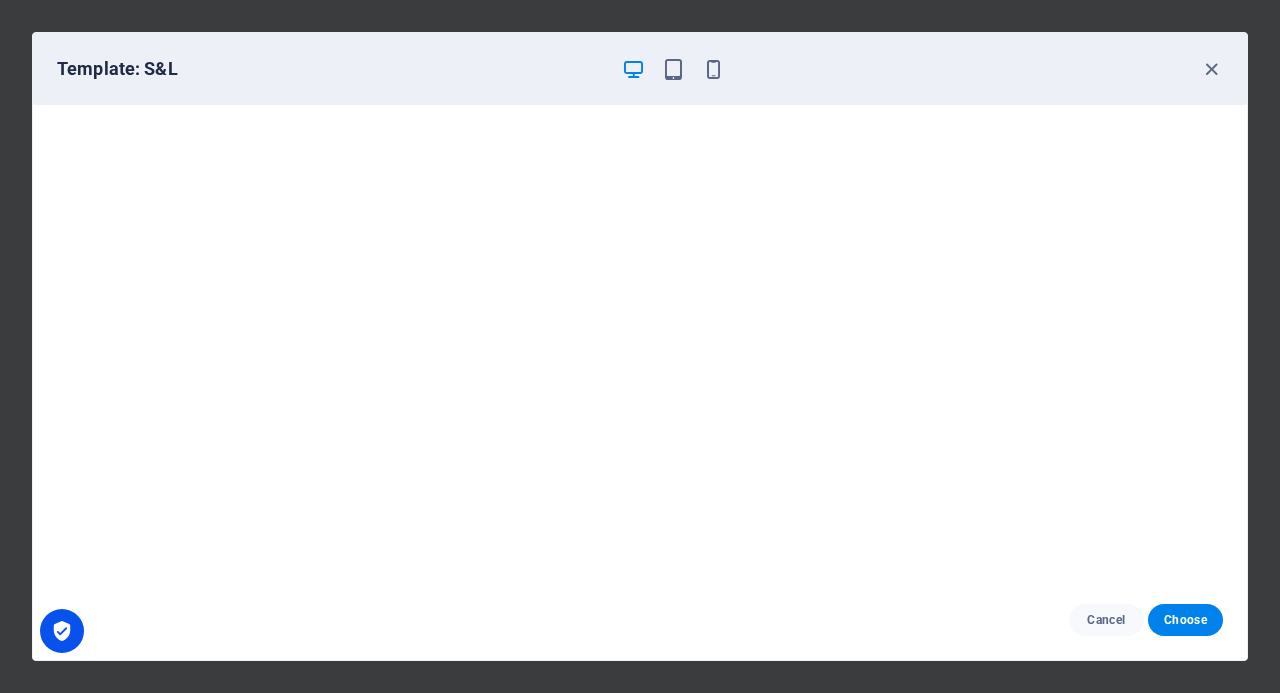 scroll, scrollTop: 4, scrollLeft: 0, axis: vertical 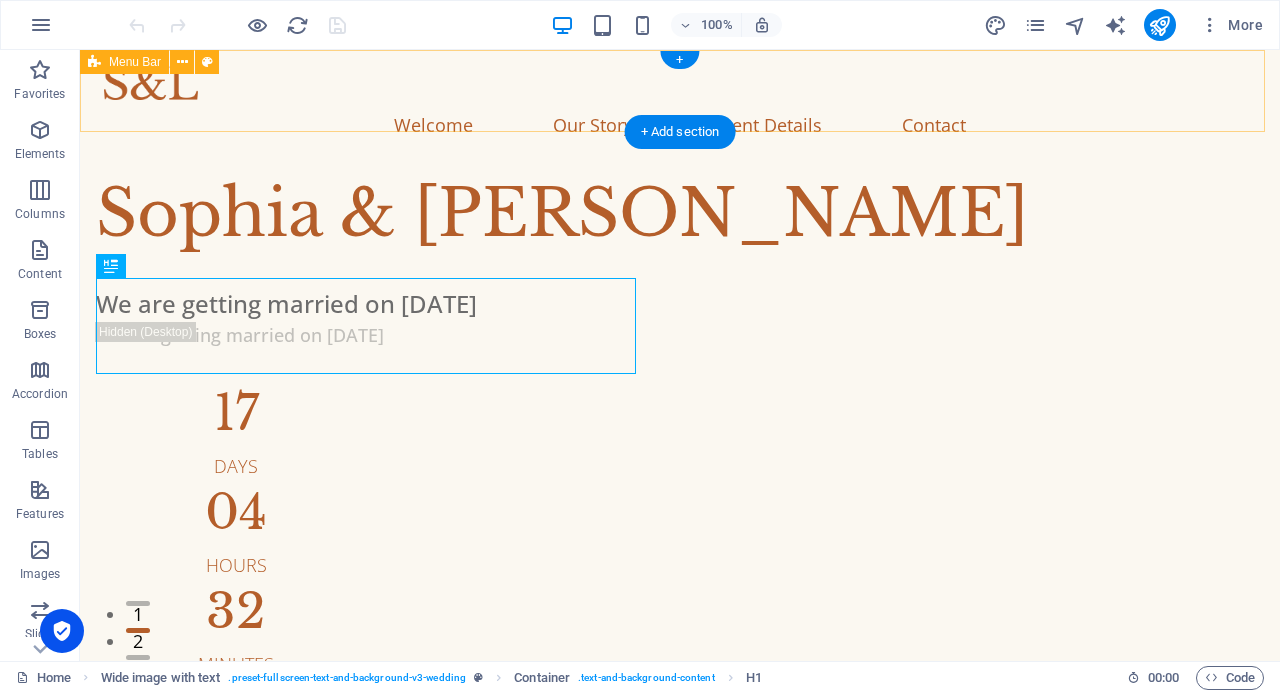 click on "Welcome Our Story Event Details Contact" at bounding box center (680, 108) 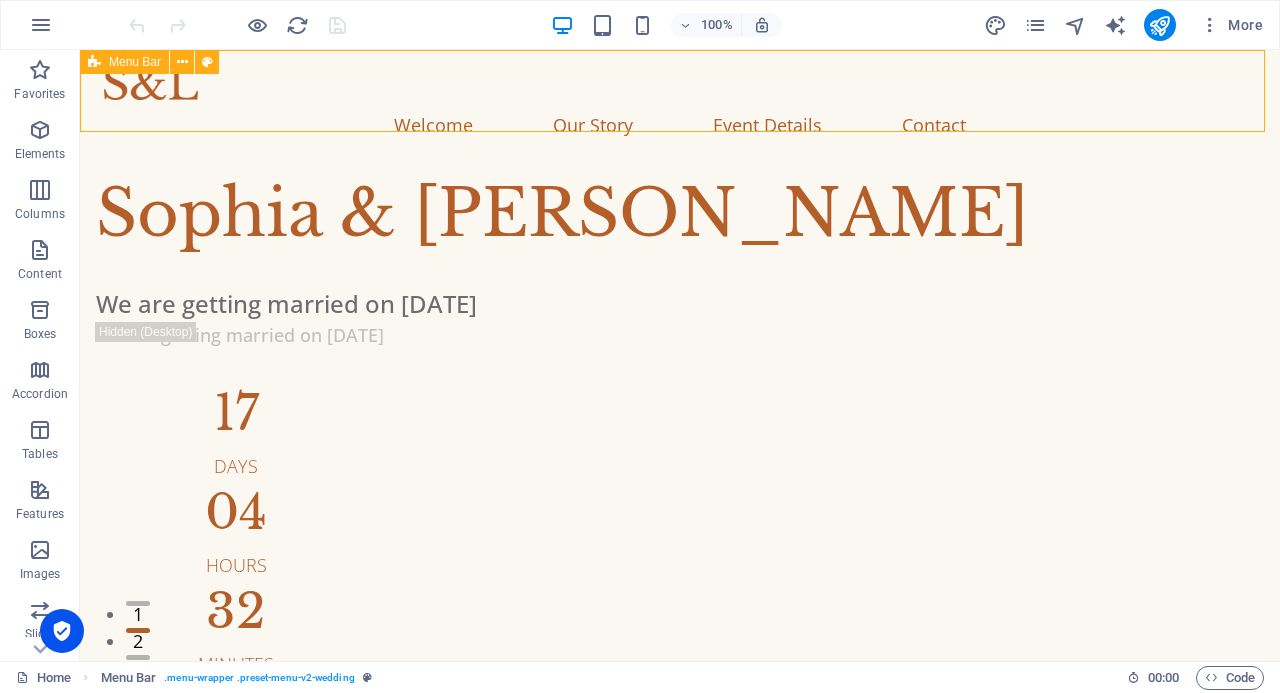 click at bounding box center (182, 62) 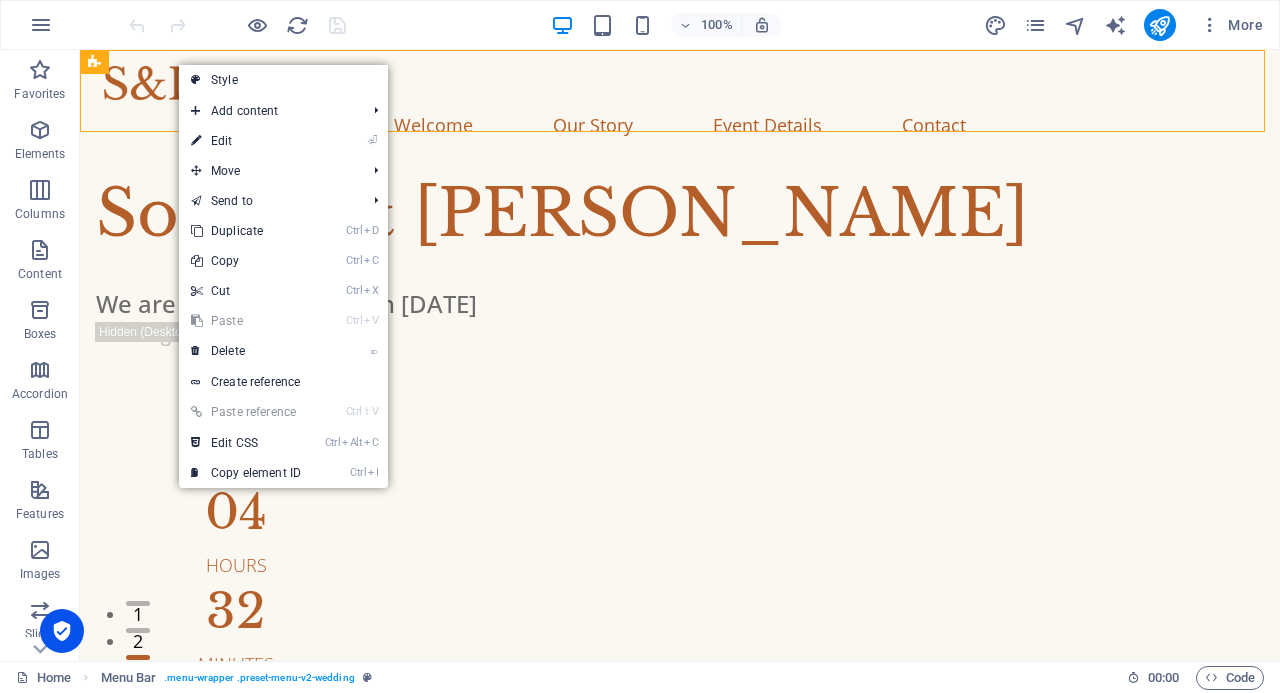 click on "⌦  Delete" at bounding box center (246, 351) 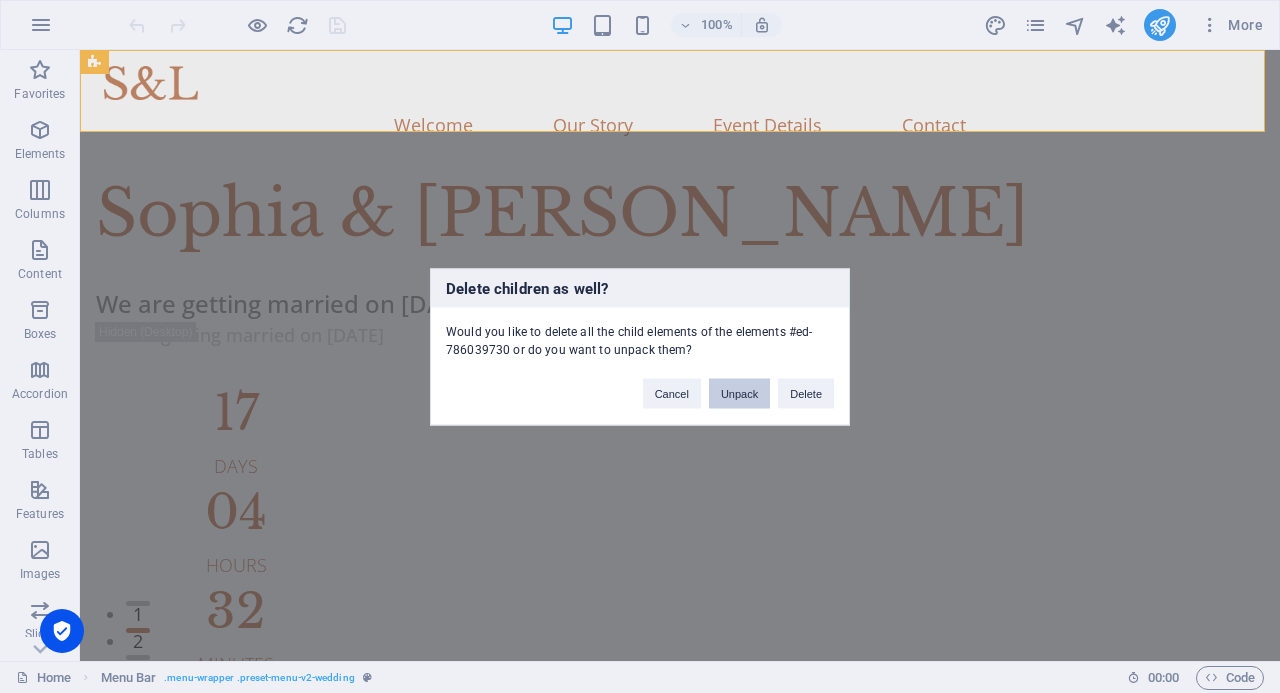 click on "Unpack" at bounding box center [739, 393] 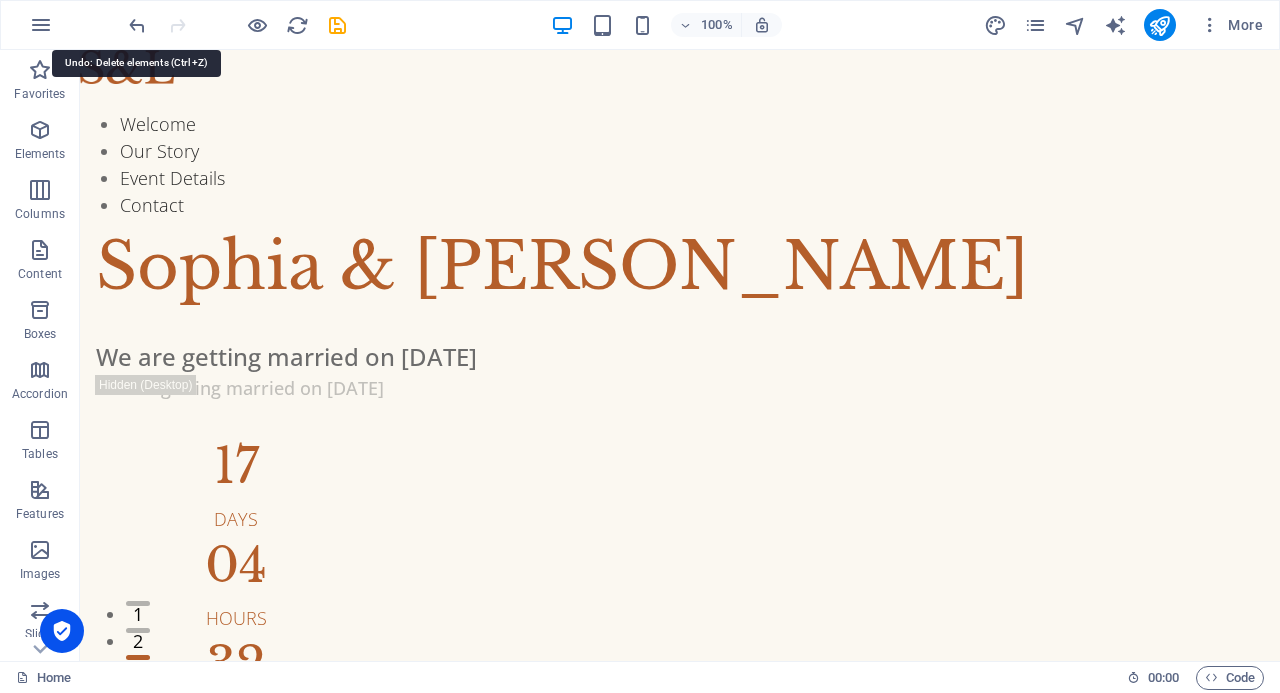 click at bounding box center (137, 25) 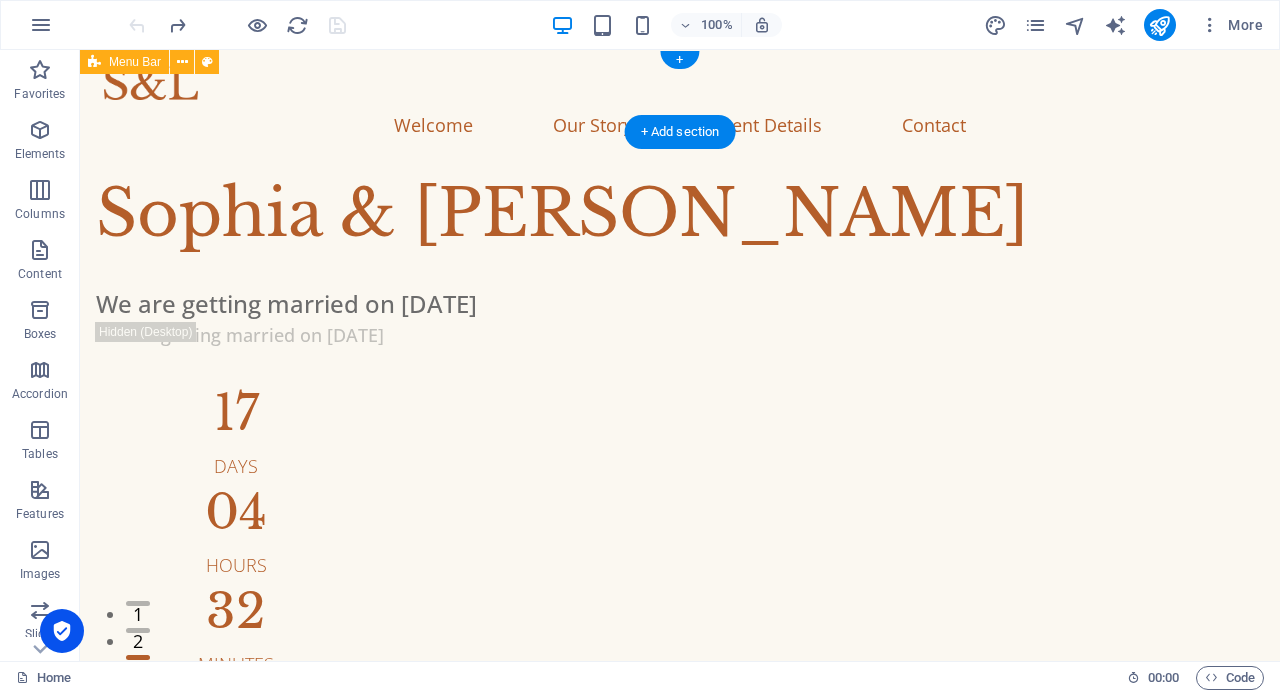 click on "Welcome Our Story Event Details Contact" at bounding box center (680, 108) 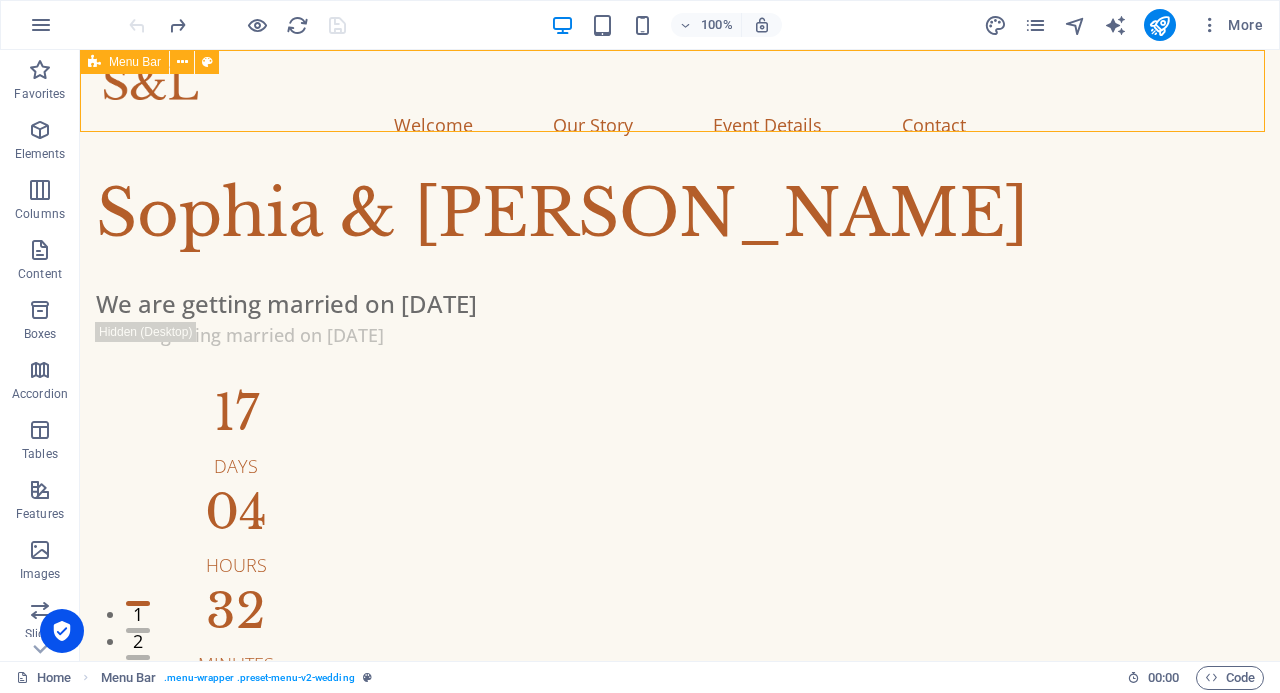 click at bounding box center [182, 62] 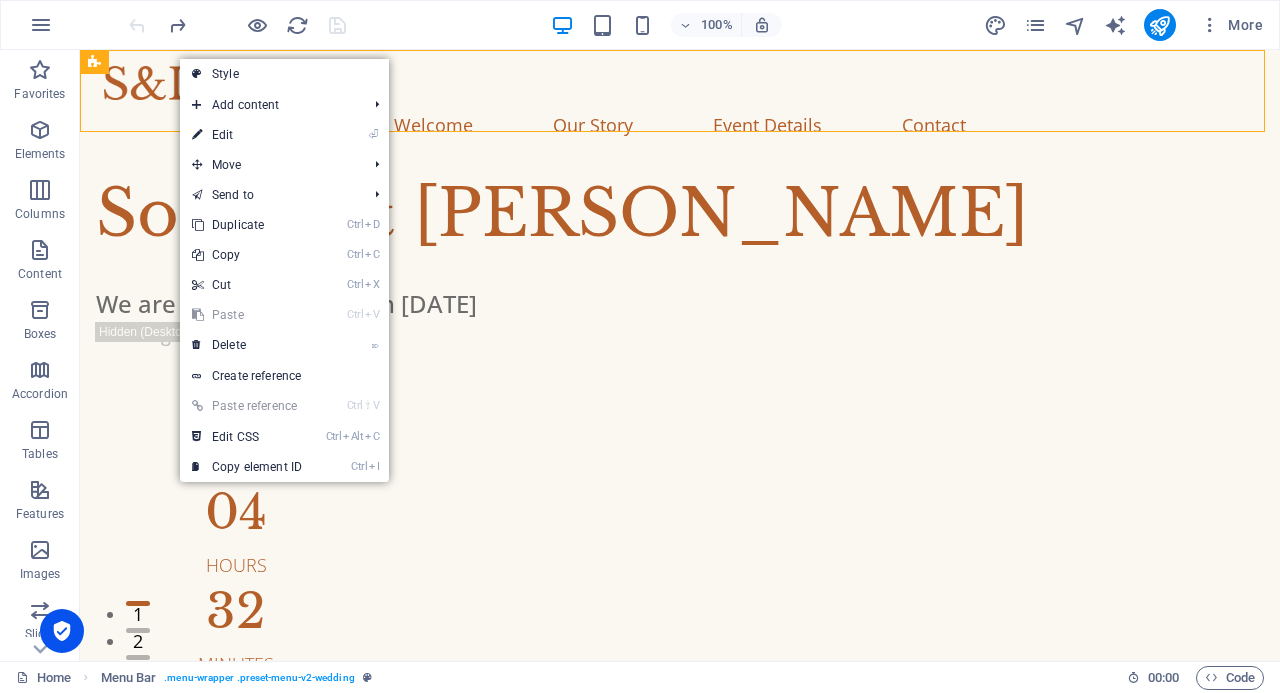 click on "⌦  Delete" at bounding box center [247, 345] 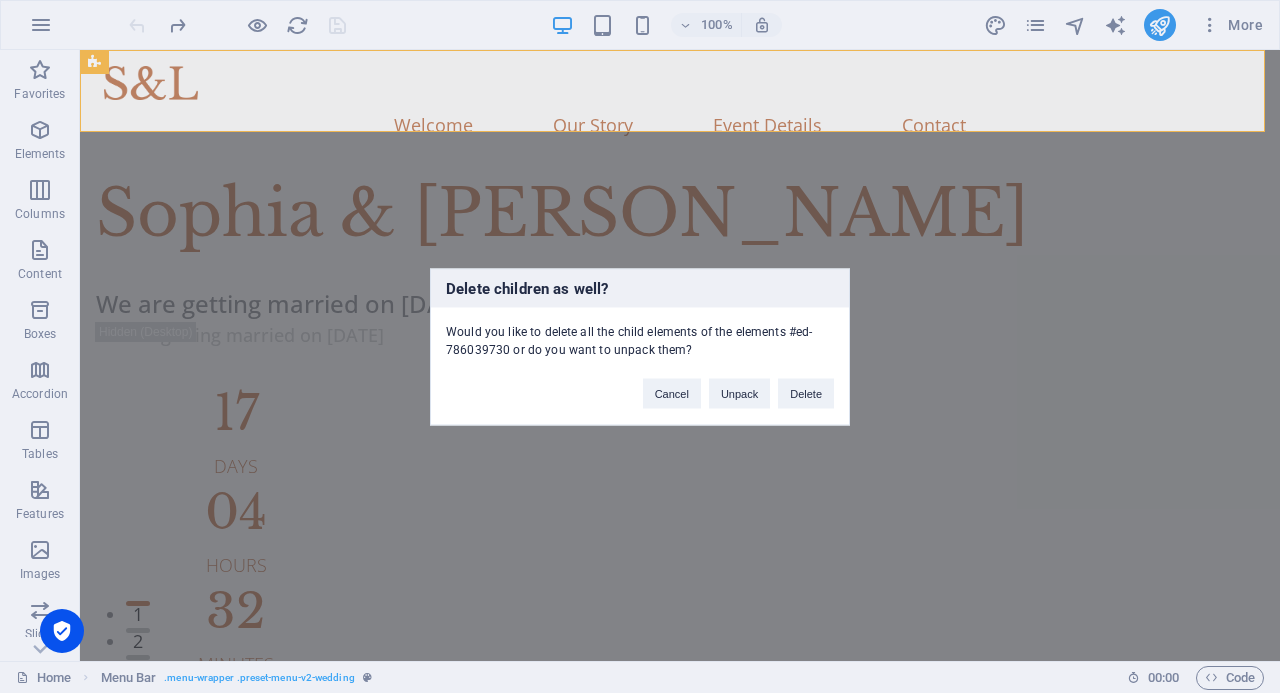 click on "Delete" at bounding box center [806, 393] 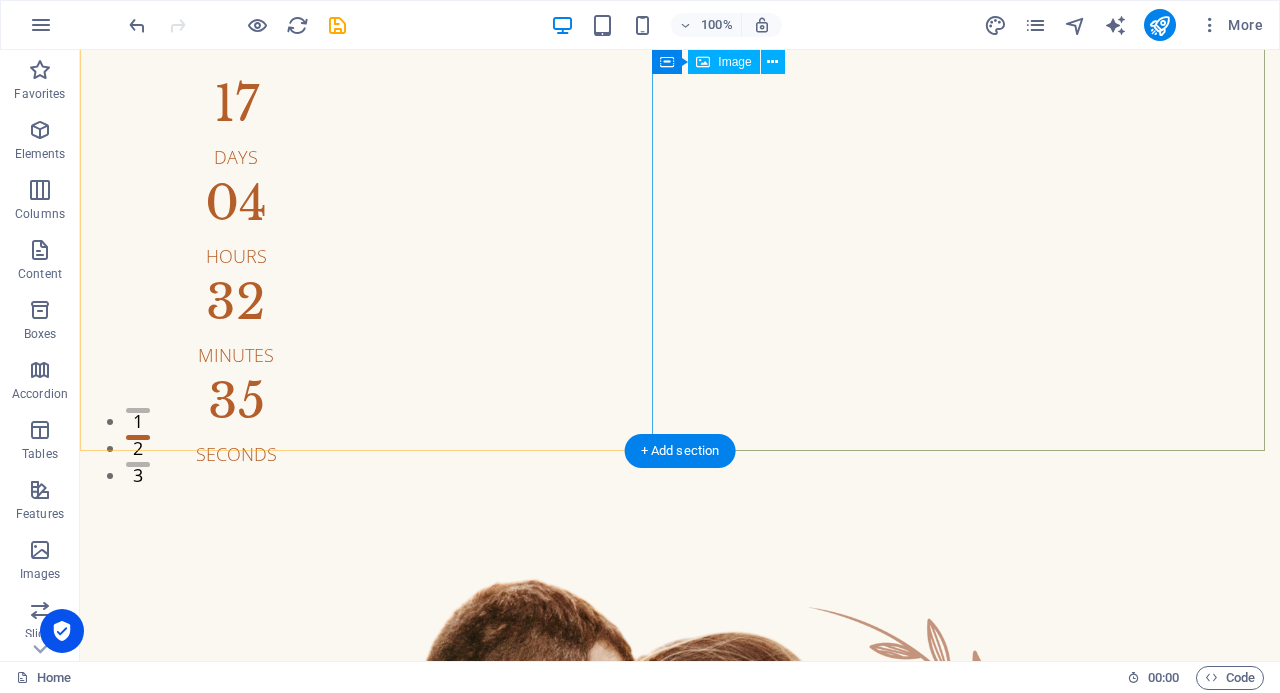 scroll, scrollTop: 100, scrollLeft: 0, axis: vertical 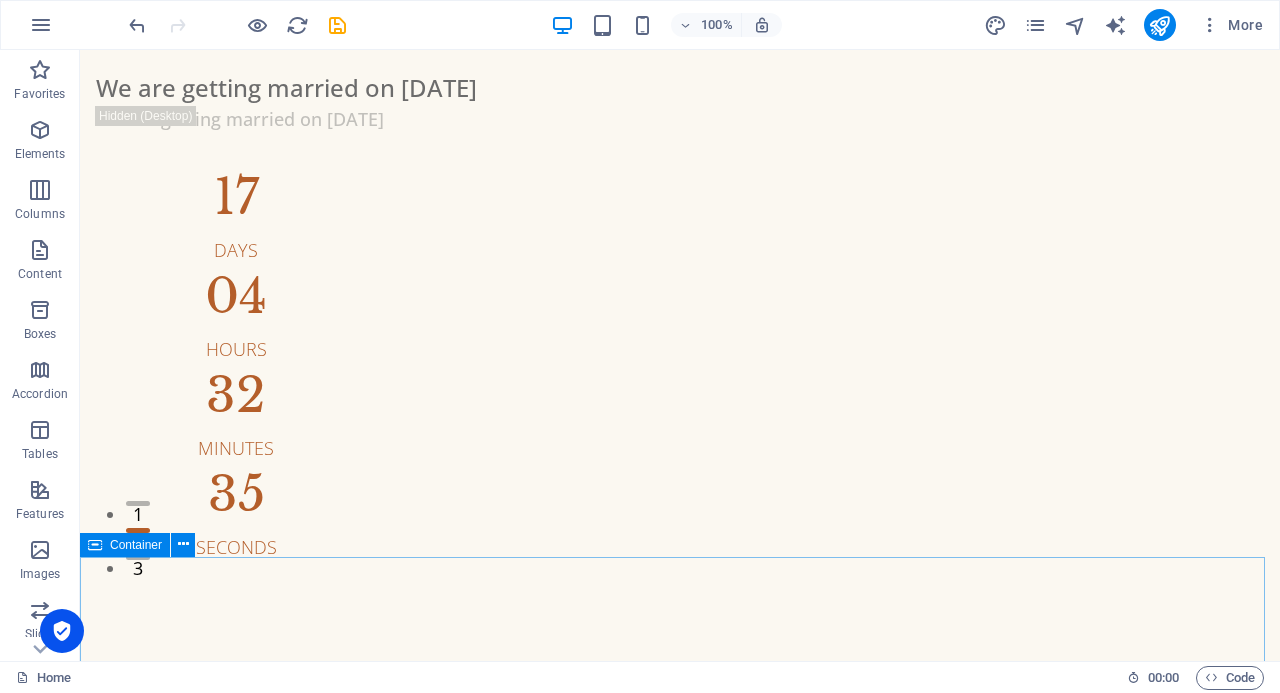 click at bounding box center (183, 544) 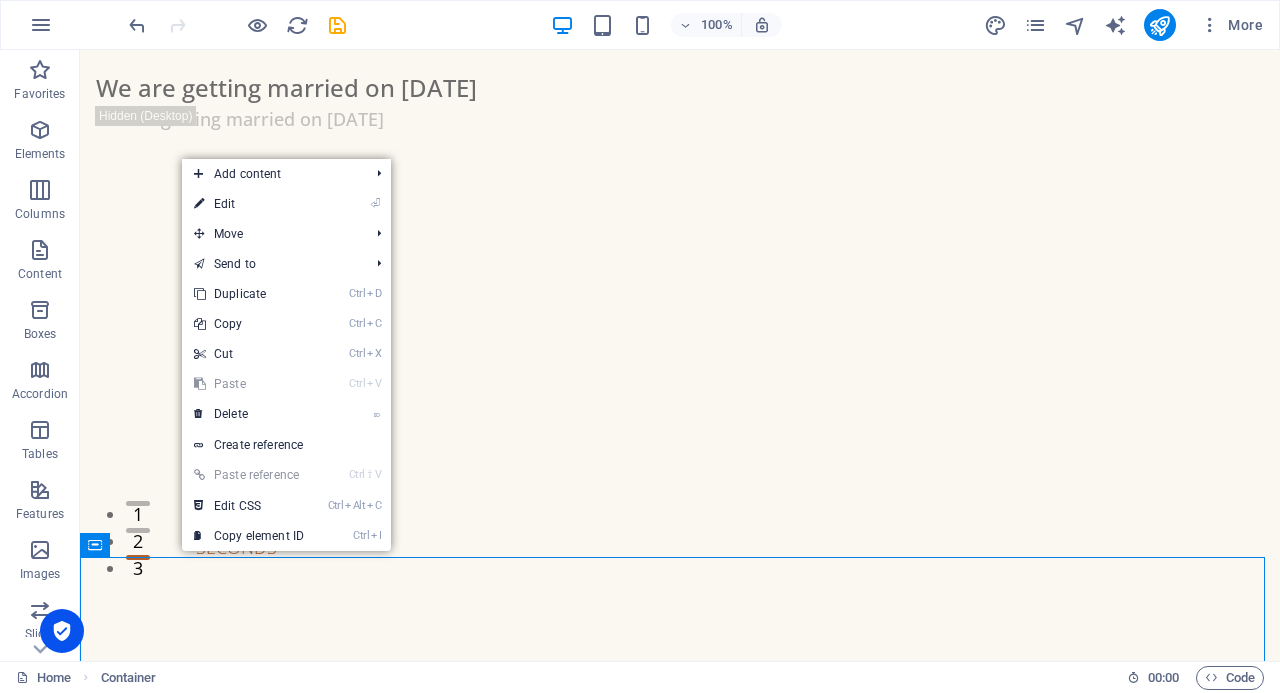 click on "⌦  Delete" at bounding box center [249, 414] 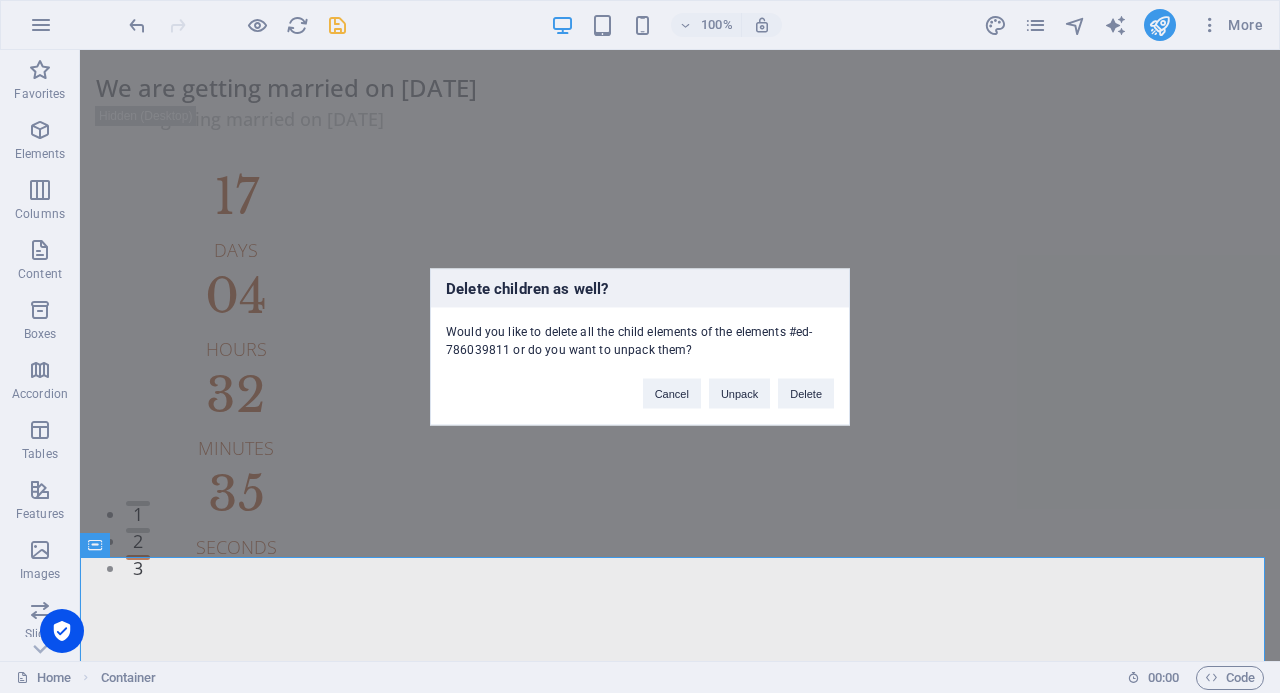 click on "Delete" at bounding box center [806, 393] 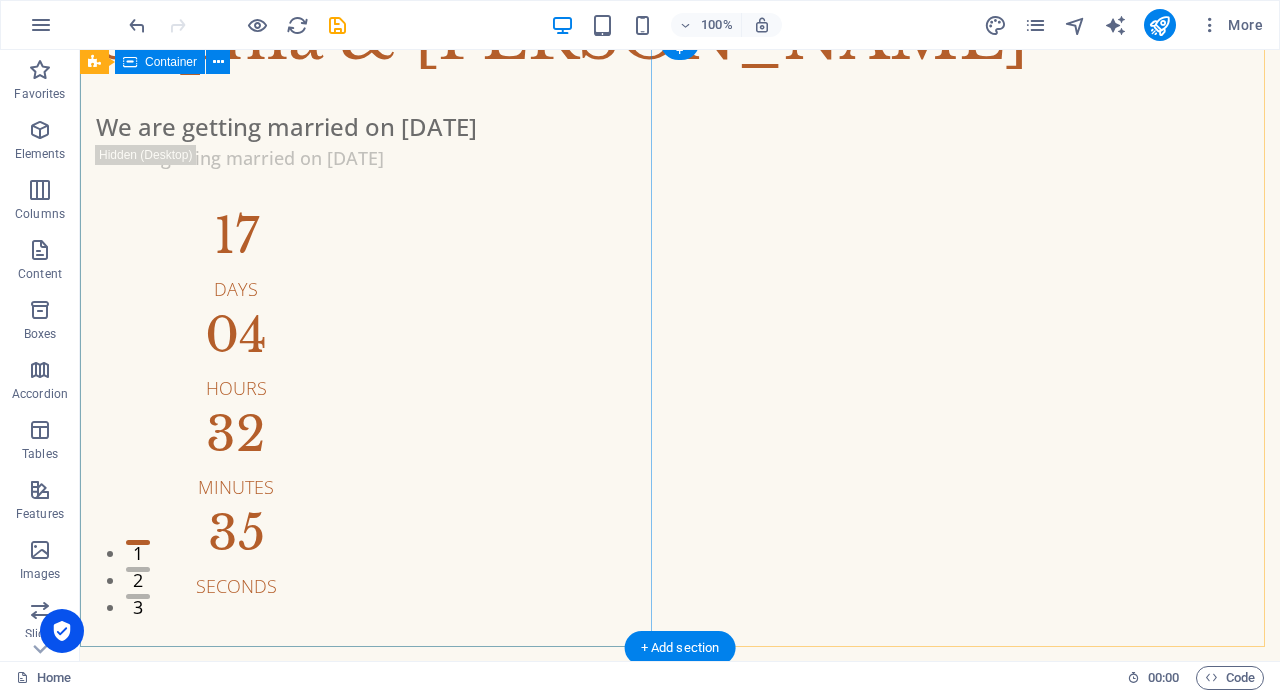 scroll, scrollTop: 0, scrollLeft: 0, axis: both 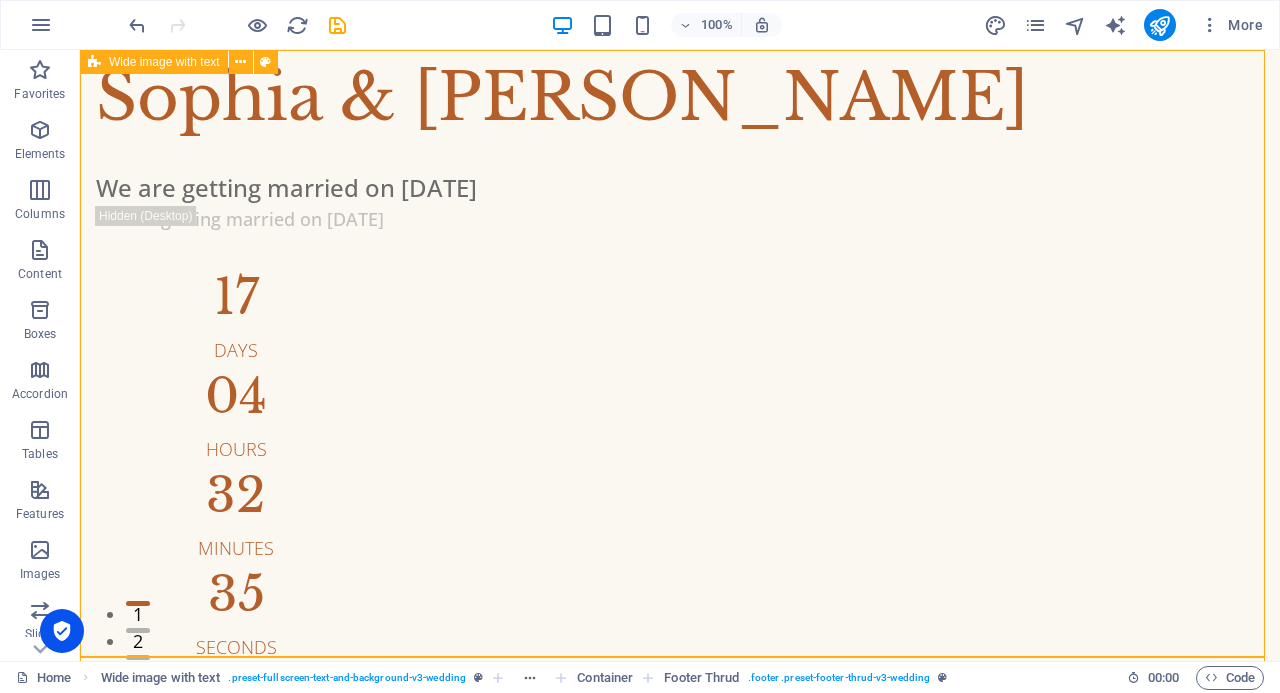 click at bounding box center (241, 62) 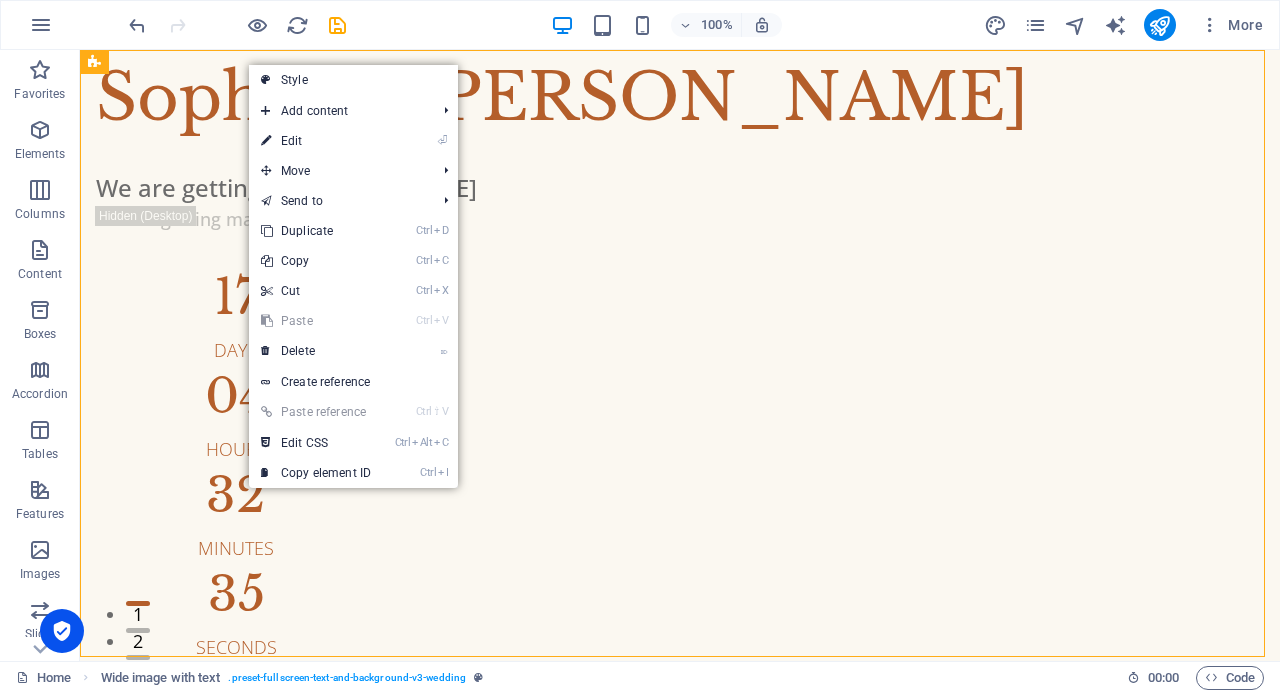 click on "⌦  Delete" at bounding box center (316, 351) 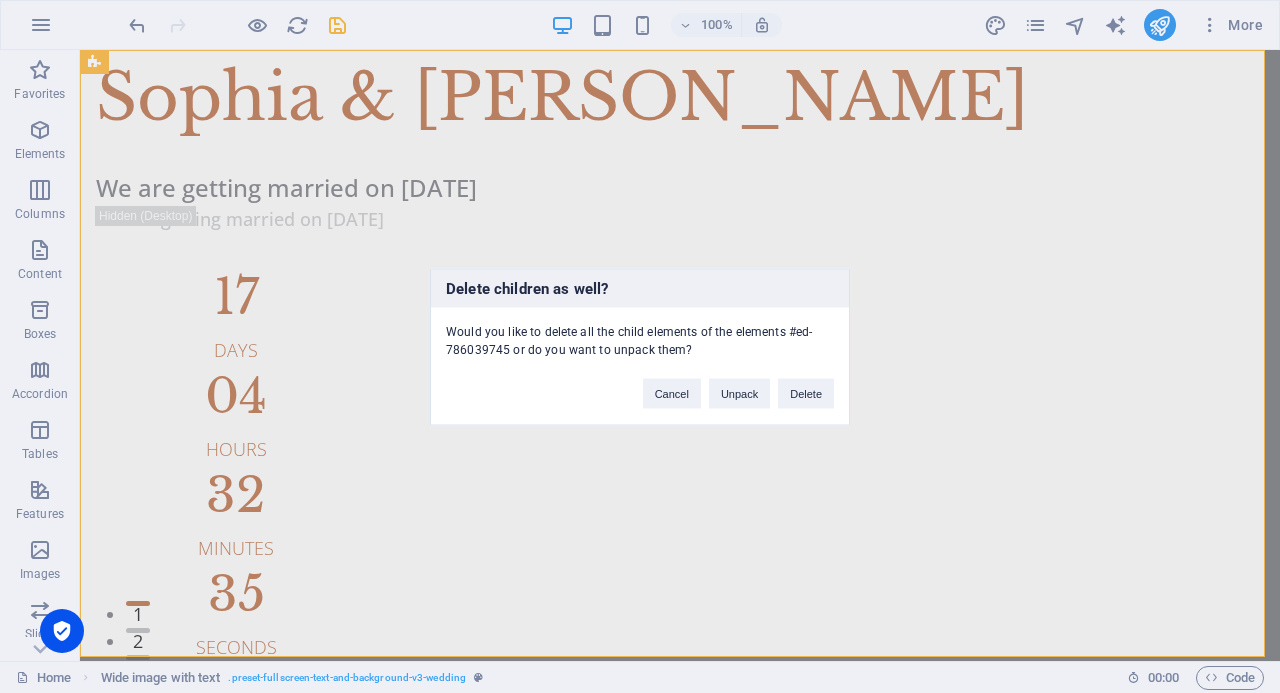 click on "Delete" at bounding box center [806, 393] 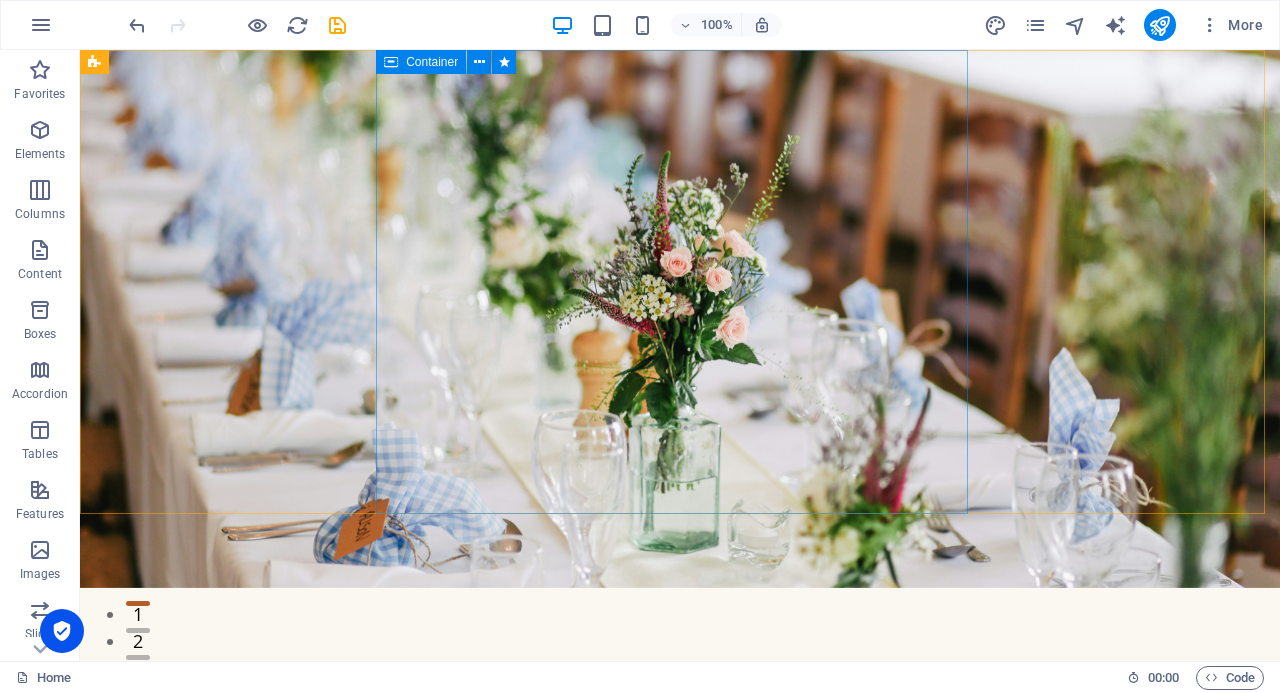 click at bounding box center [479, 62] 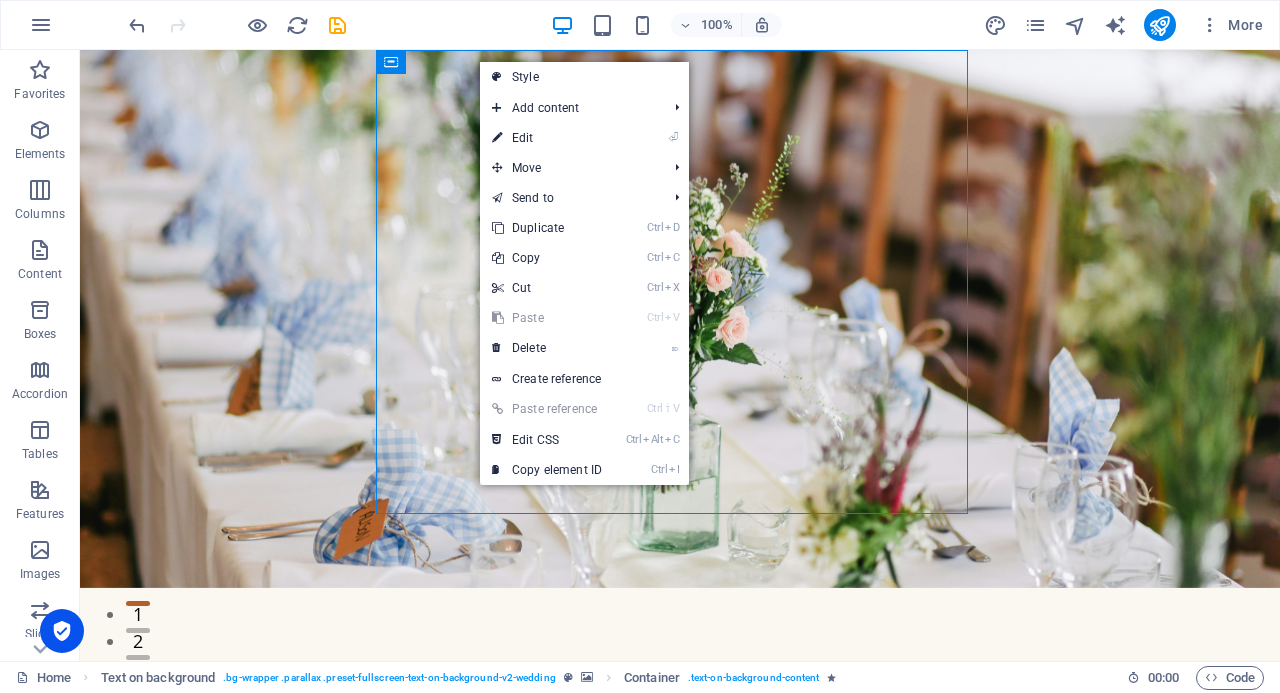click on "⌦  Delete" at bounding box center [547, 348] 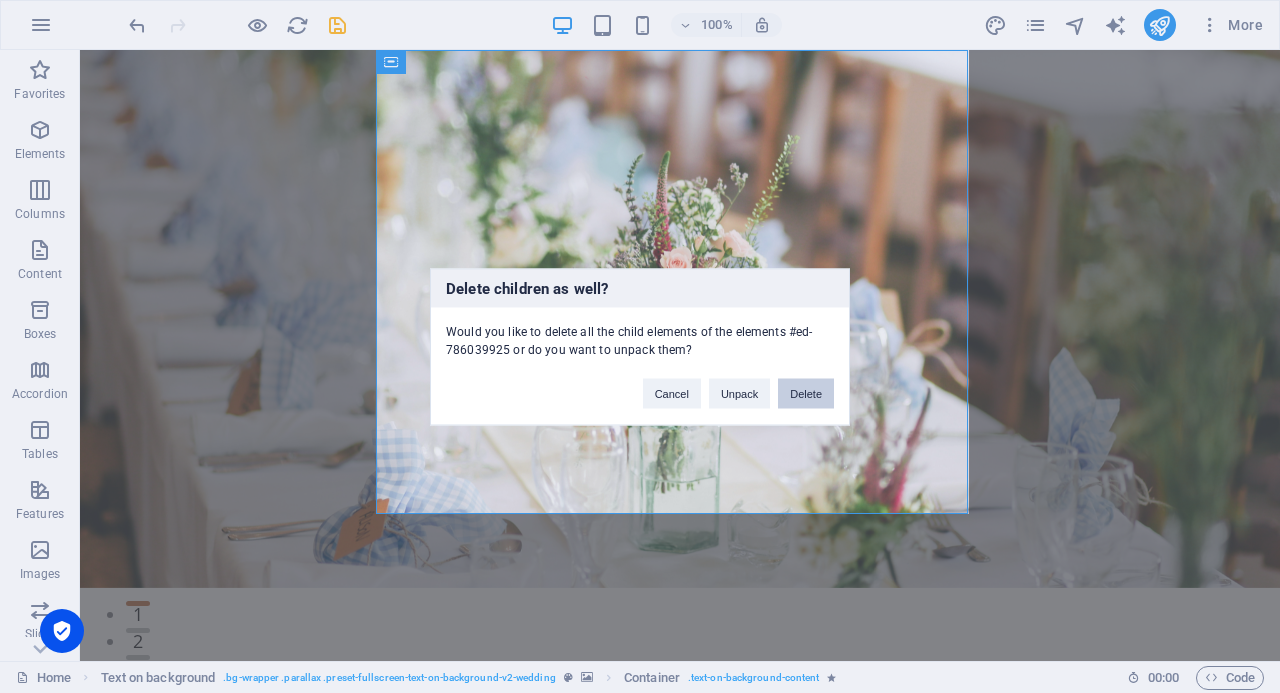 click on "Delete" at bounding box center [806, 393] 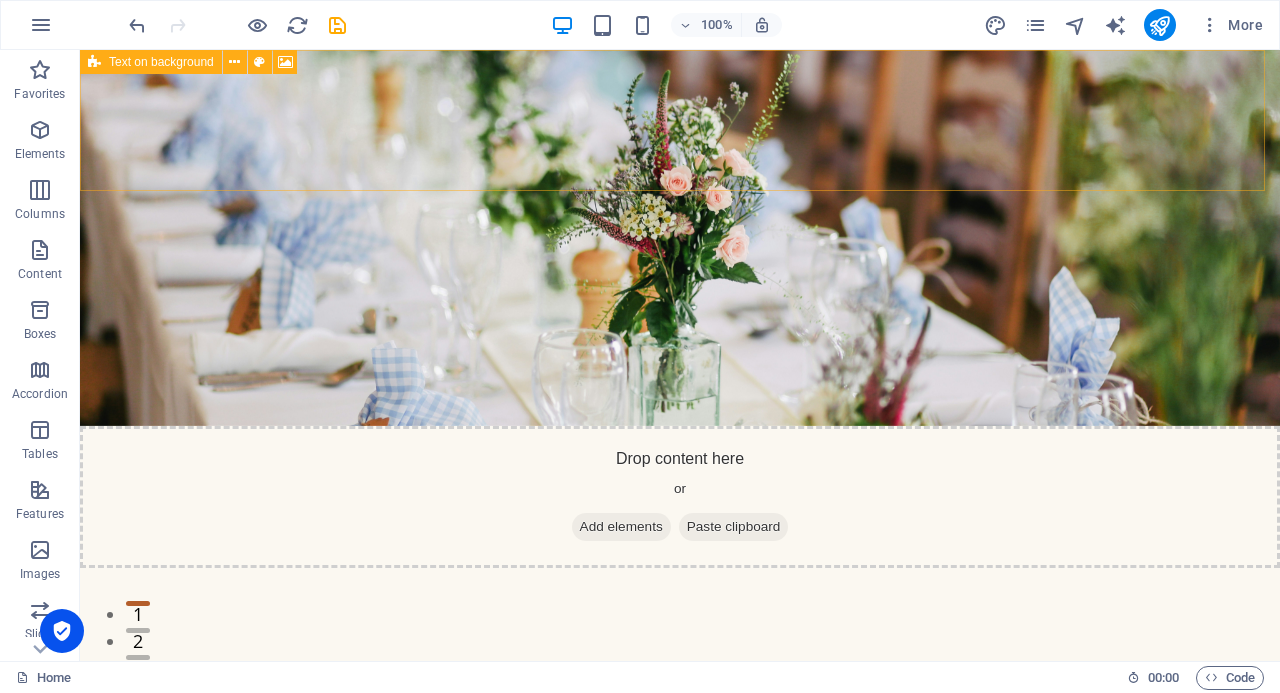 click at bounding box center (234, 62) 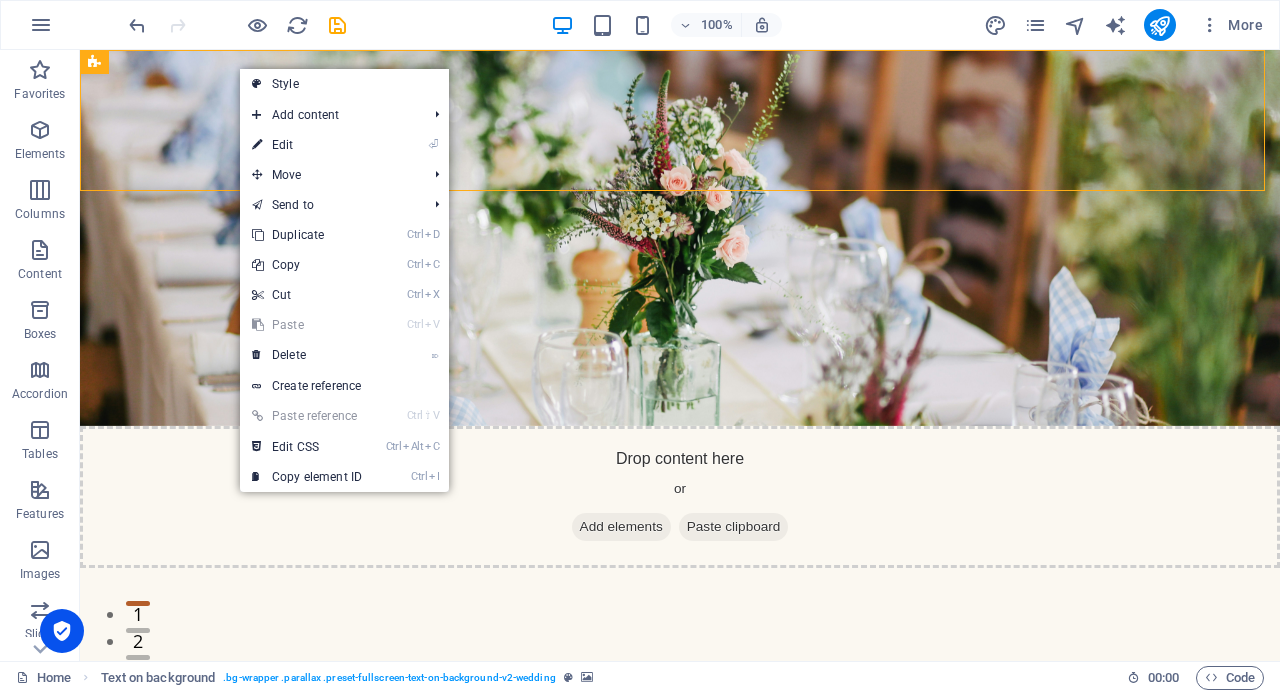 click on "⌦  Delete" at bounding box center (307, 355) 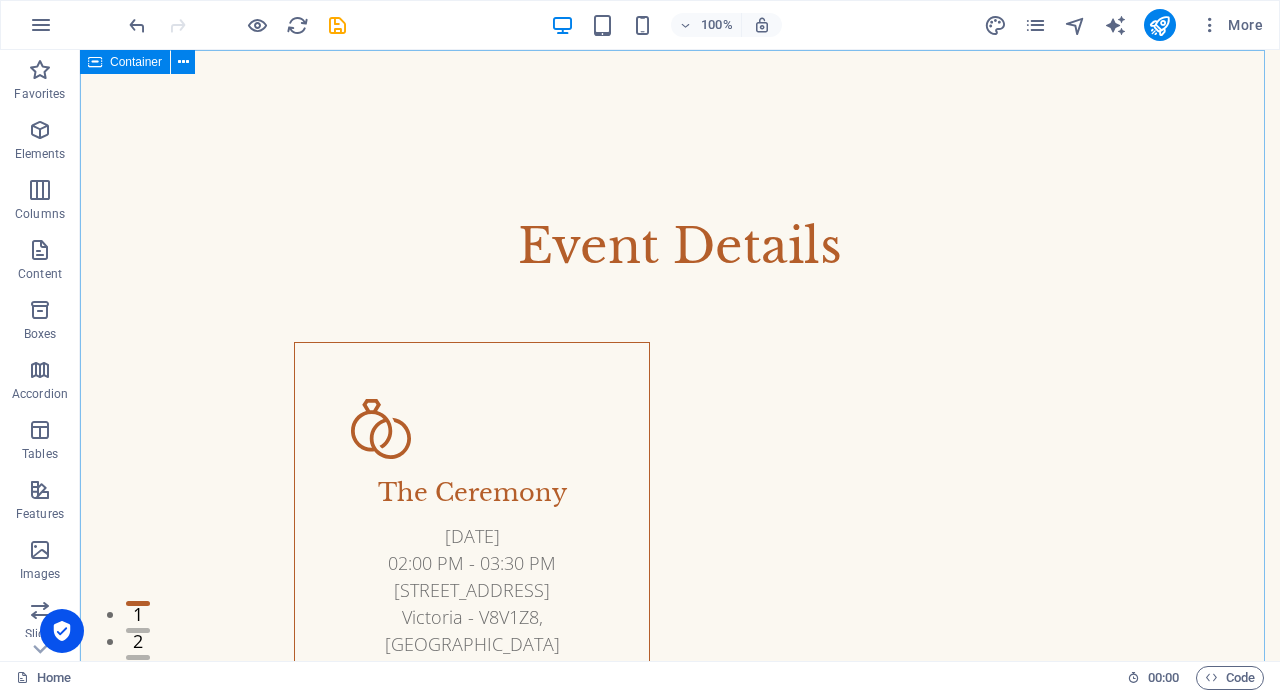 click at bounding box center (183, 62) 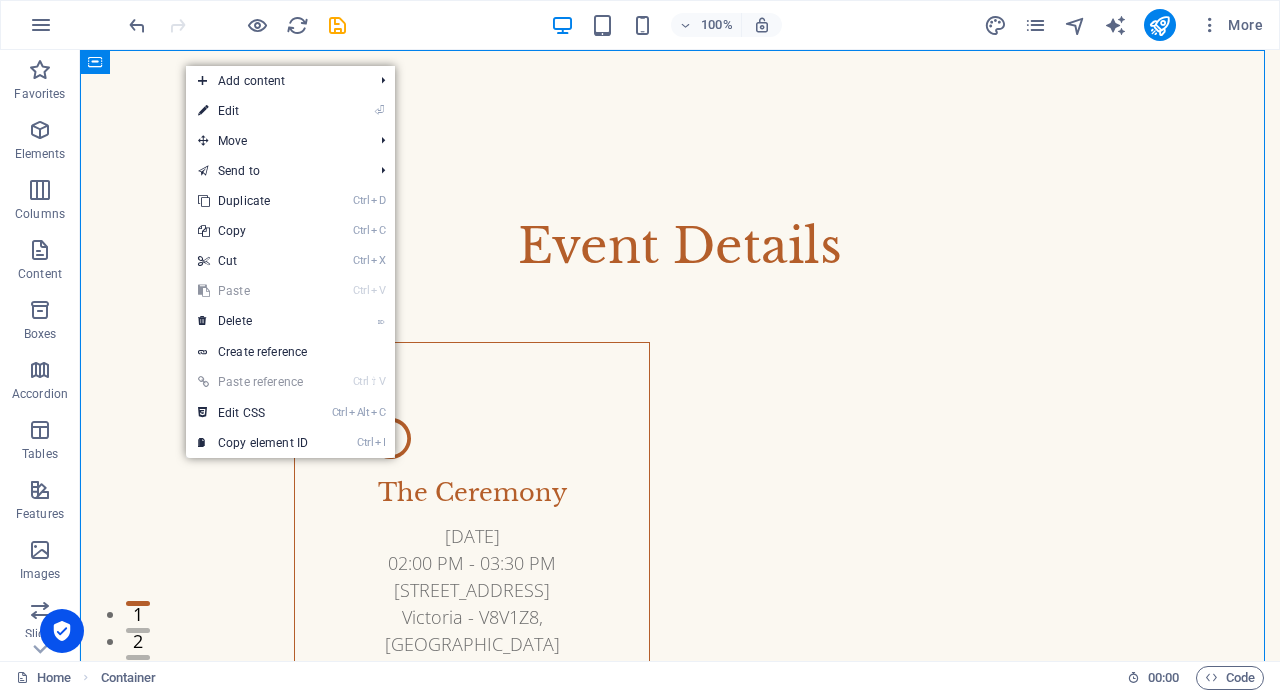 click on "⌦  Delete" at bounding box center [253, 321] 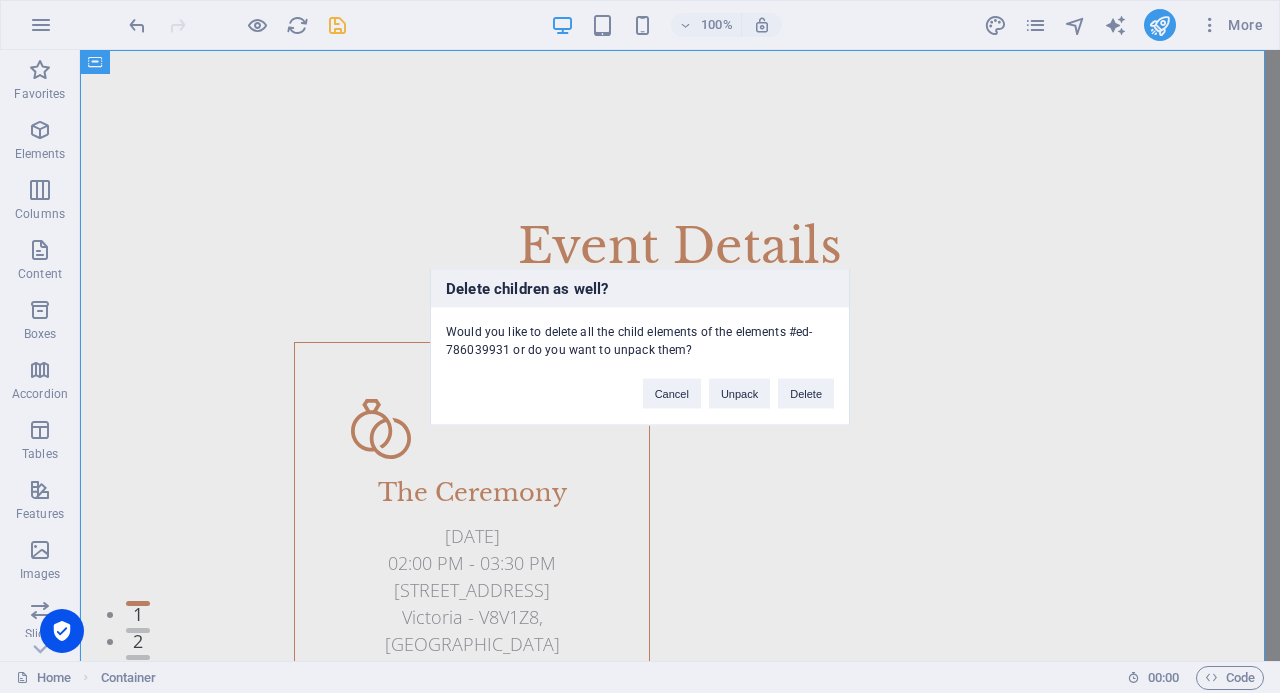click on "Delete" at bounding box center (806, 393) 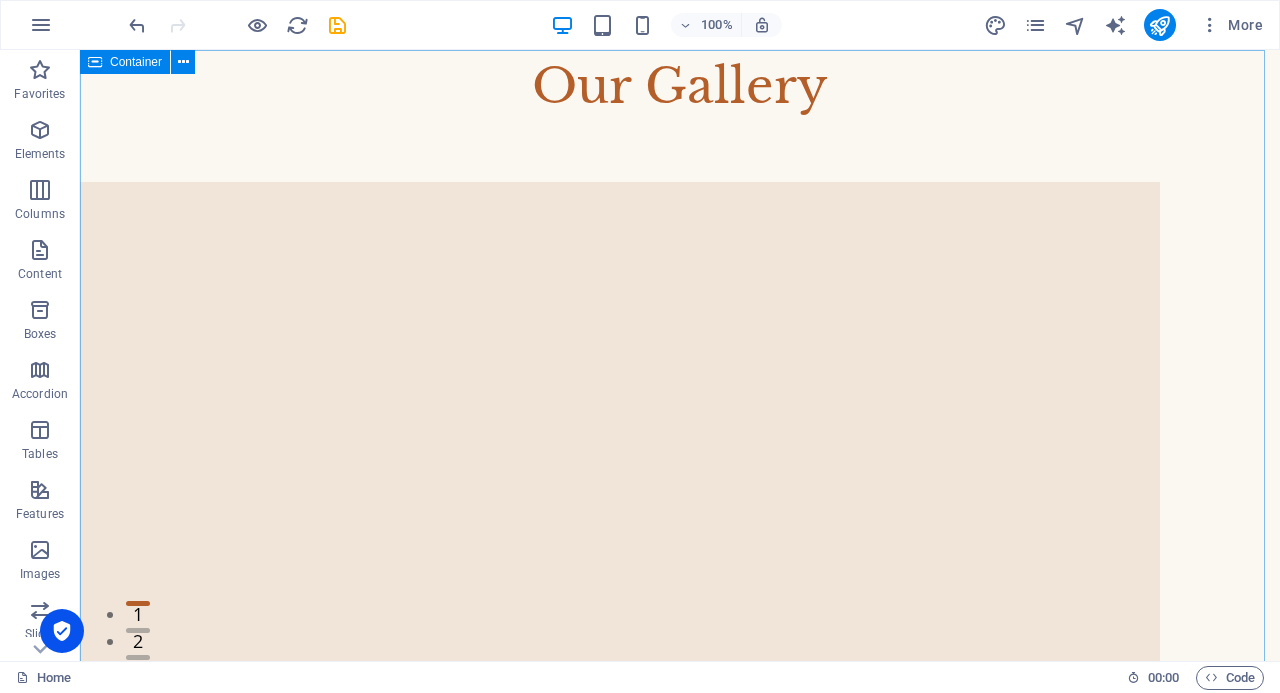 click at bounding box center (183, 62) 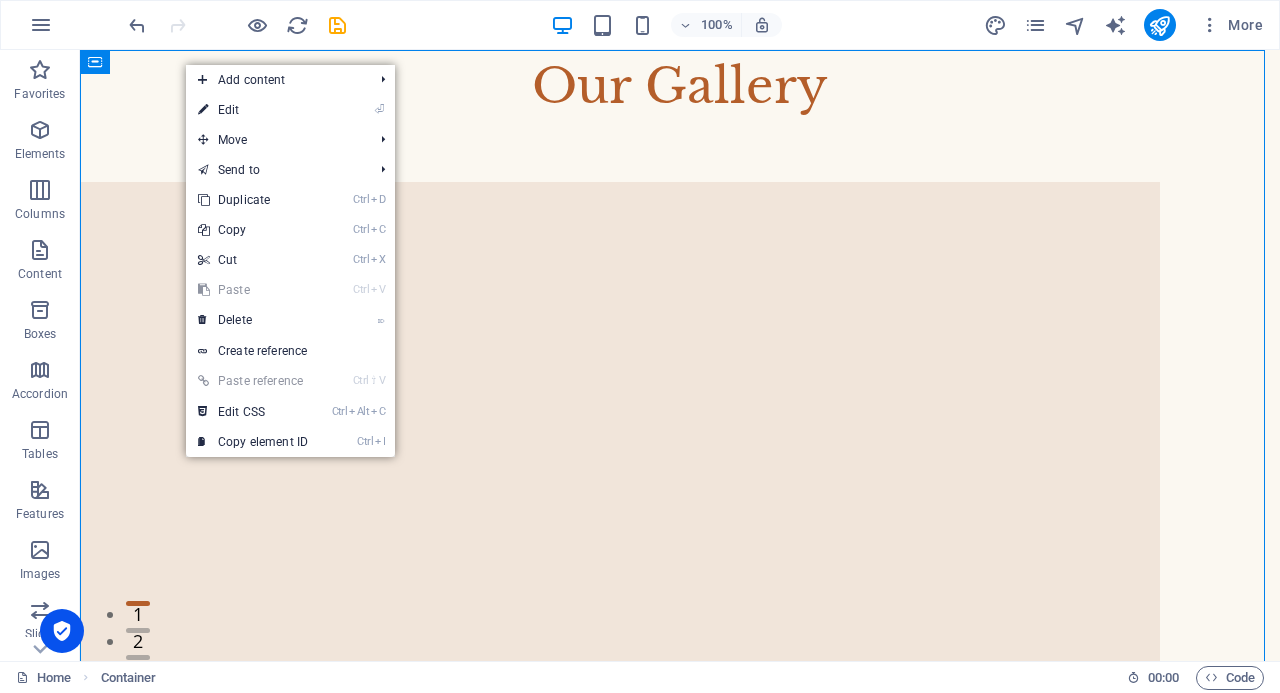 click on "⌦  Delete" at bounding box center [290, 320] 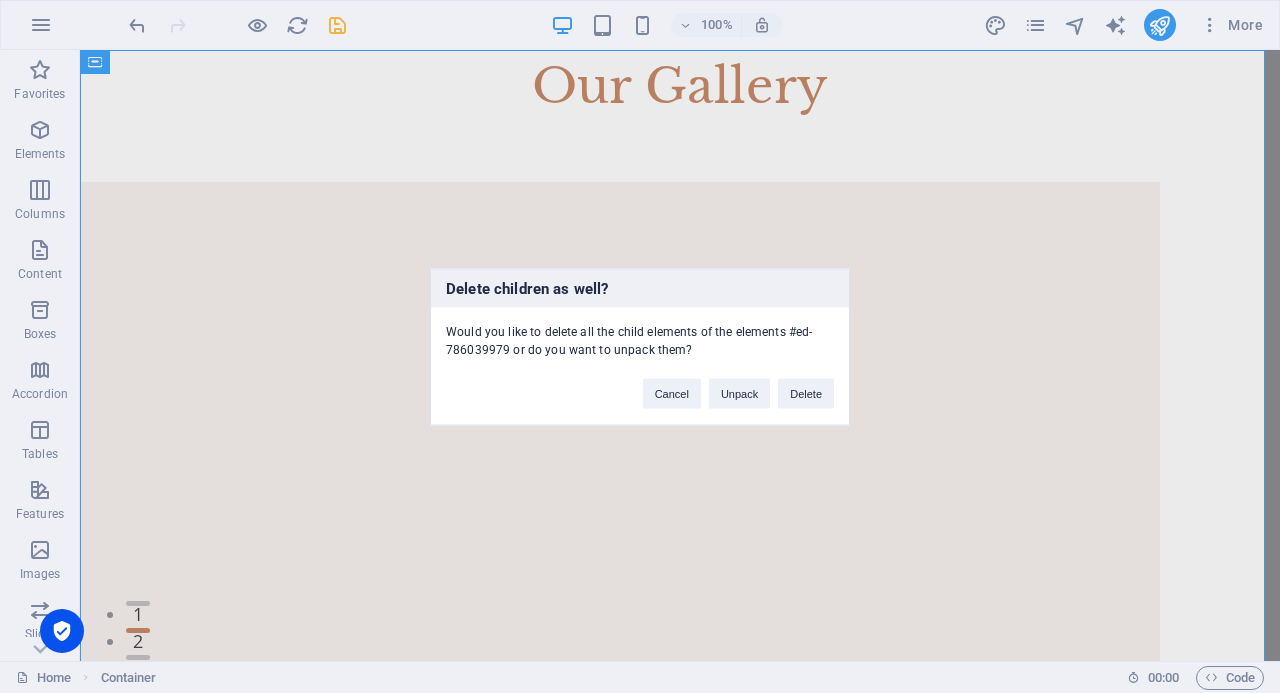 click on "Delete" at bounding box center [806, 393] 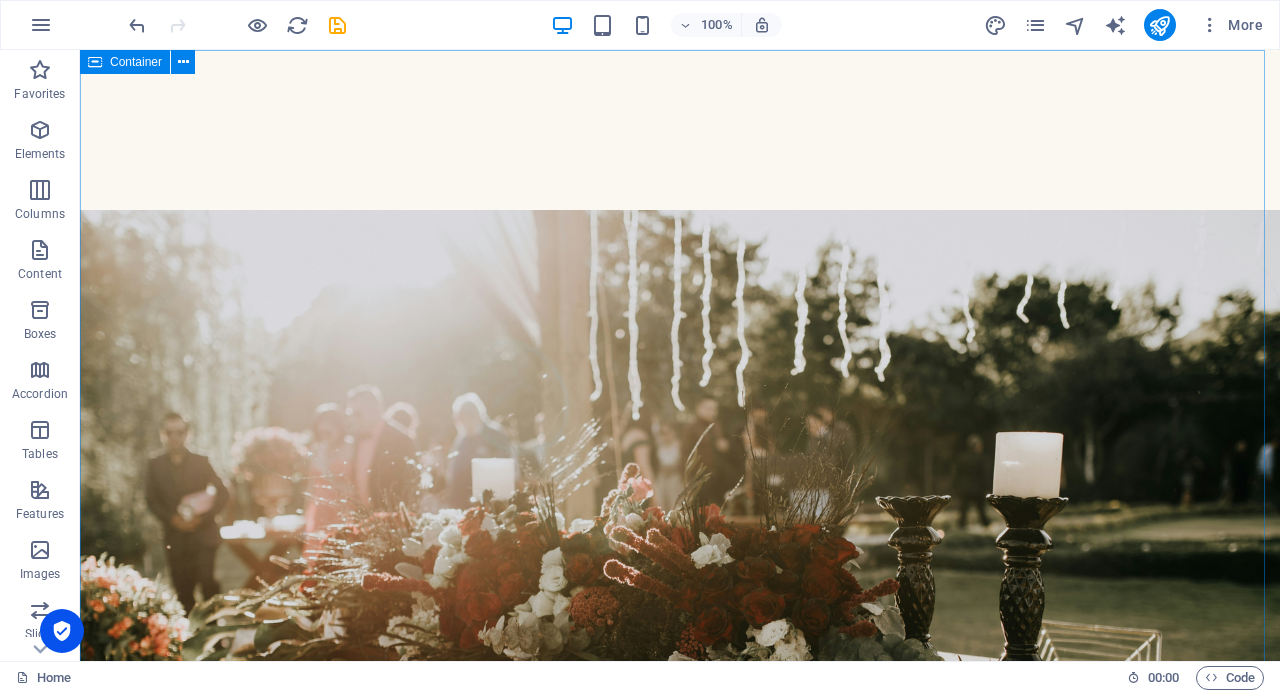 click at bounding box center (183, 62) 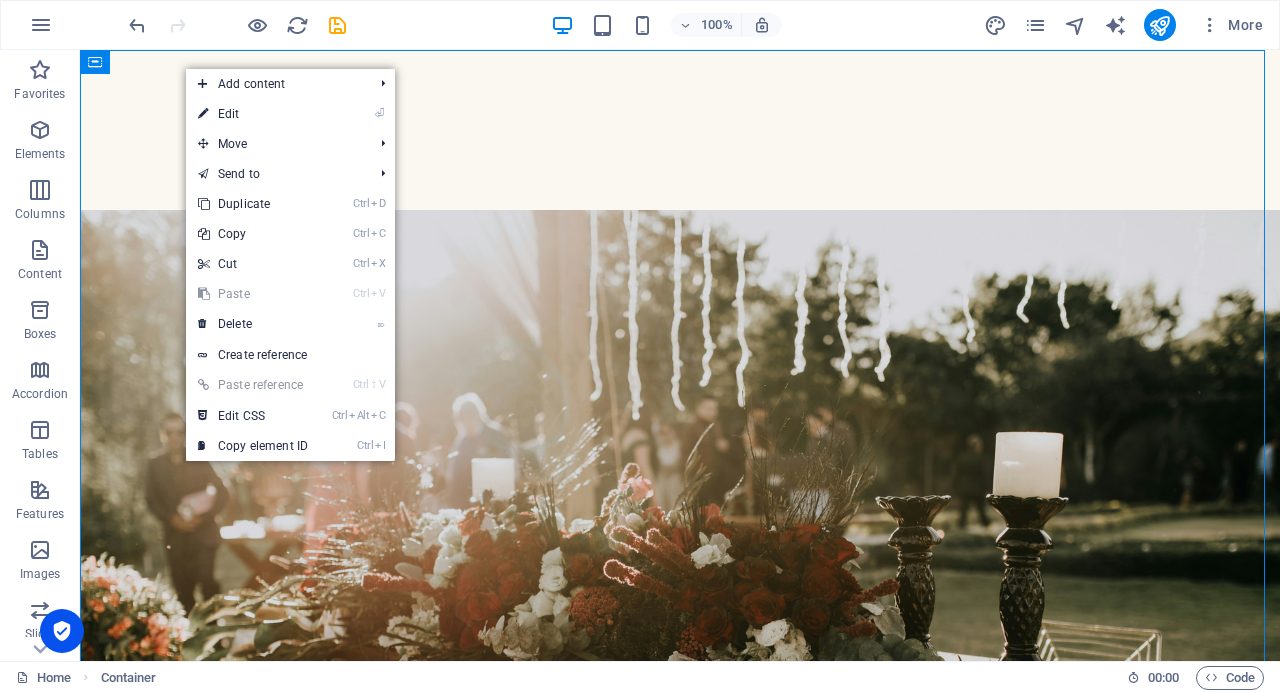 click on "⌦  Delete" at bounding box center (253, 324) 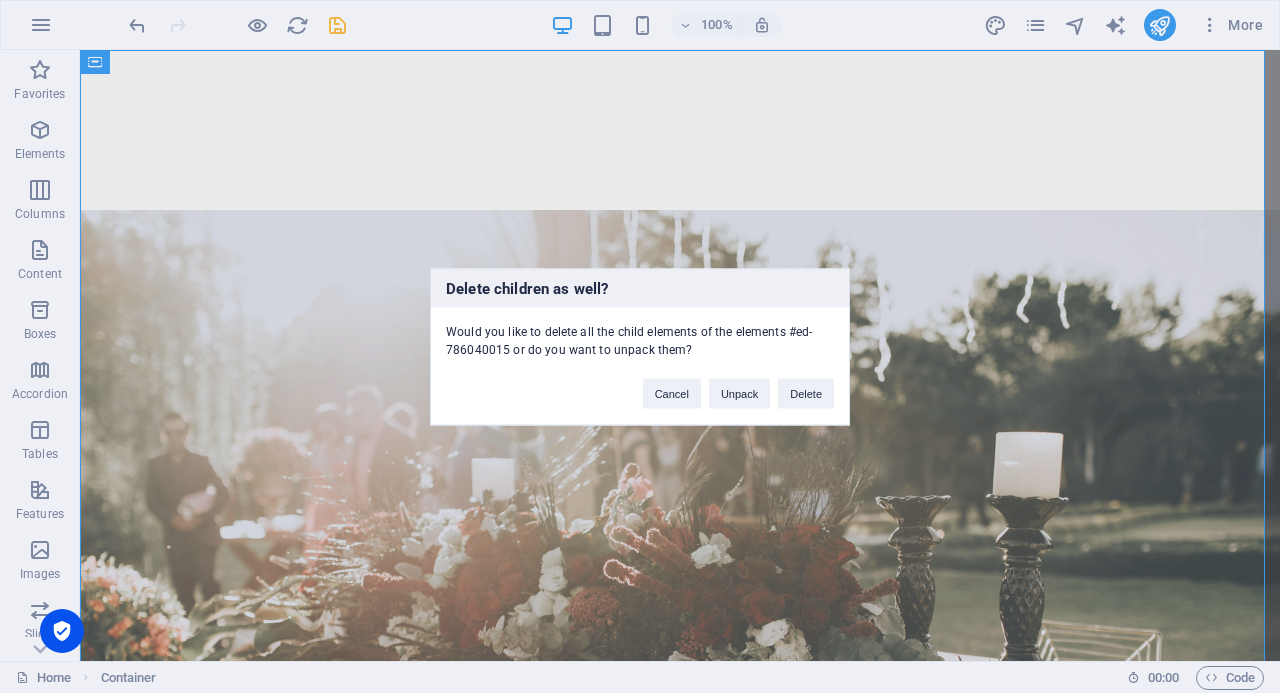 click on "Delete" at bounding box center [806, 393] 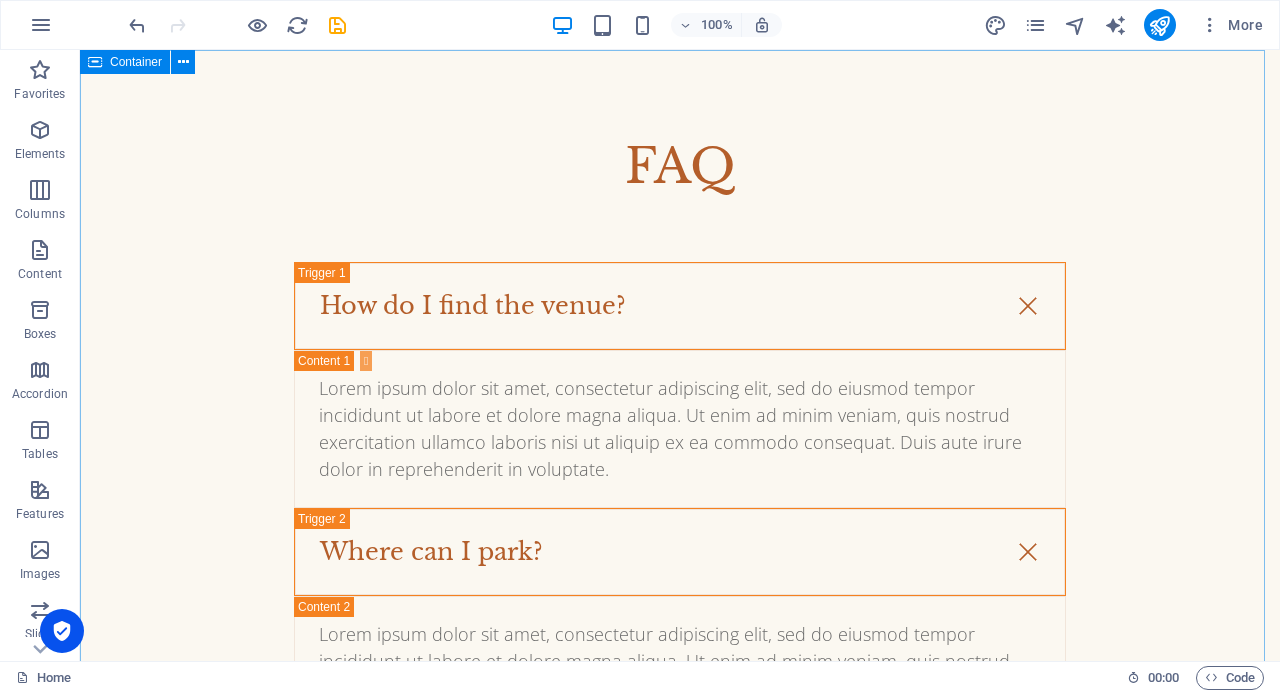 click at bounding box center (183, 62) 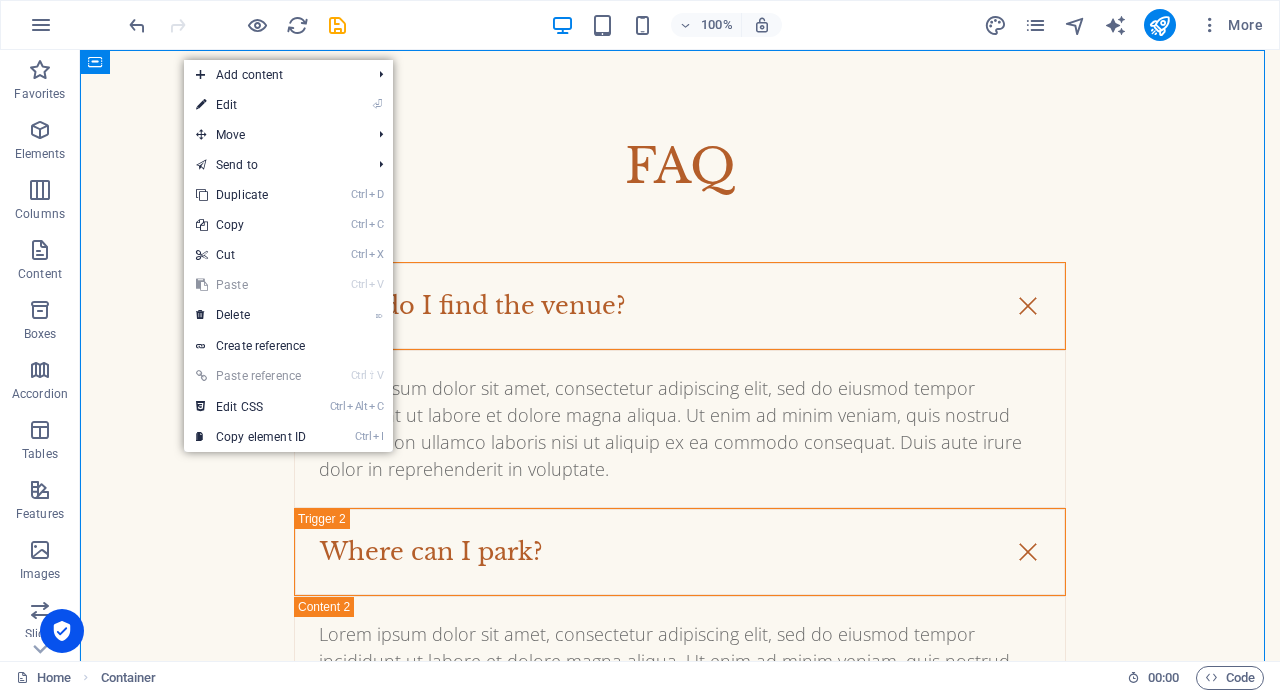 click on "⌦  Delete" at bounding box center (251, 315) 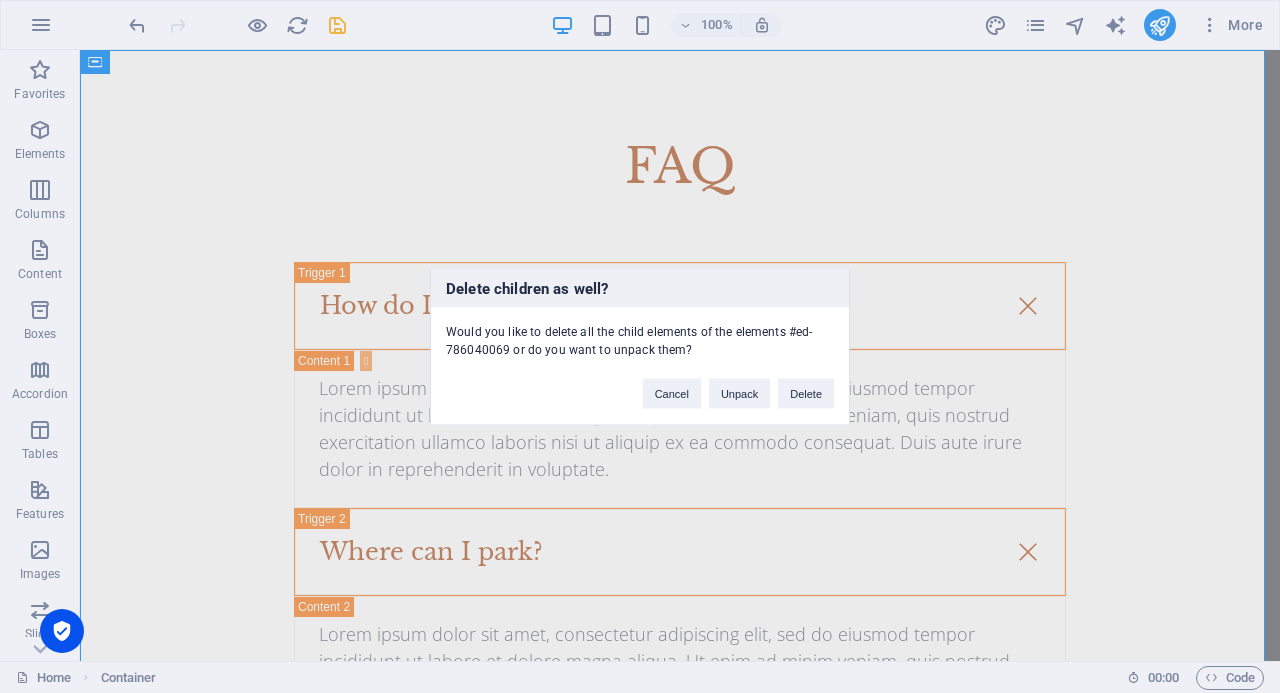 click on "Delete" at bounding box center (806, 393) 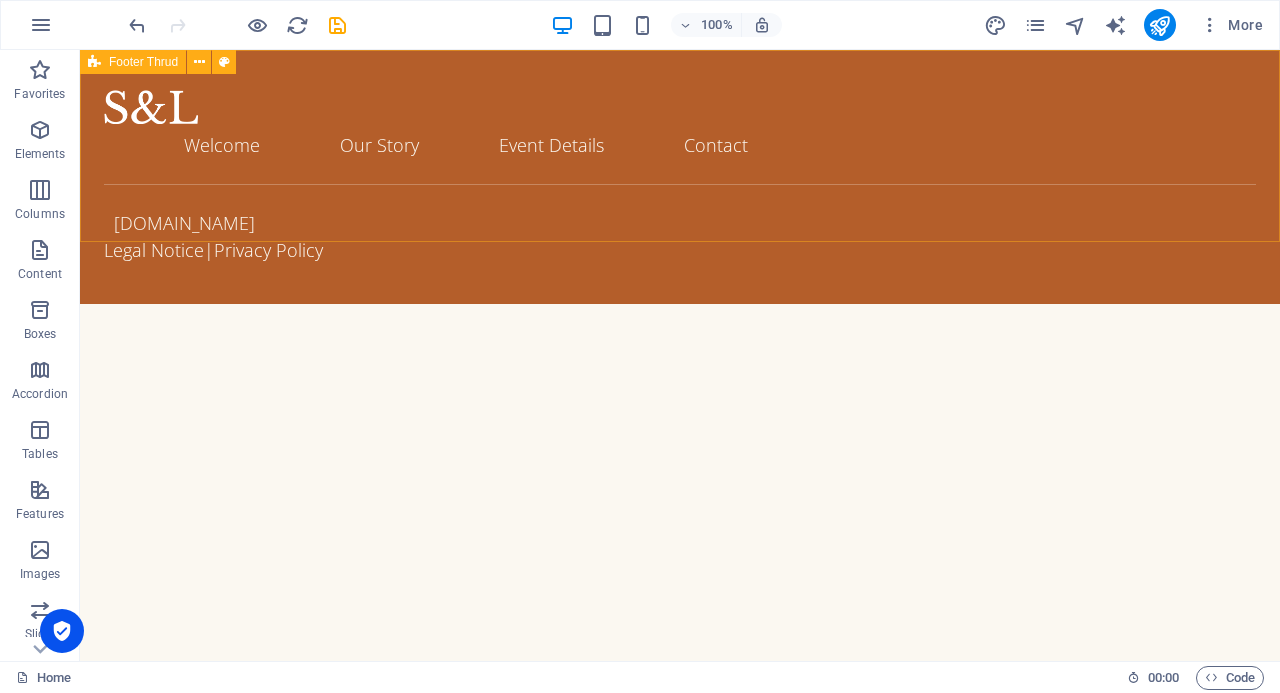 click at bounding box center [199, 62] 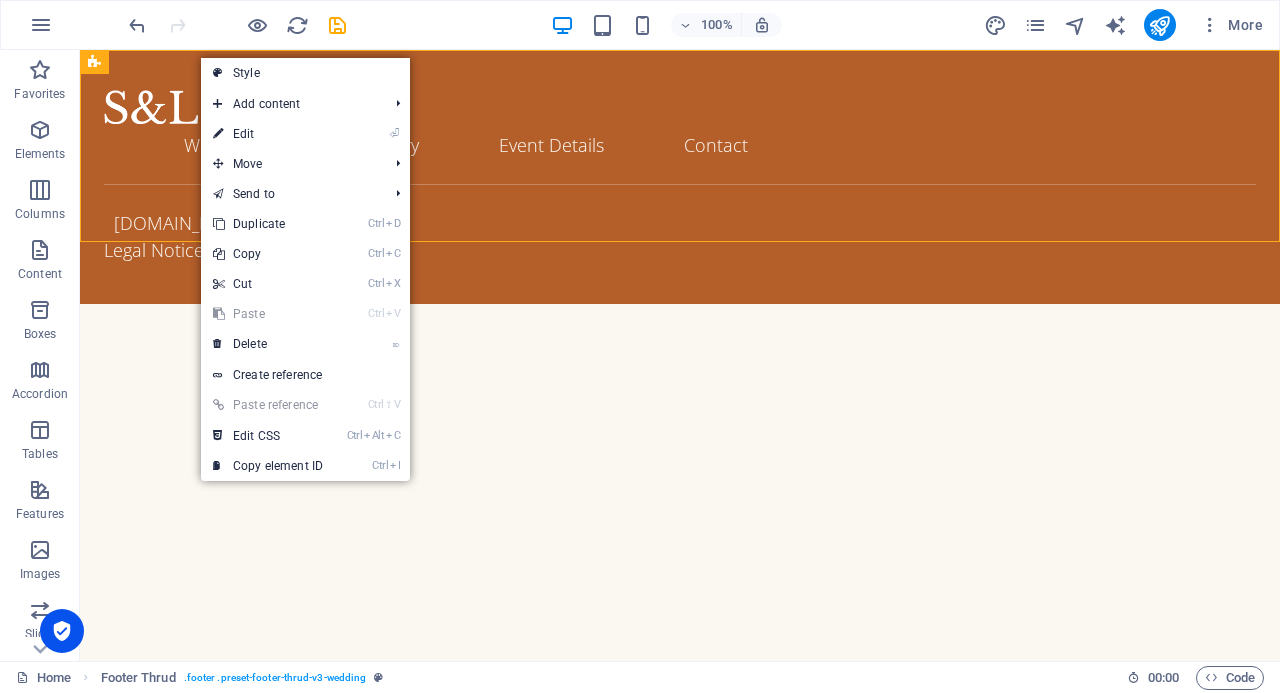 click on "⌦  Delete" at bounding box center [268, 344] 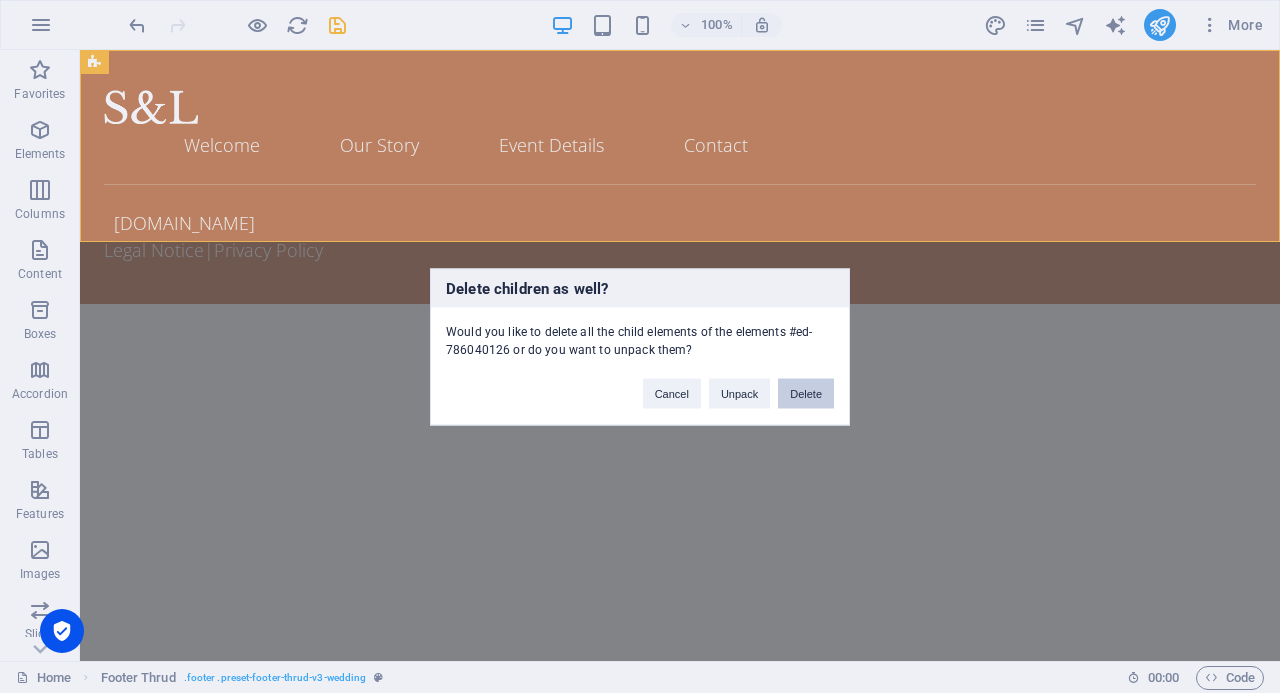click on "Delete" at bounding box center [806, 393] 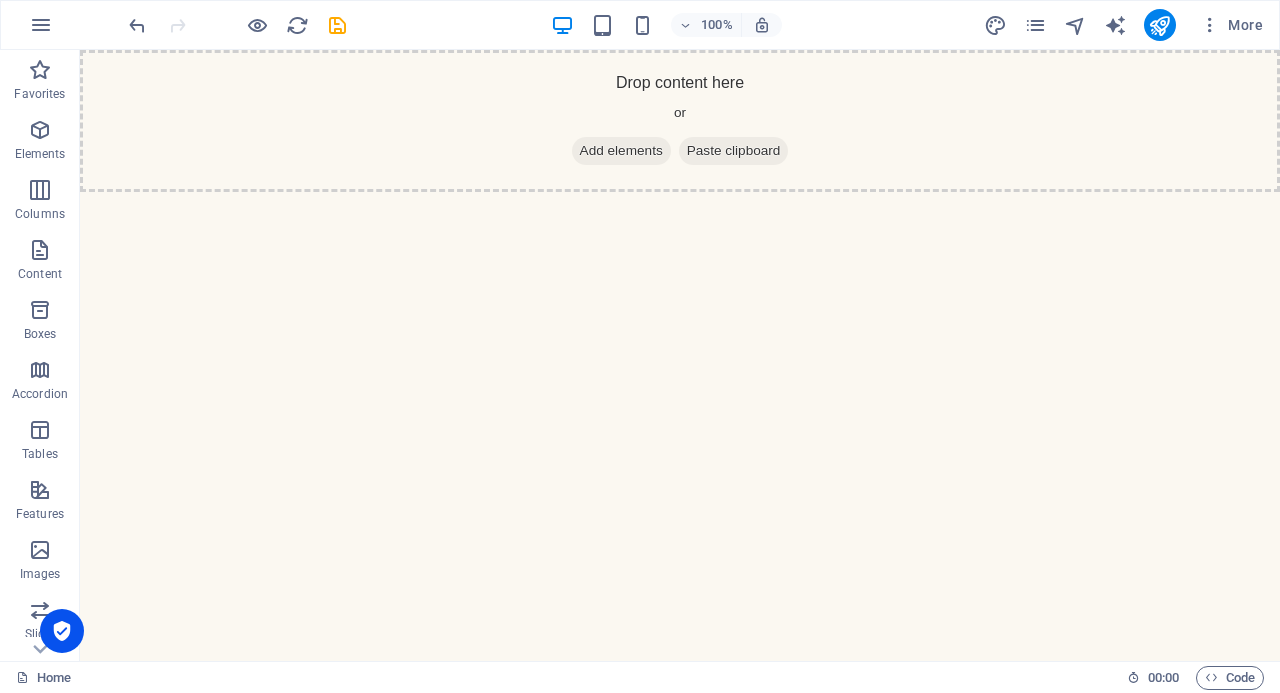click at bounding box center [40, 190] 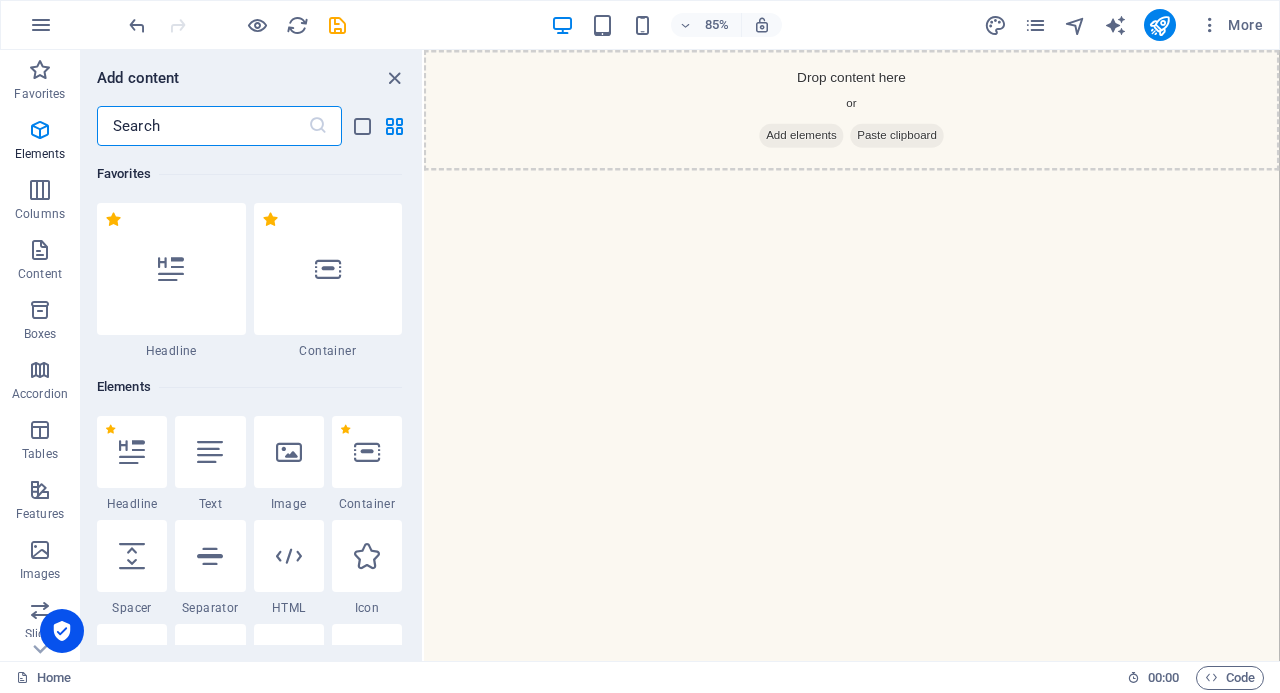 scroll, scrollTop: 990, scrollLeft: 0, axis: vertical 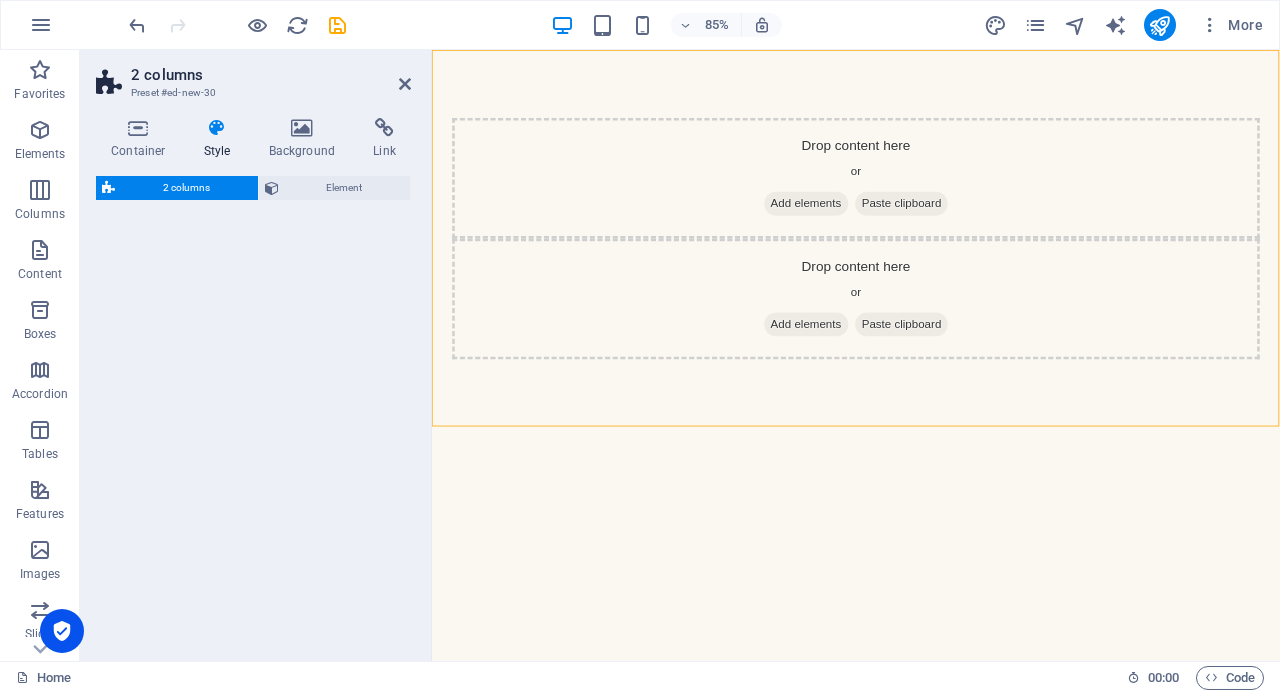 select on "rem" 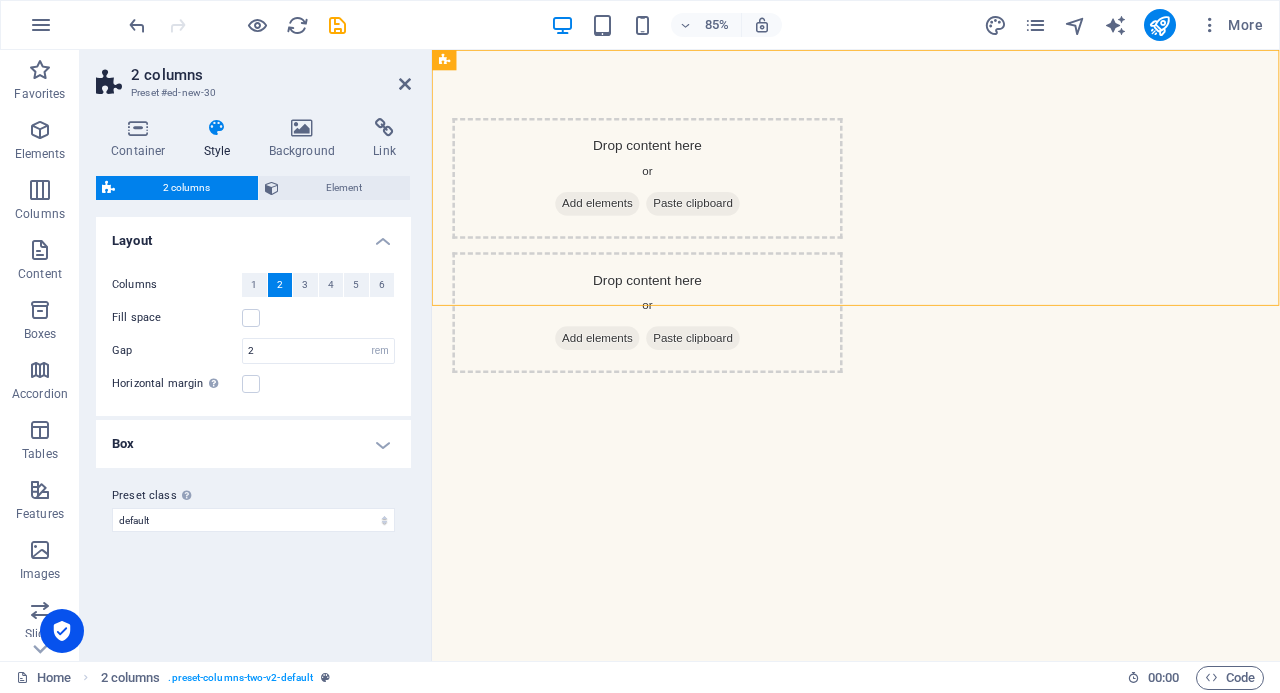 click at bounding box center (251, 318) 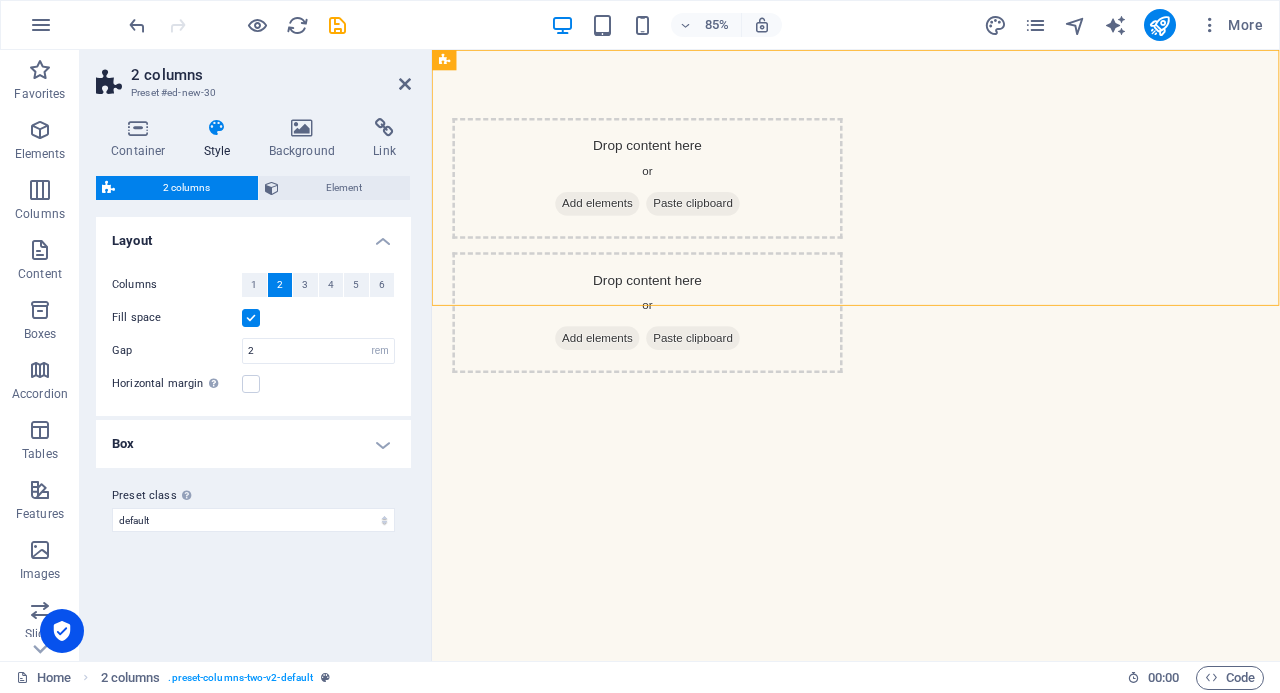 click at bounding box center (251, 318) 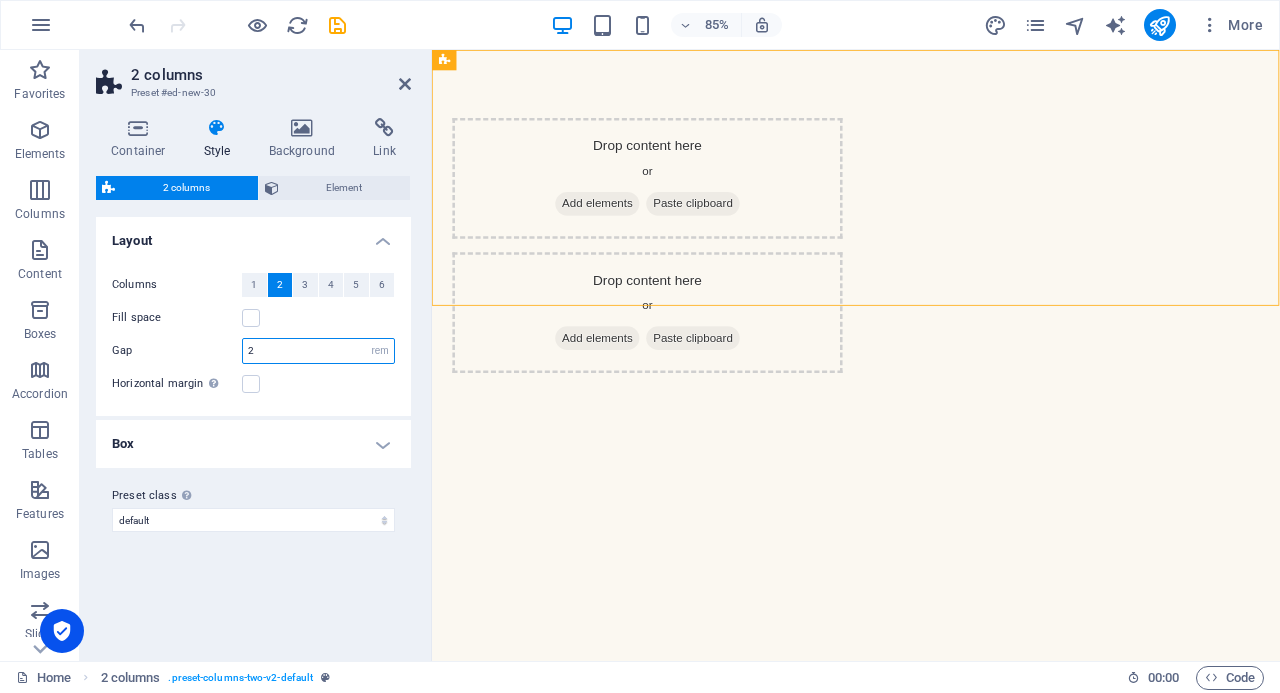 drag, startPoint x: 302, startPoint y: 349, endPoint x: 234, endPoint y: 361, distance: 69.050705 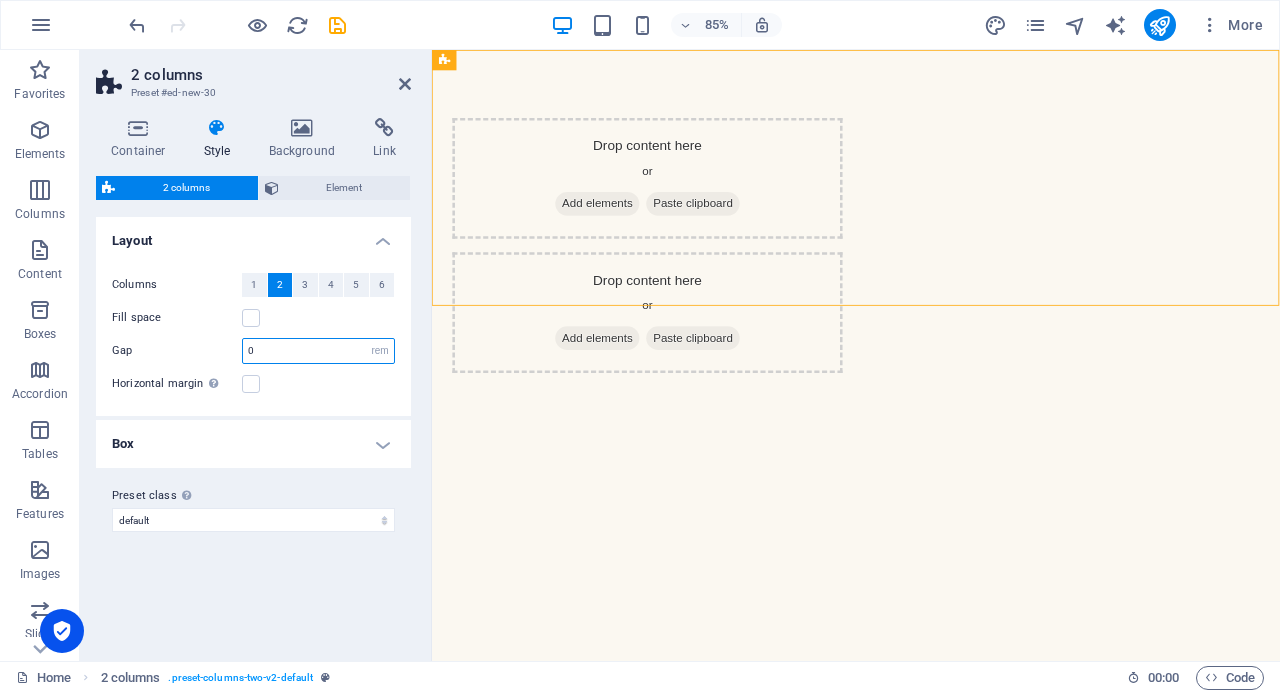 type on "0" 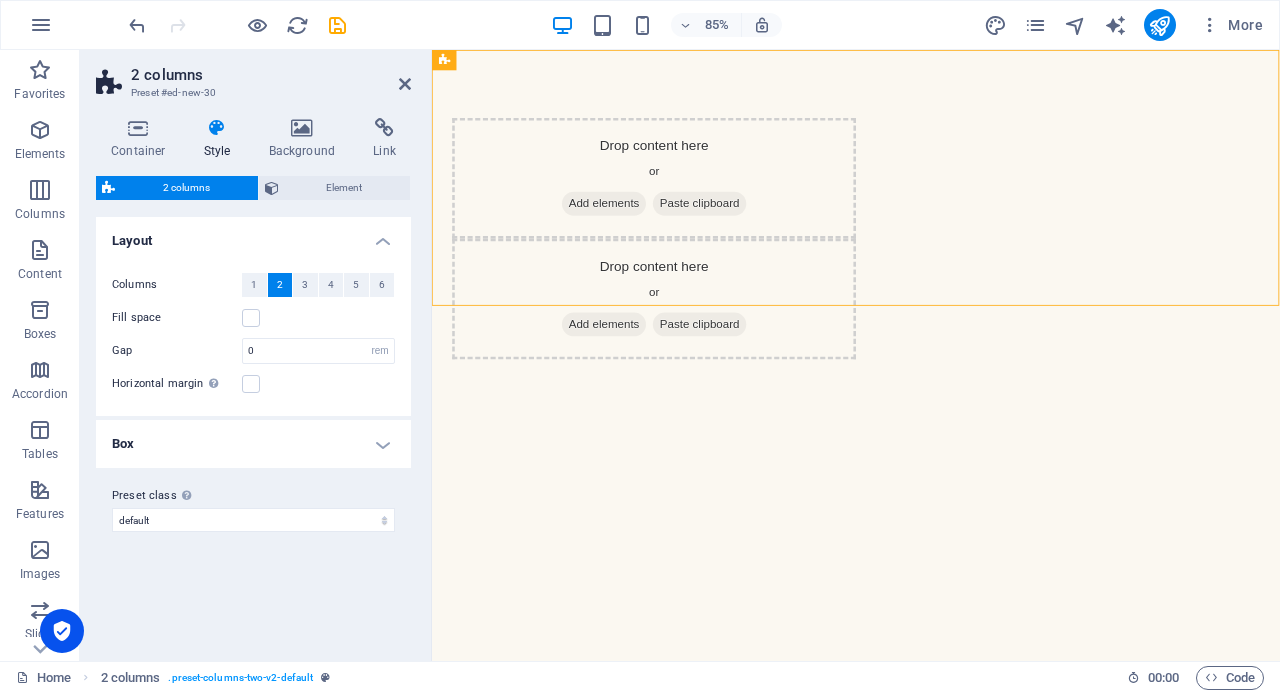 click on "Container" at bounding box center [142, 139] 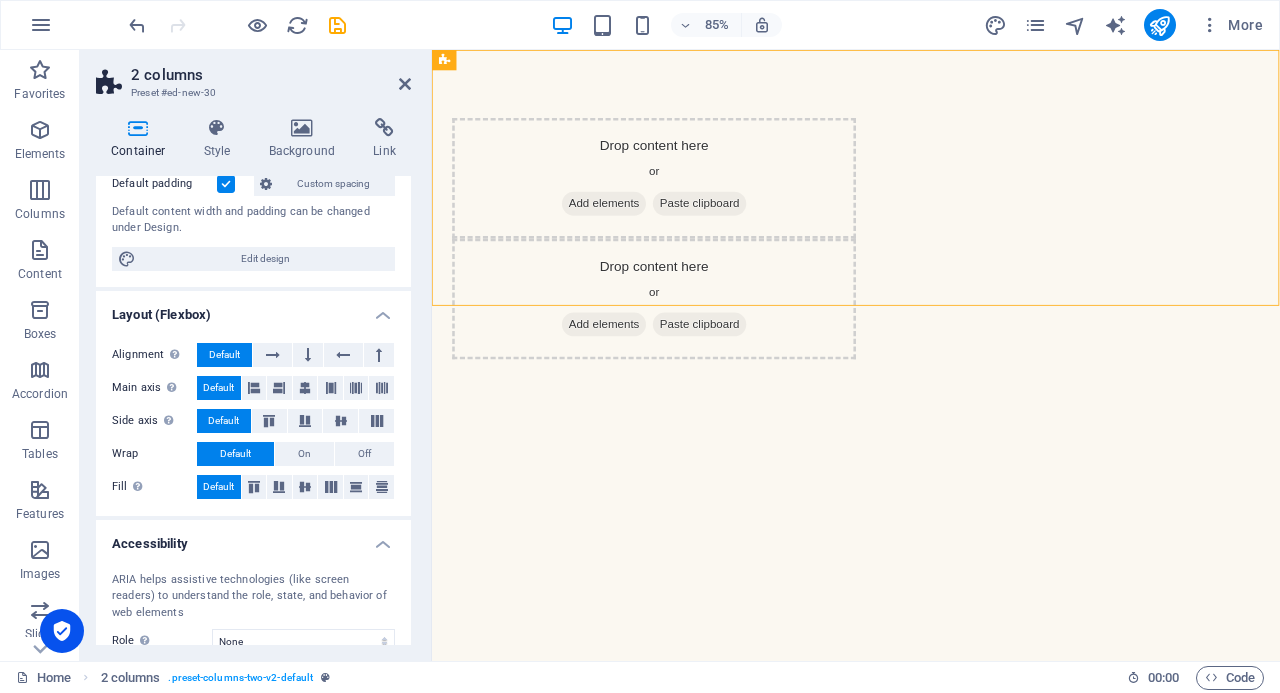 scroll, scrollTop: 304, scrollLeft: 0, axis: vertical 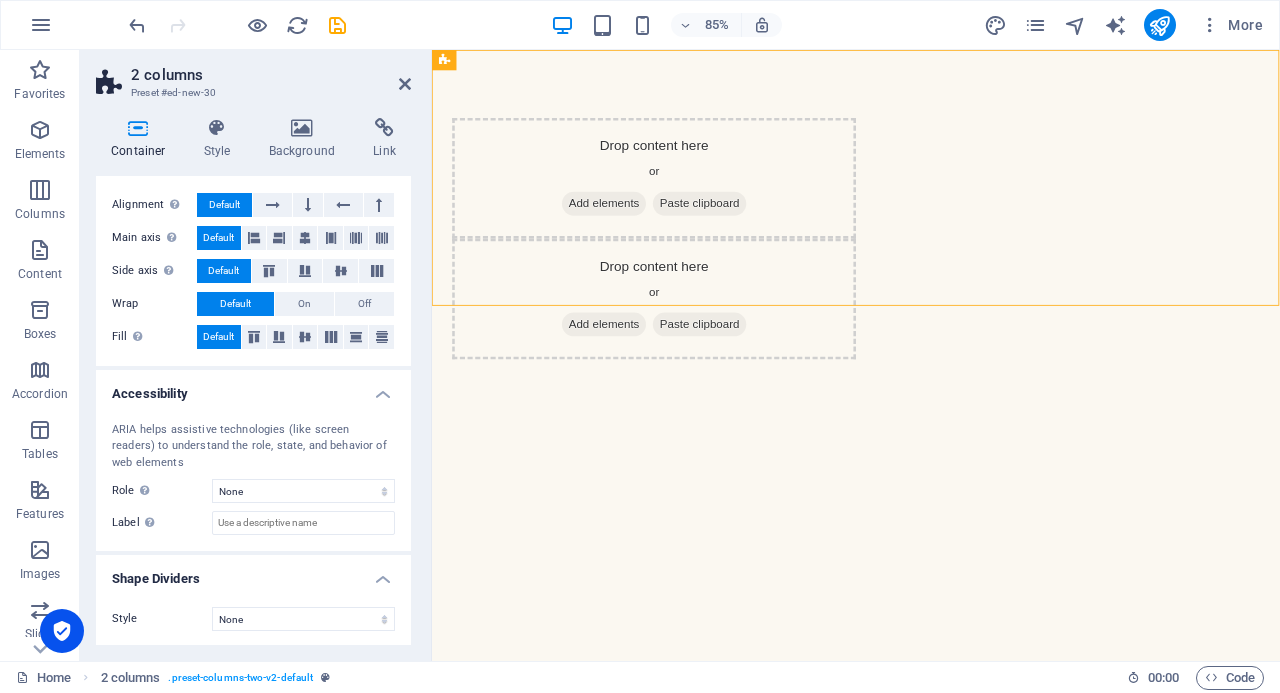 click at bounding box center (217, 128) 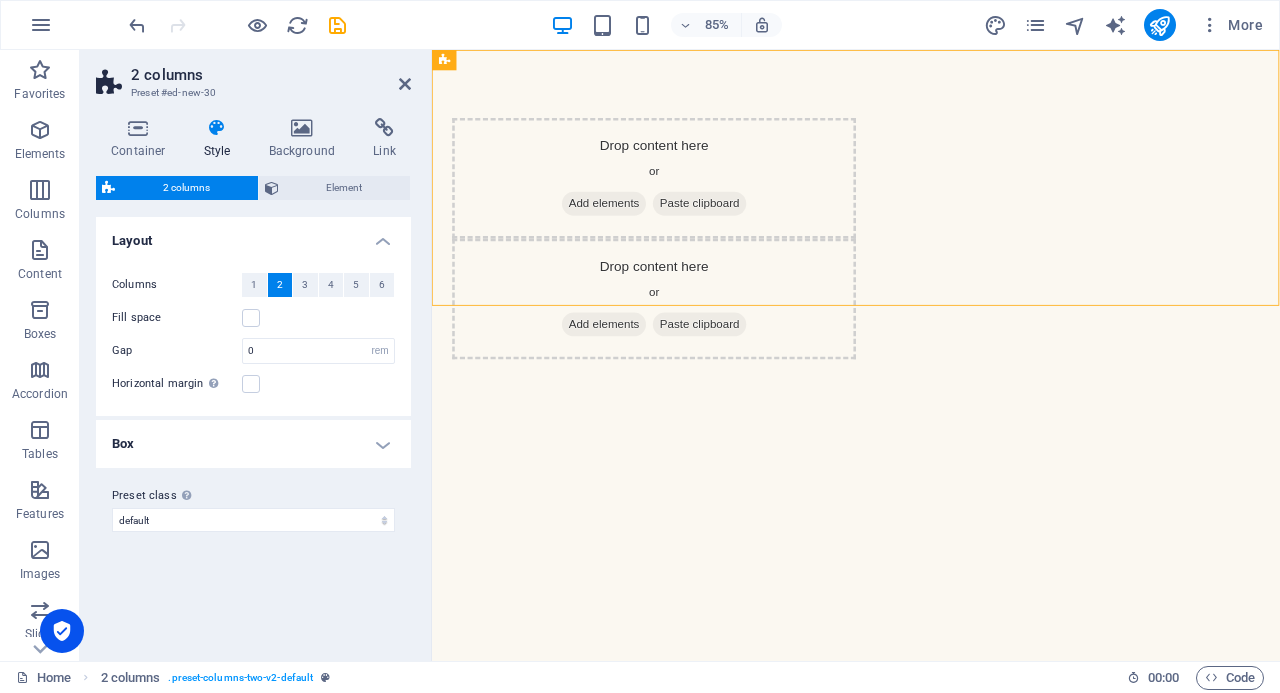 click on "Box" at bounding box center [253, 444] 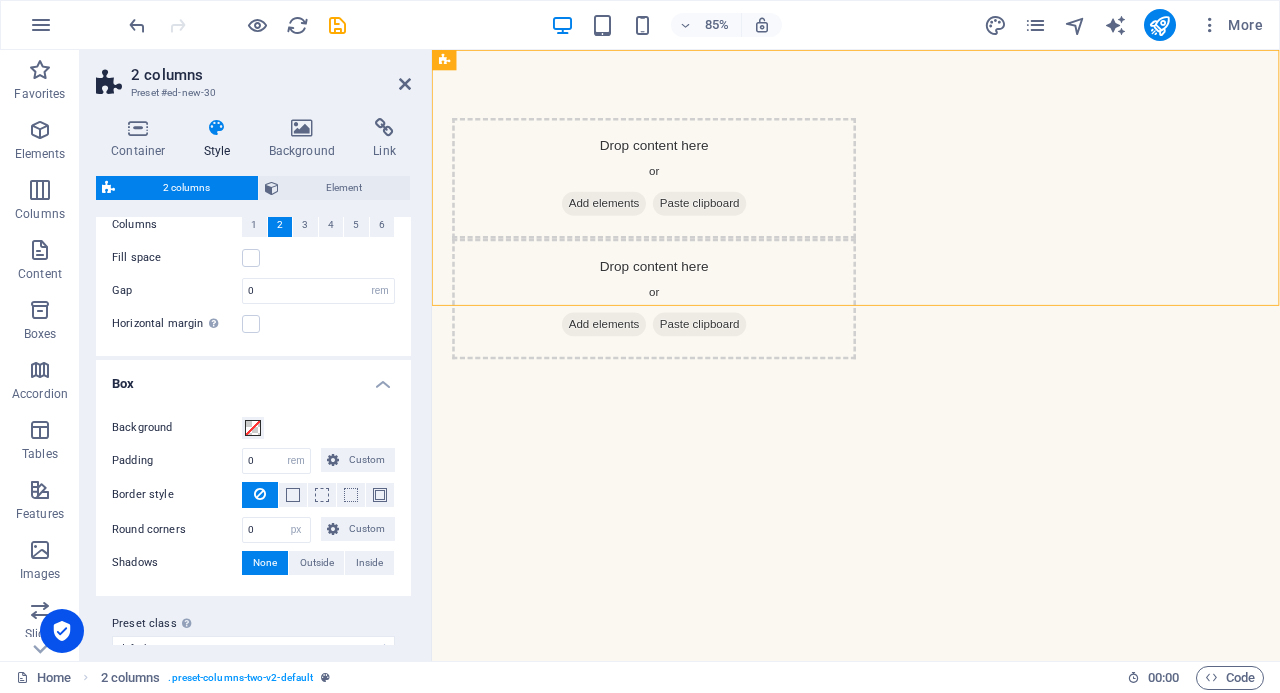 scroll, scrollTop: 87, scrollLeft: 0, axis: vertical 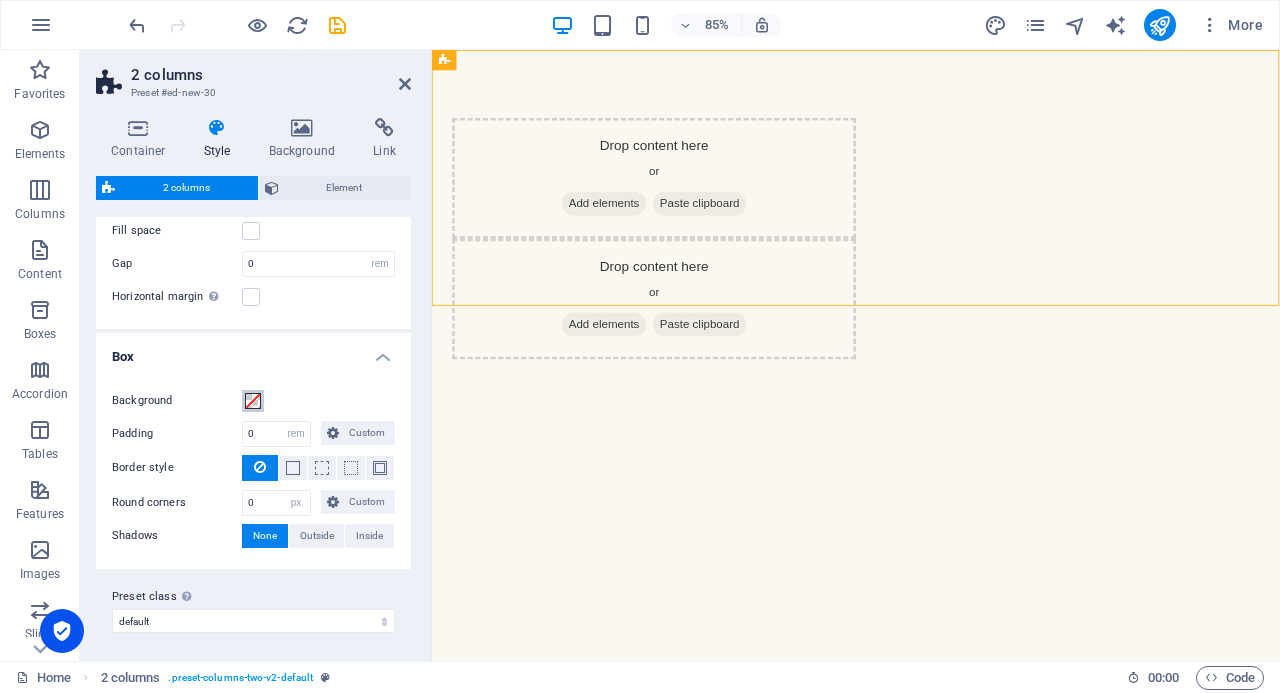 click at bounding box center [253, 401] 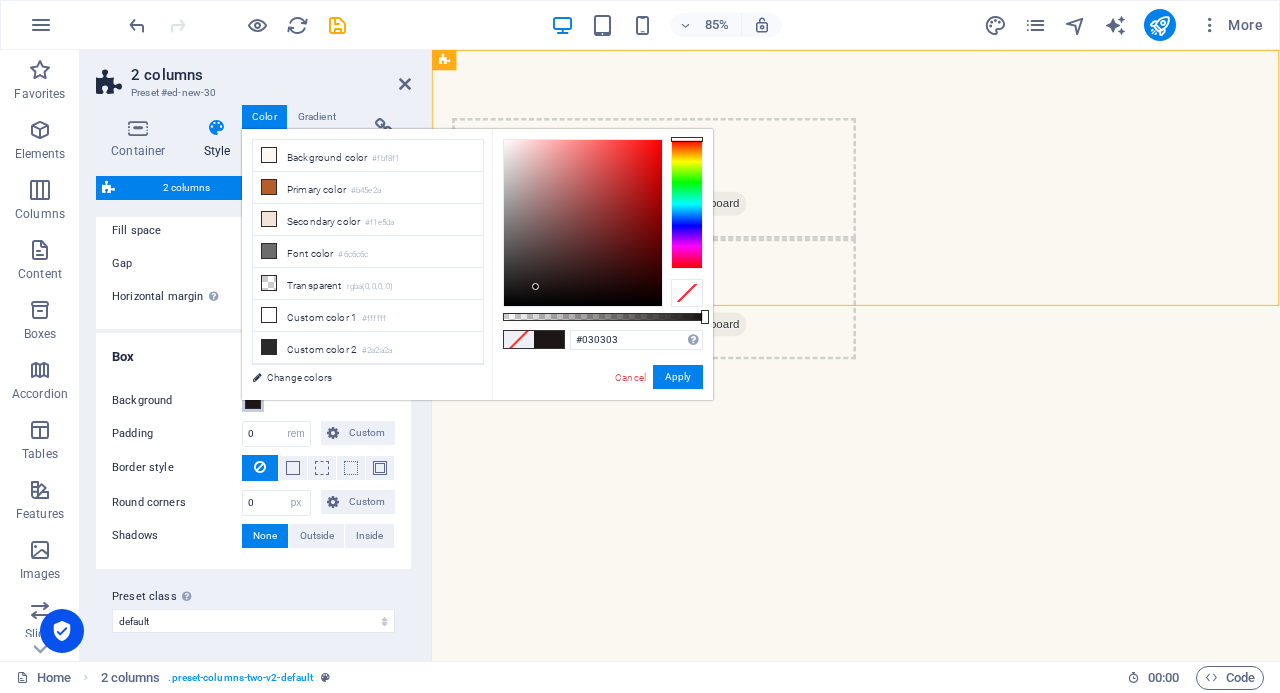 type on "#000000" 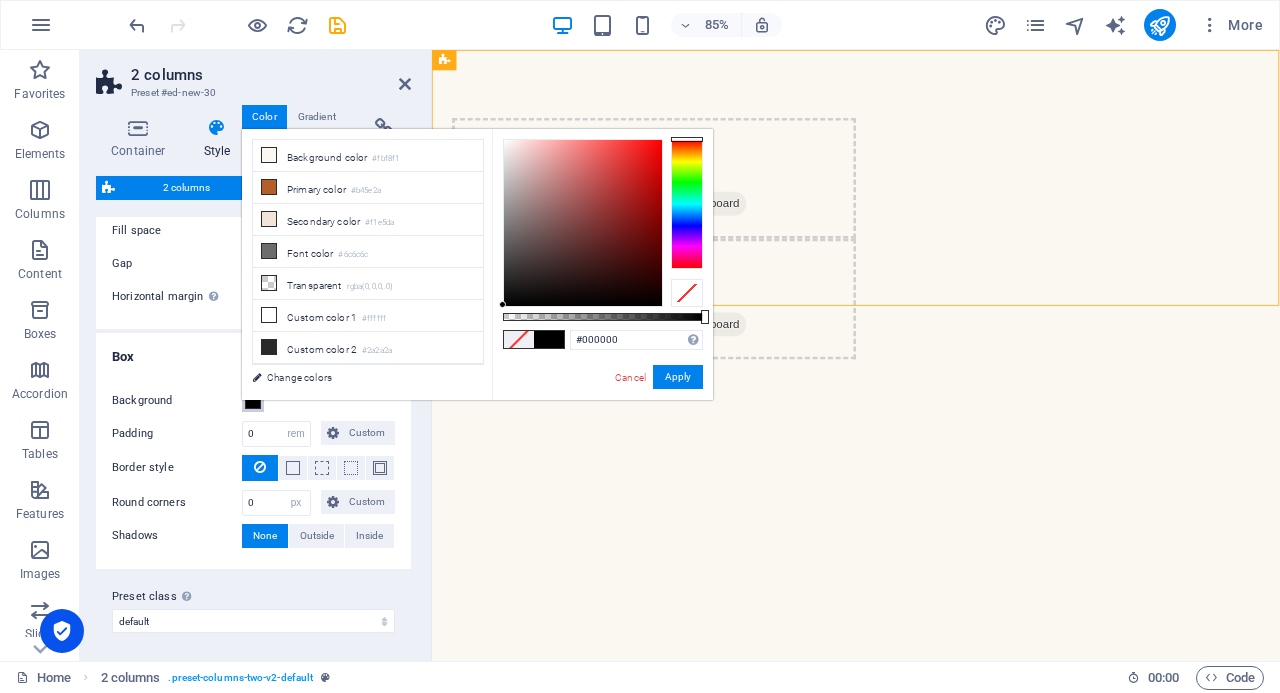 drag, startPoint x: 574, startPoint y: 281, endPoint x: 473, endPoint y: 321, distance: 108.63241 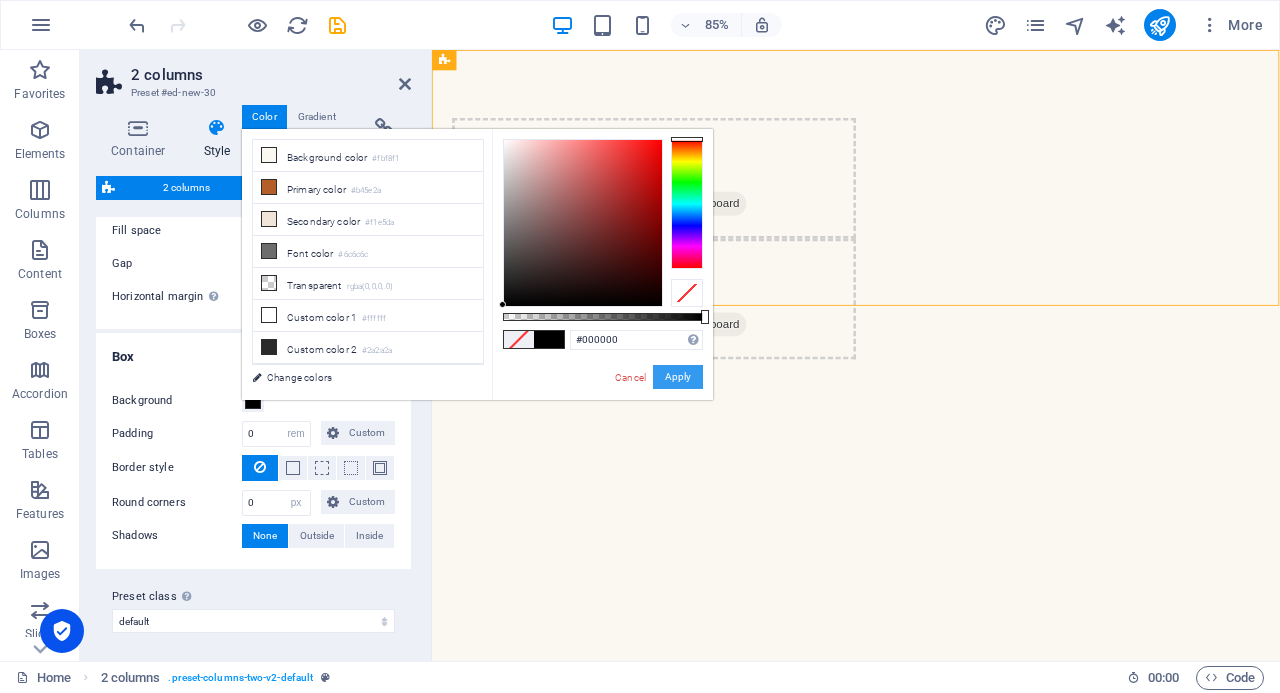 click on "Apply" at bounding box center [678, 377] 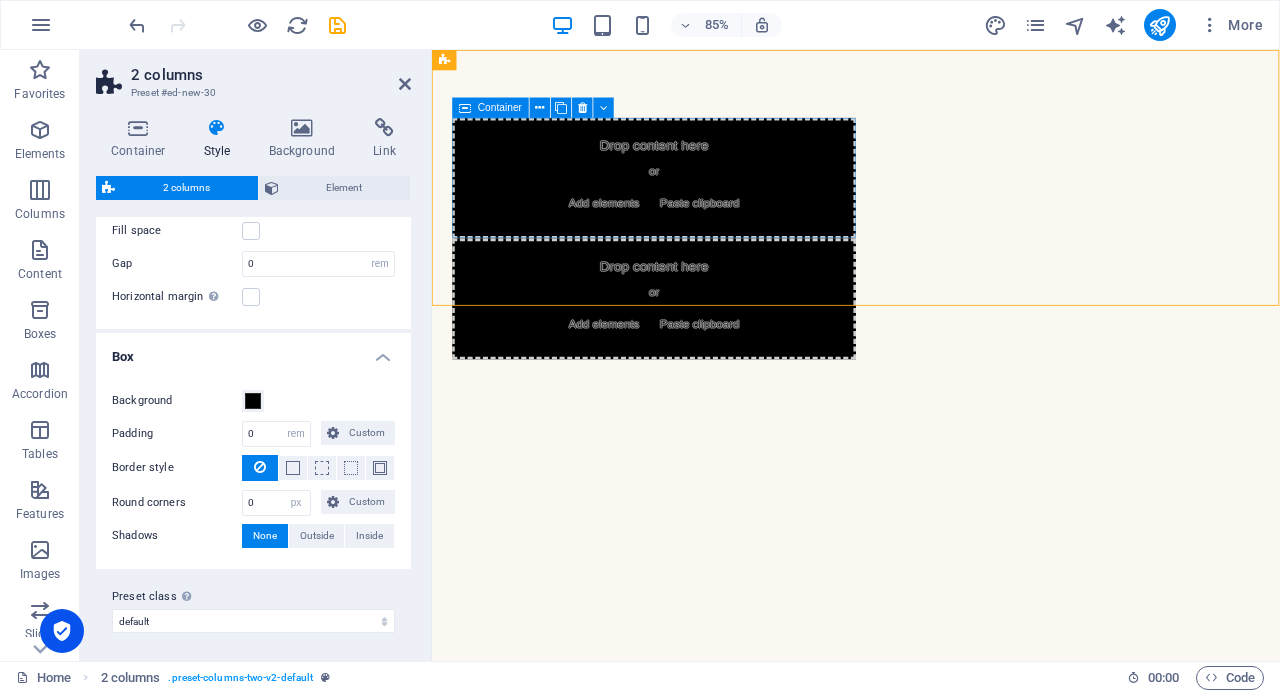 click on "Drop content here or  Add elements  Paste clipboard" at bounding box center (693, 201) 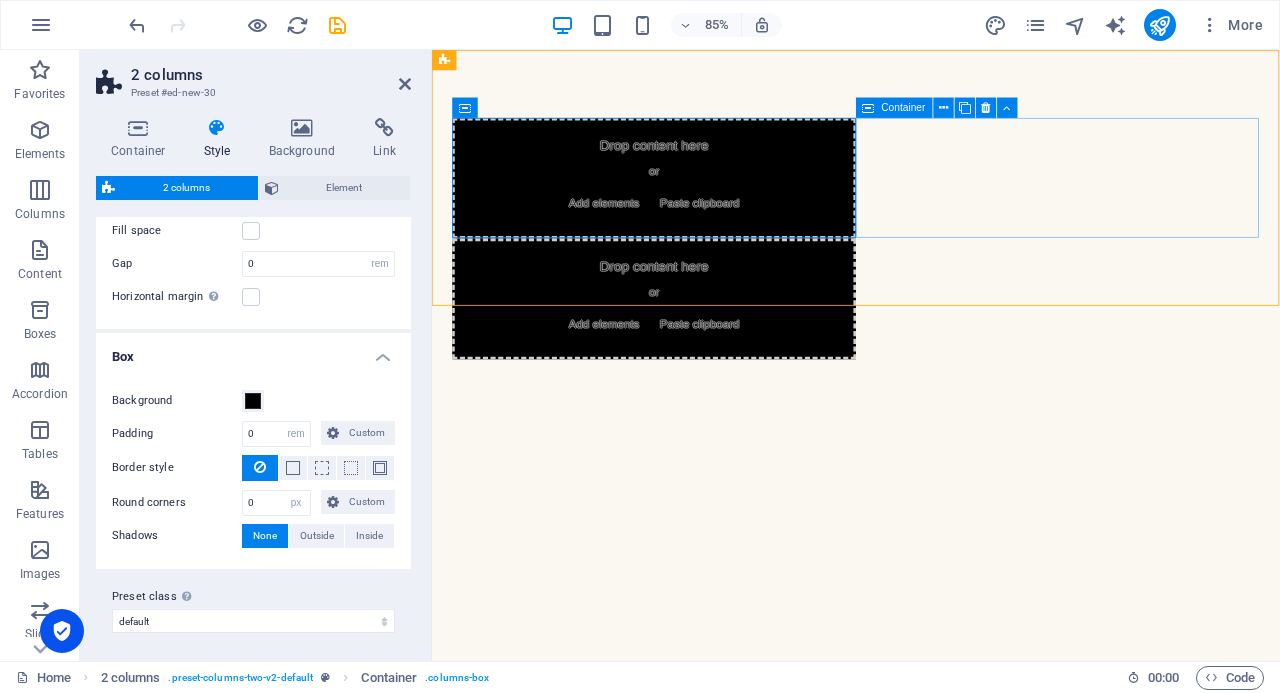 click on "Drop content here or  Add elements  Paste clipboard" at bounding box center (693, 343) 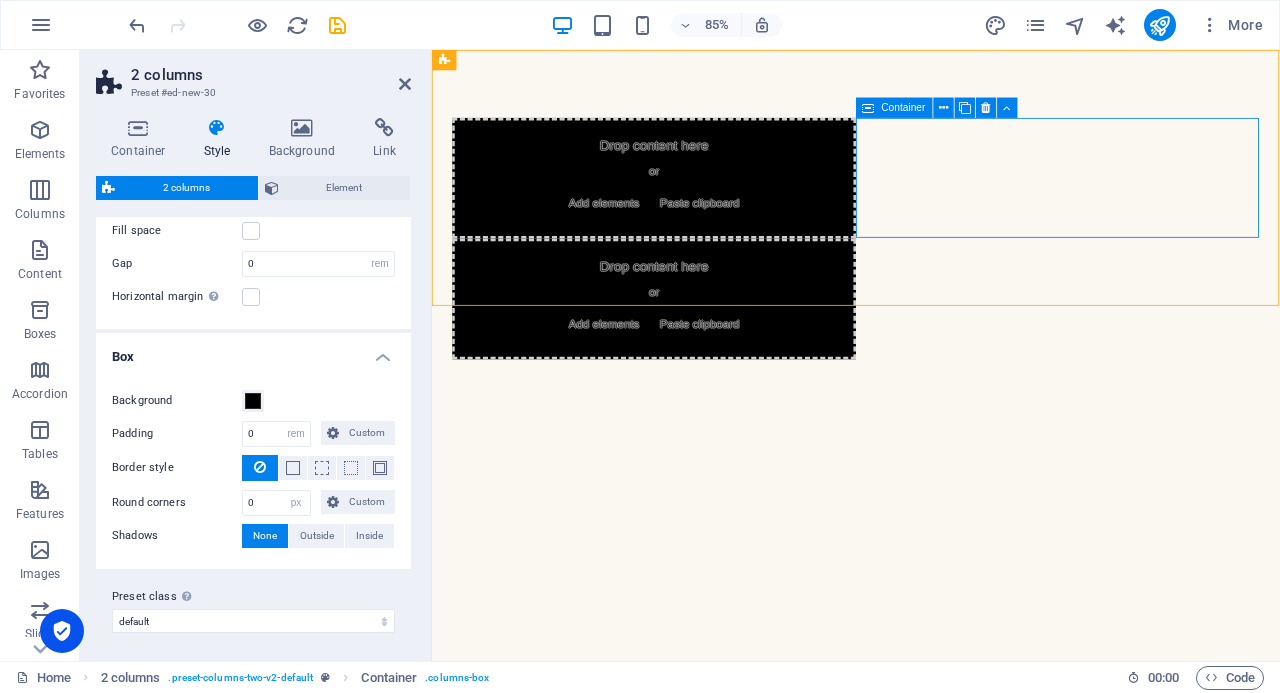 click at bounding box center (943, 108) 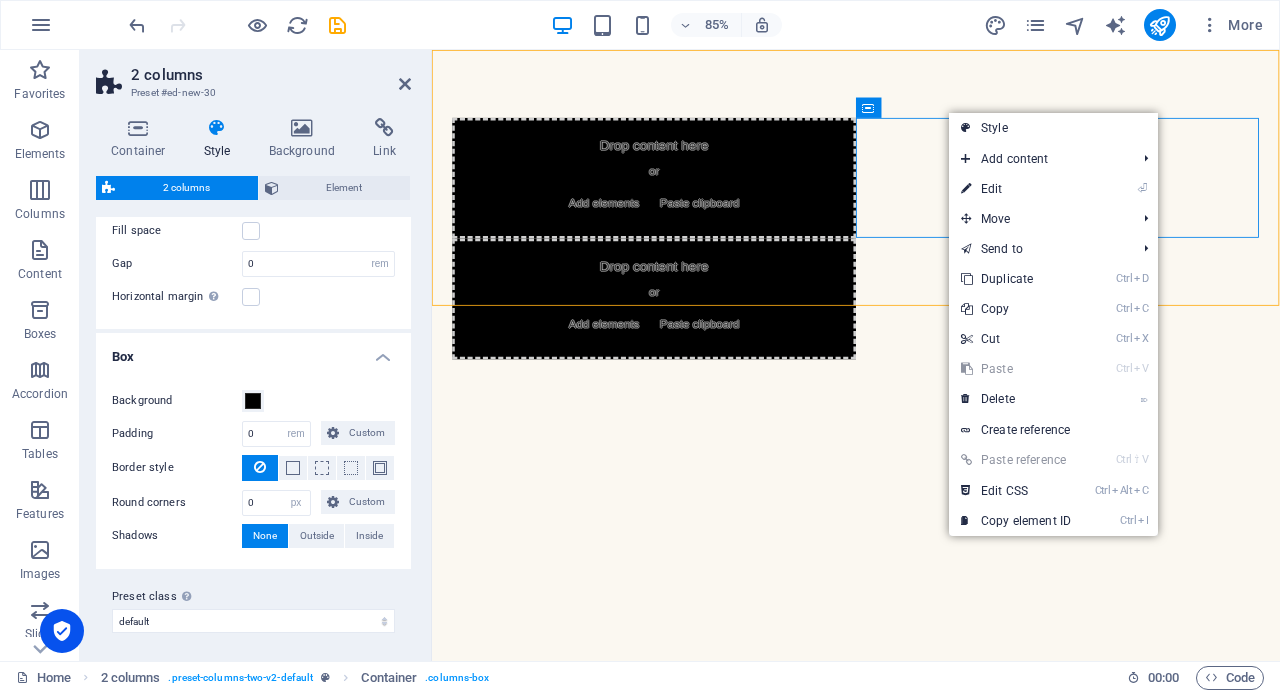 click on "⏎  Edit" at bounding box center (1016, 189) 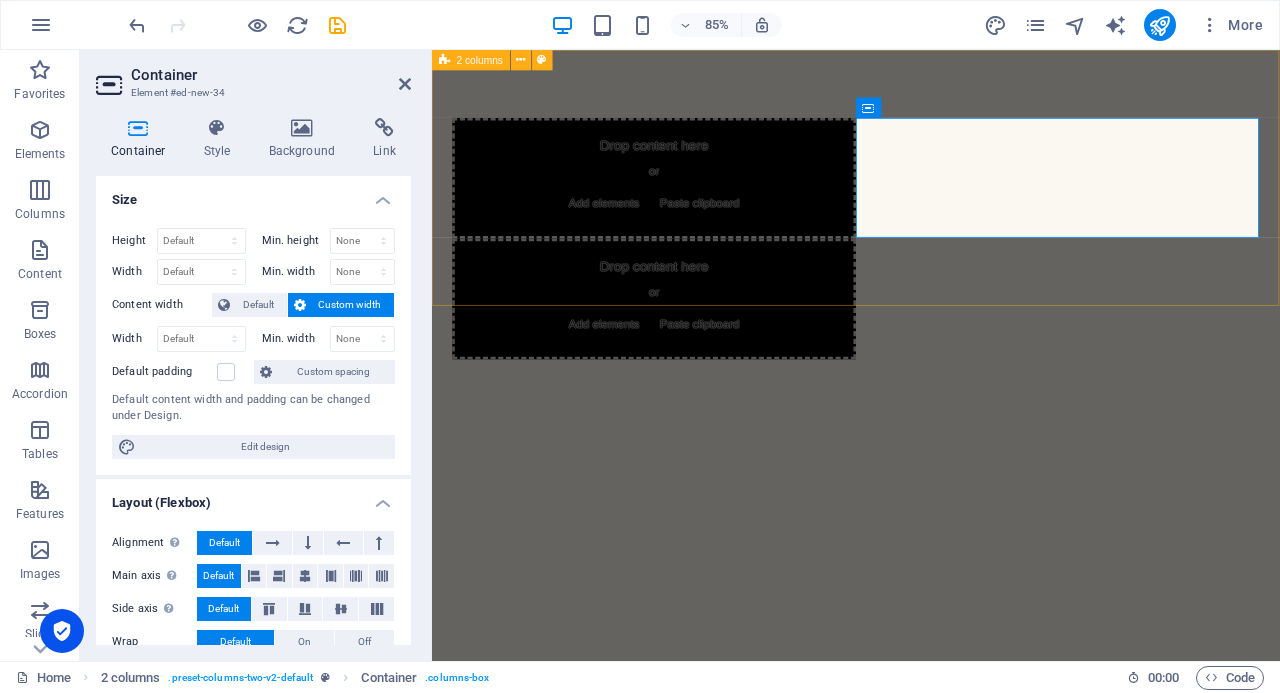 click on "Drop content here or  Add elements  Paste clipboard Drop content here or  Add elements  Paste clipboard" at bounding box center [931, 272] 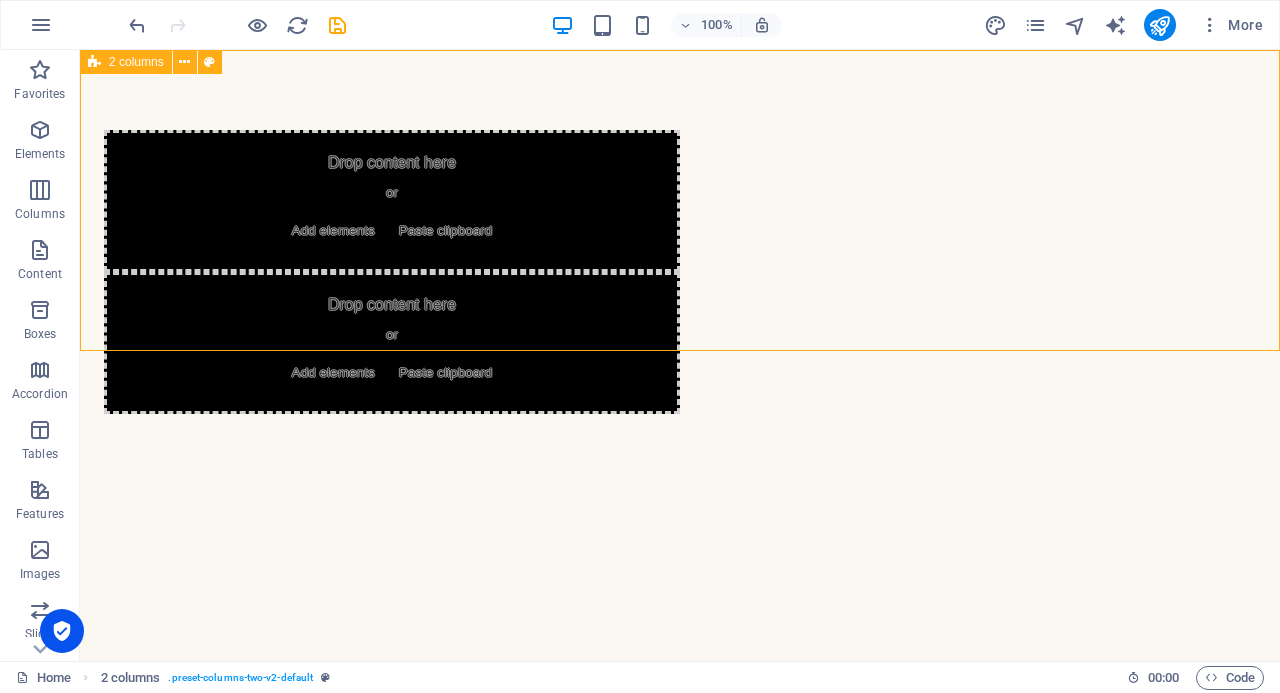 click on "Drop content here or  Add elements  Paste clipboard Drop content here or  Add elements  Paste clipboard" at bounding box center (680, 272) 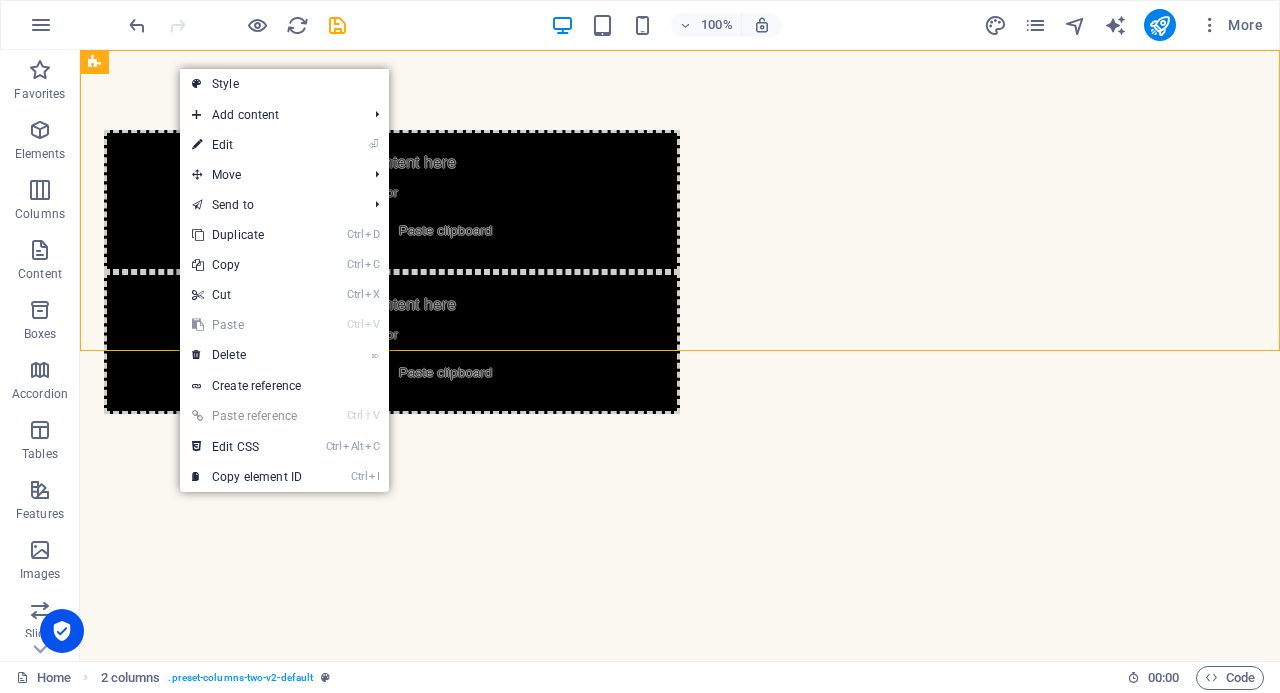 click on "⏎  Edit" at bounding box center (247, 145) 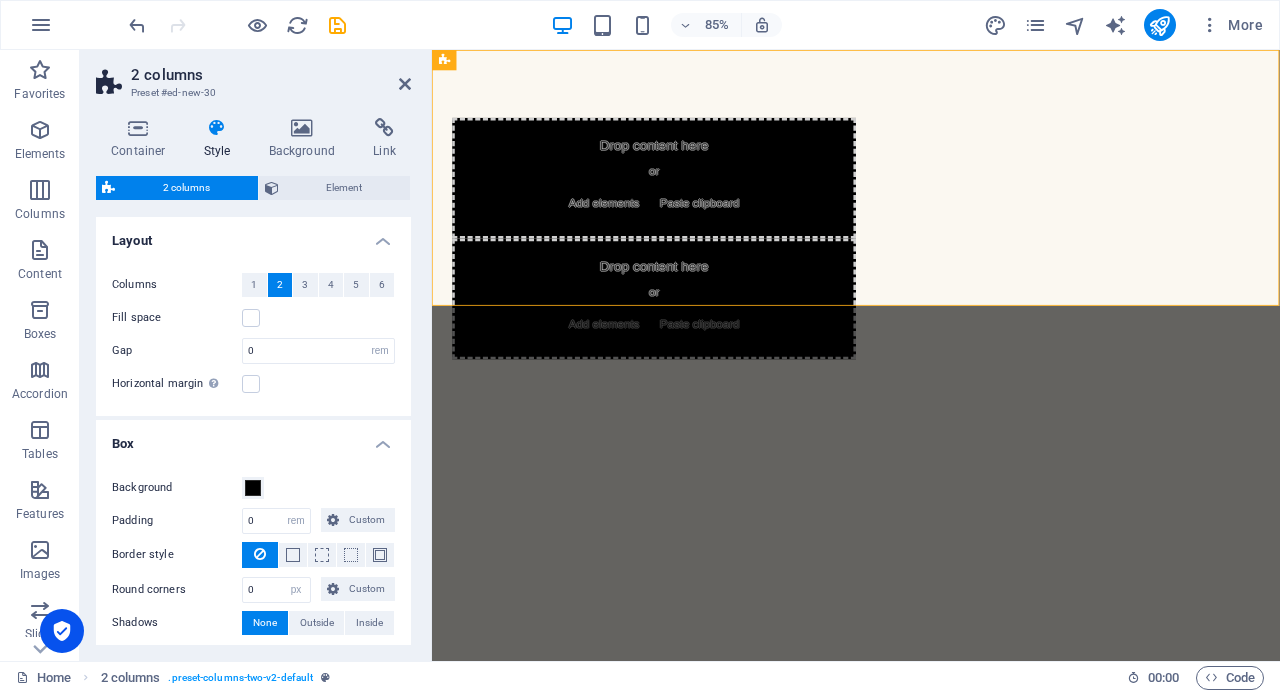 scroll, scrollTop: 87, scrollLeft: 0, axis: vertical 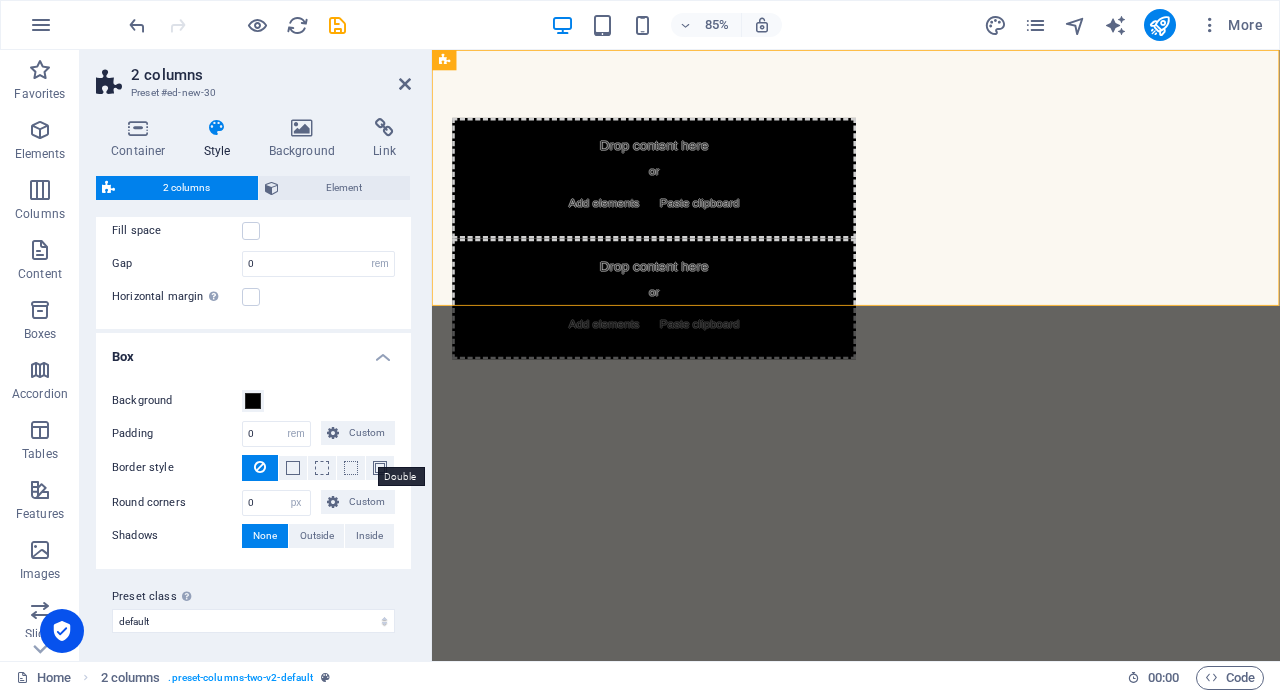 click at bounding box center (380, 468) 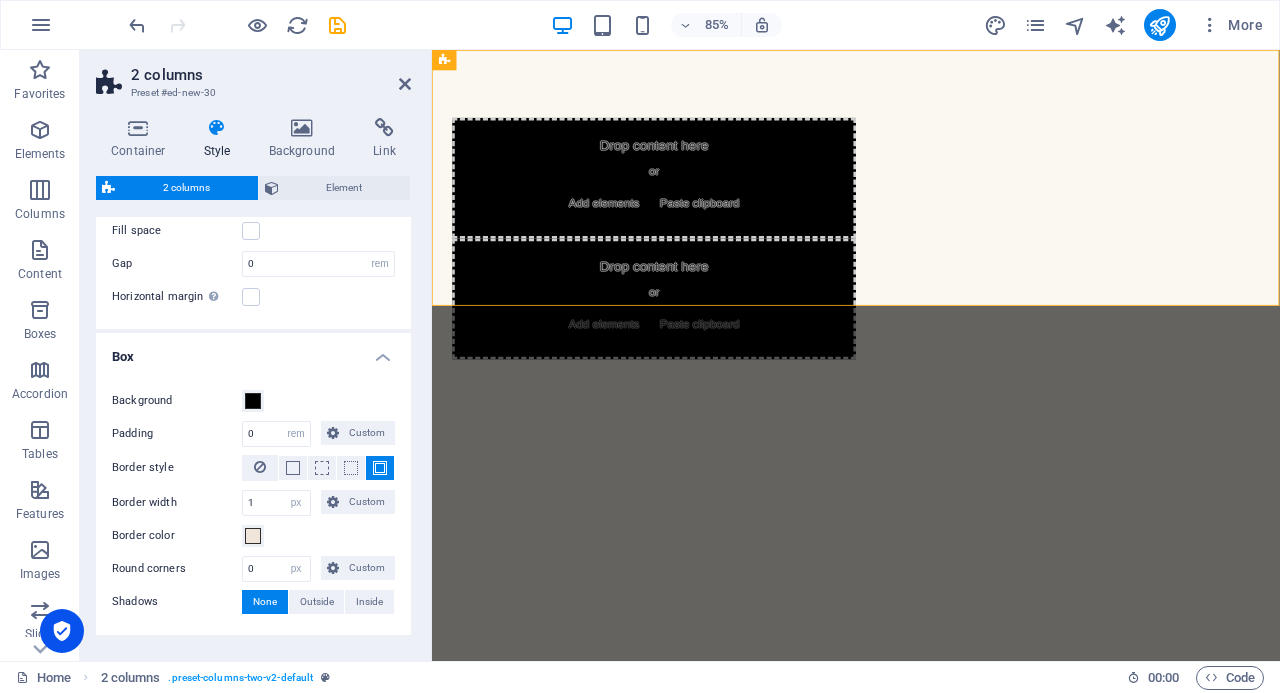 click at bounding box center (260, 468) 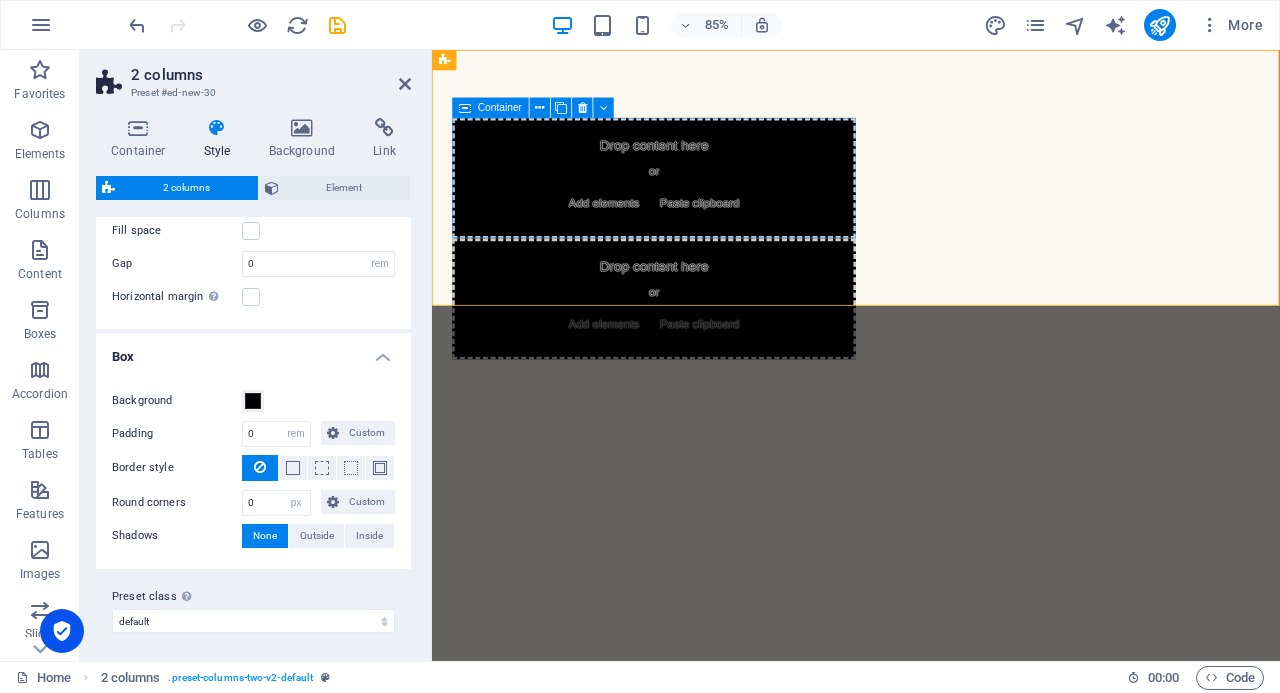 click at bounding box center [539, 108] 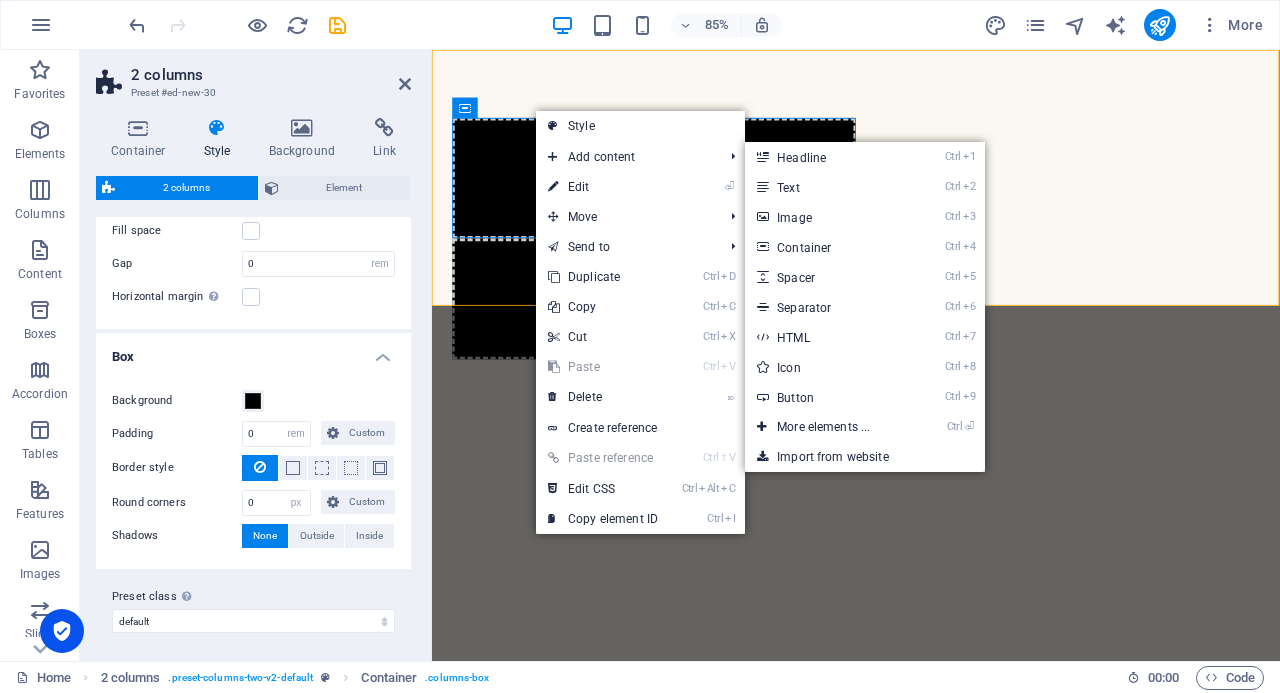 click on "⏎  Edit" at bounding box center (603, 187) 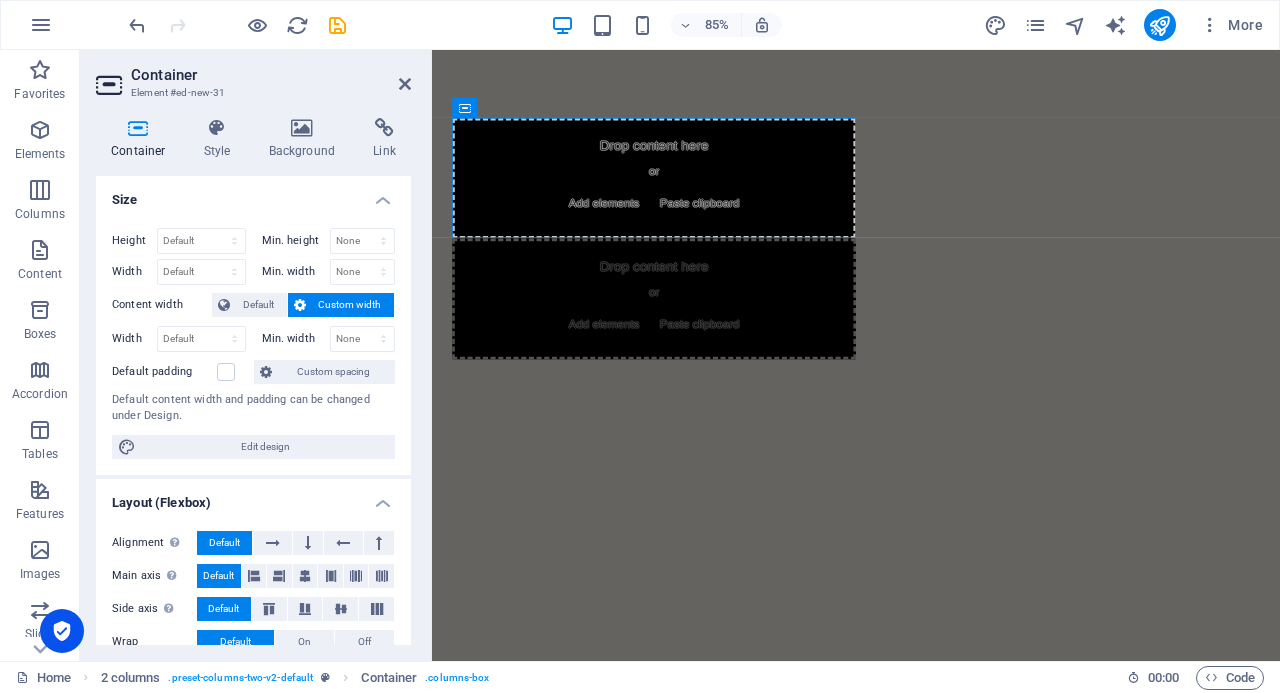 click at bounding box center [266, 372] 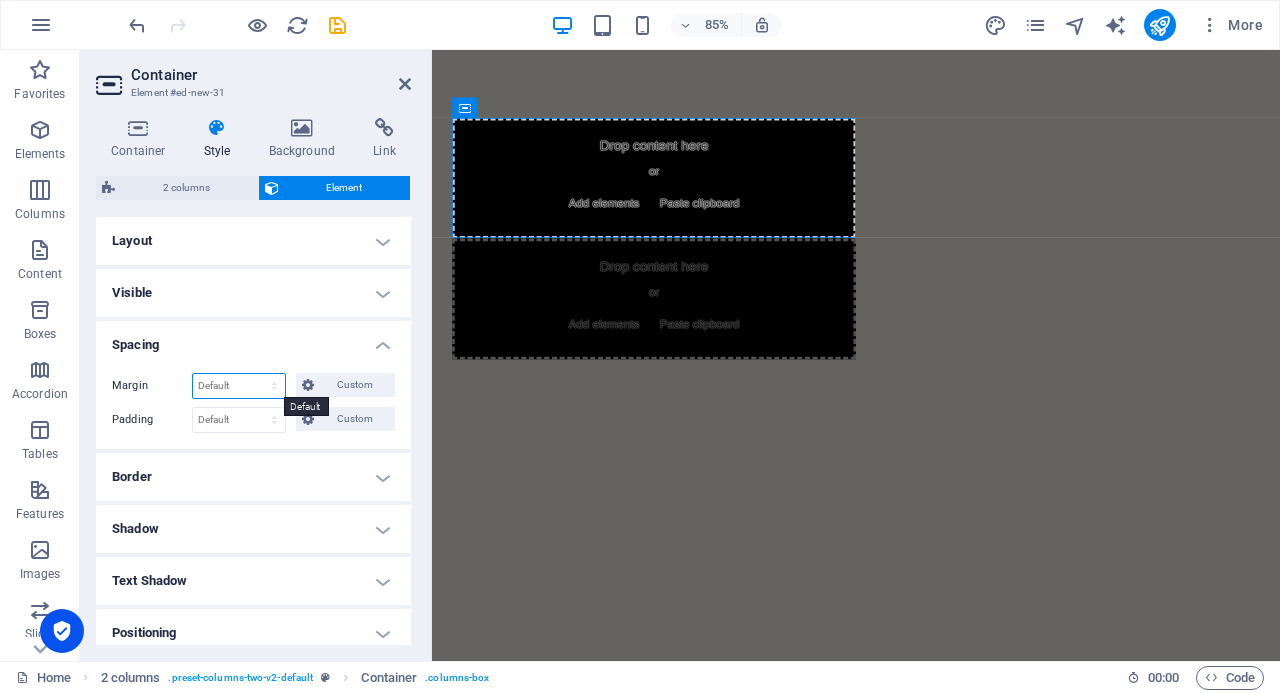 click on "Default auto px % rem vw vh Custom" at bounding box center (239, 386) 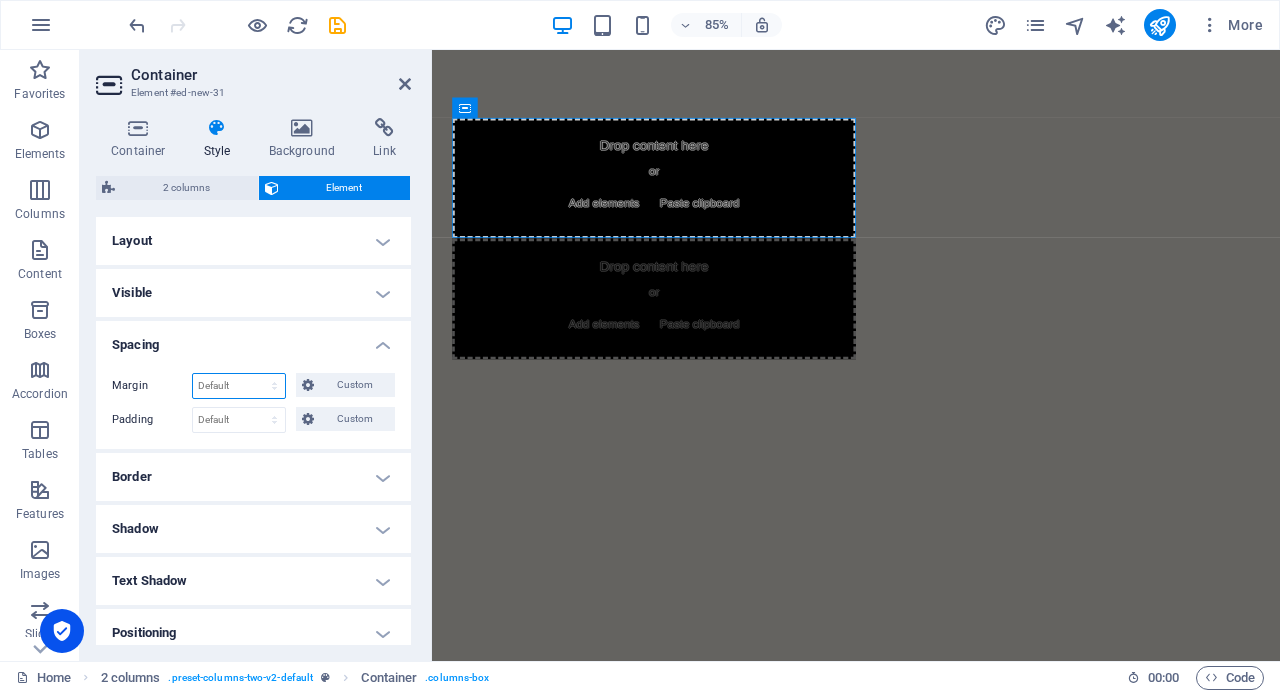 select on "%" 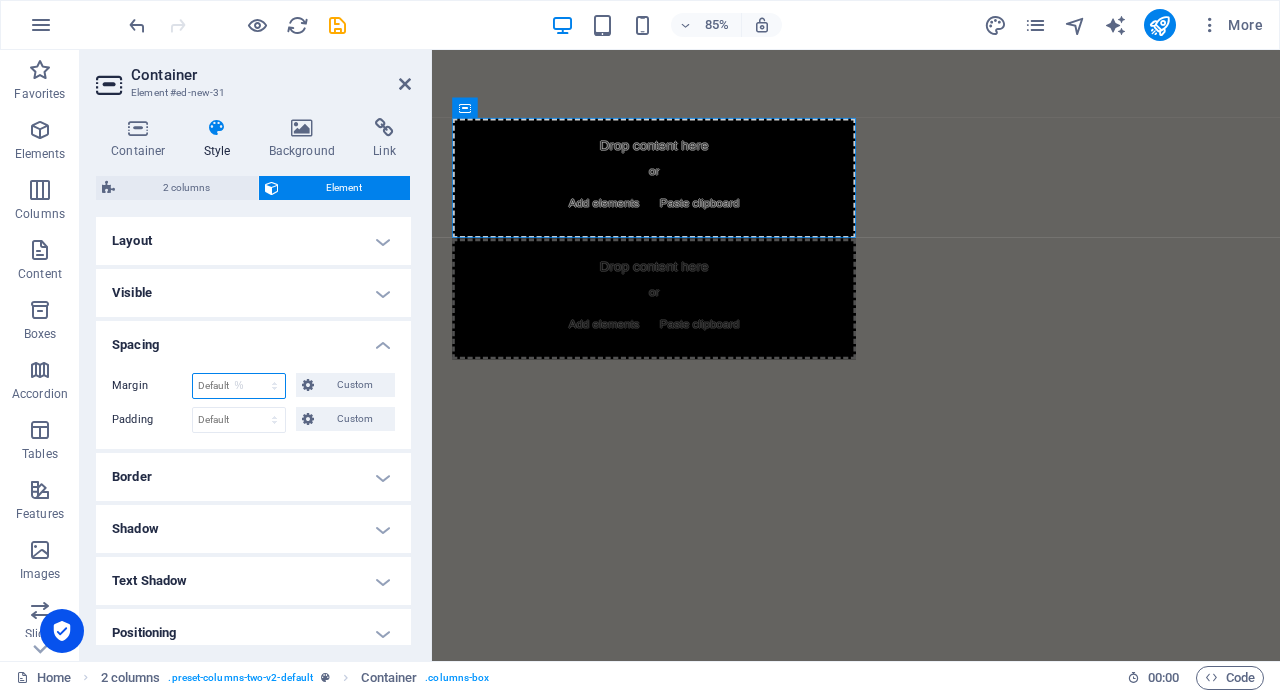 click on "Default auto px % rem vw vh Custom" at bounding box center [239, 386] 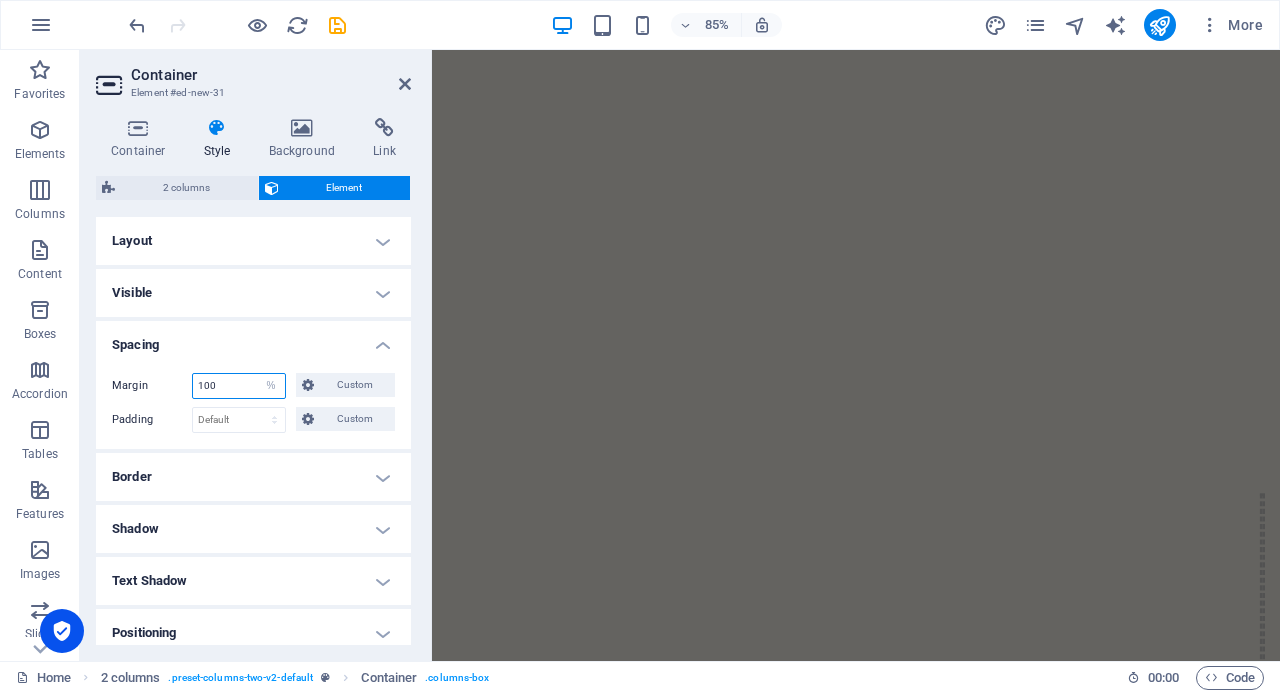 scroll, scrollTop: 783, scrollLeft: 0, axis: vertical 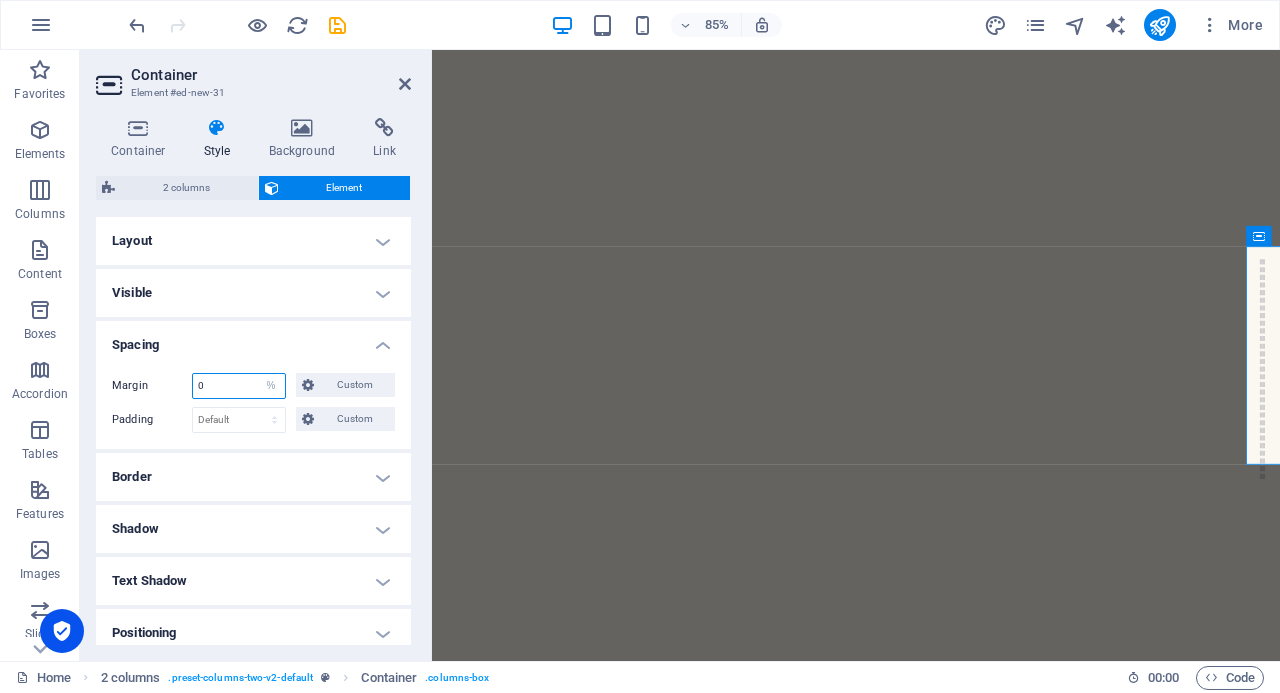 type on "0" 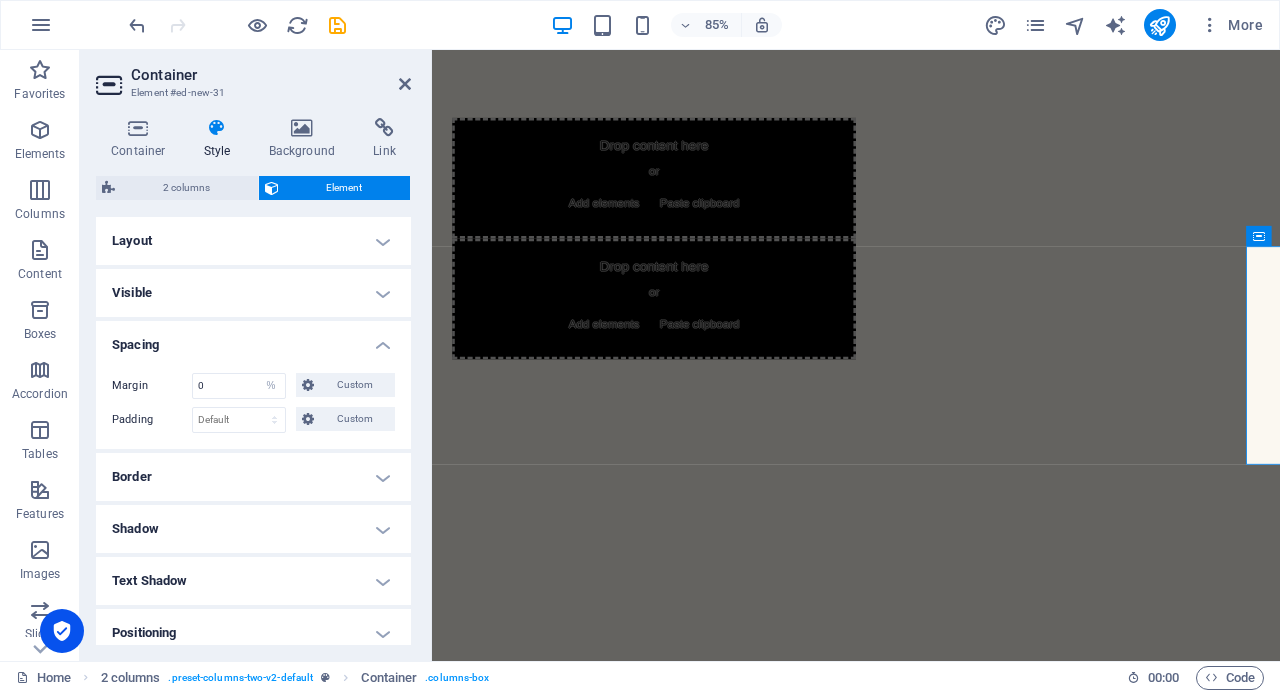 scroll, scrollTop: 0, scrollLeft: 0, axis: both 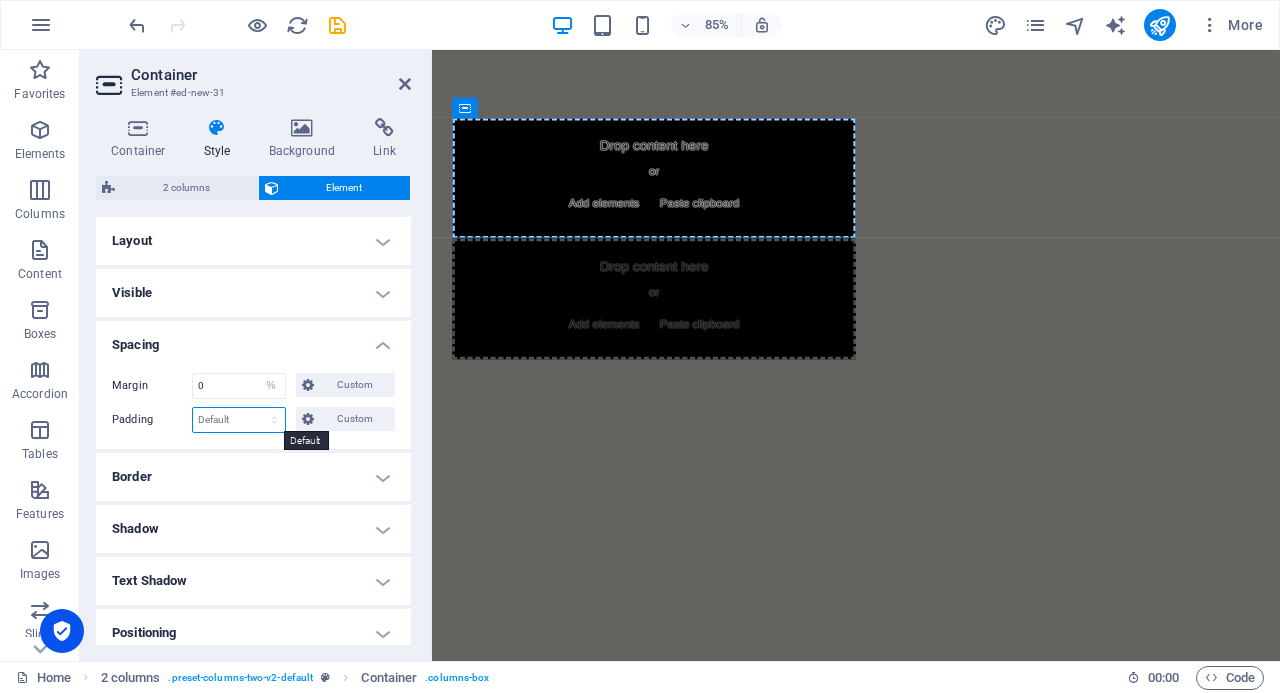 click on "Default px rem % vh vw Custom" at bounding box center (239, 420) 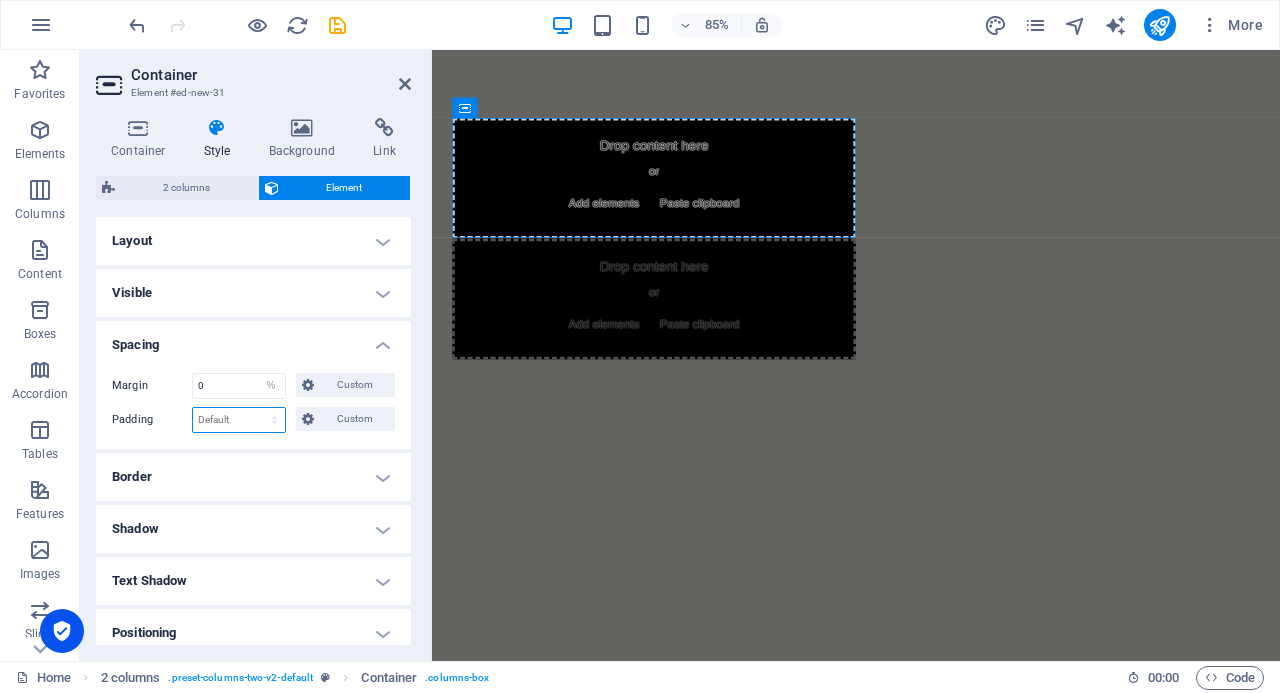 select on "%" 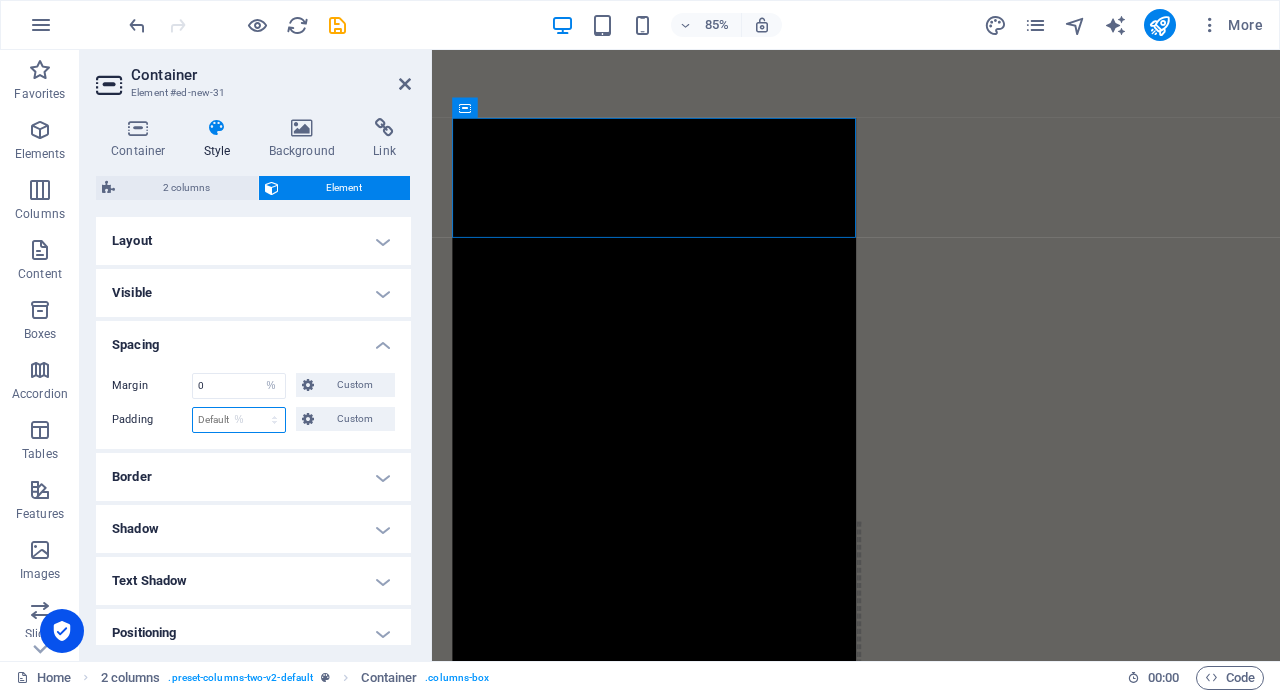 click on "Default px rem % vh vw Custom" at bounding box center [239, 420] 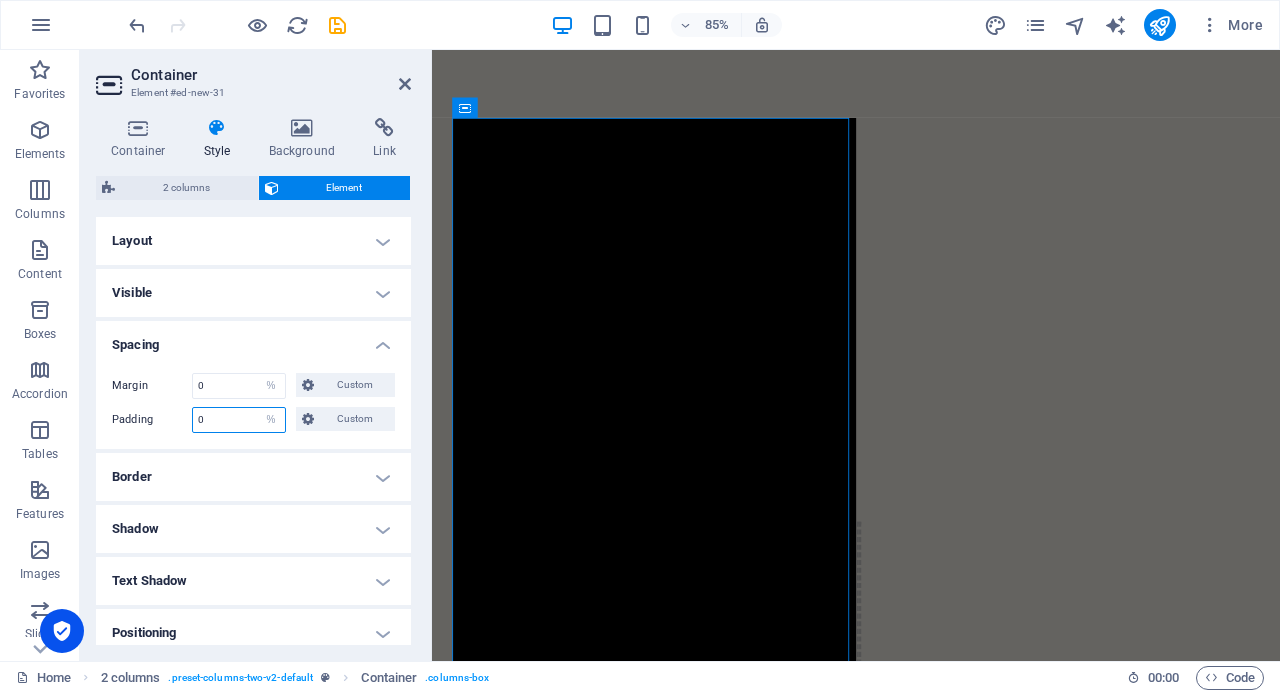 type on "0" 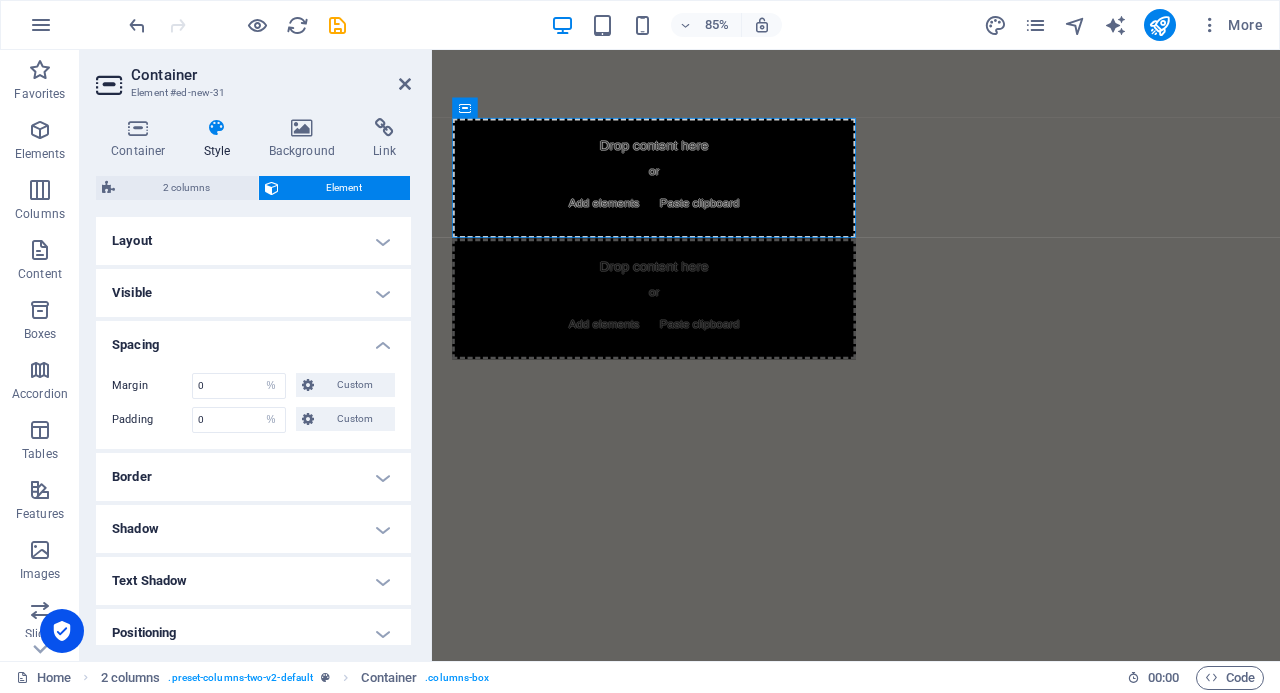 click on "Layout" at bounding box center (253, 241) 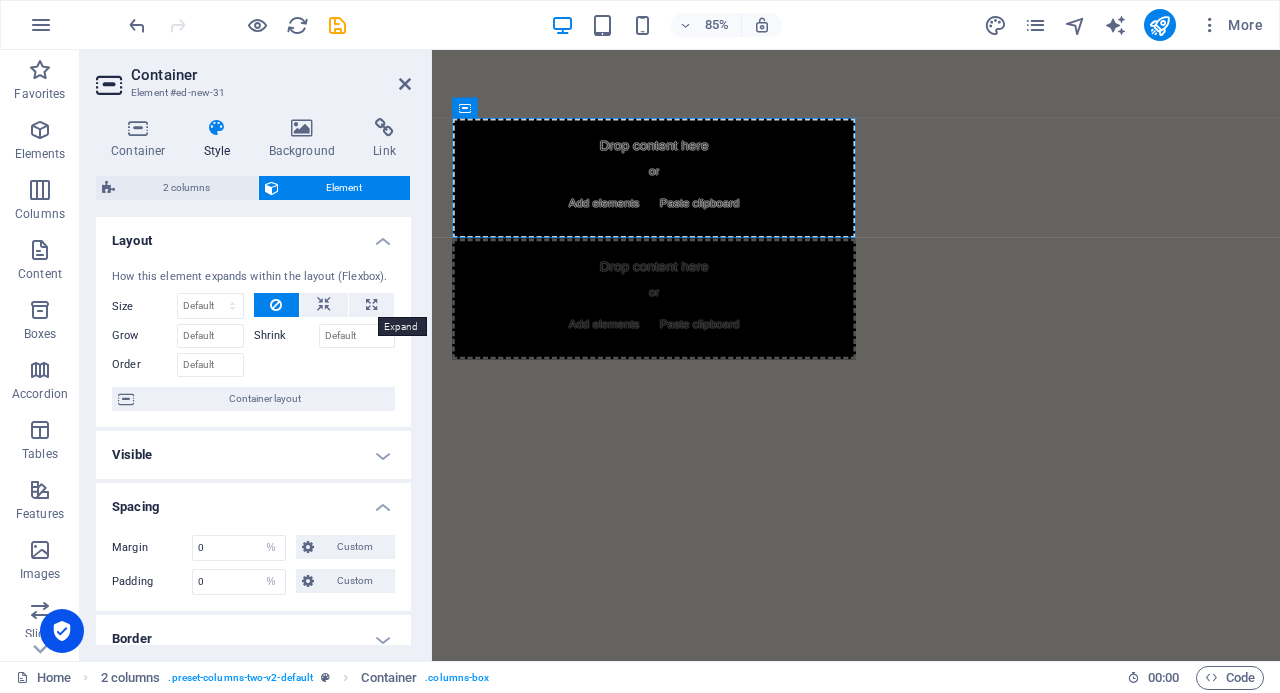 click at bounding box center [371, 305] 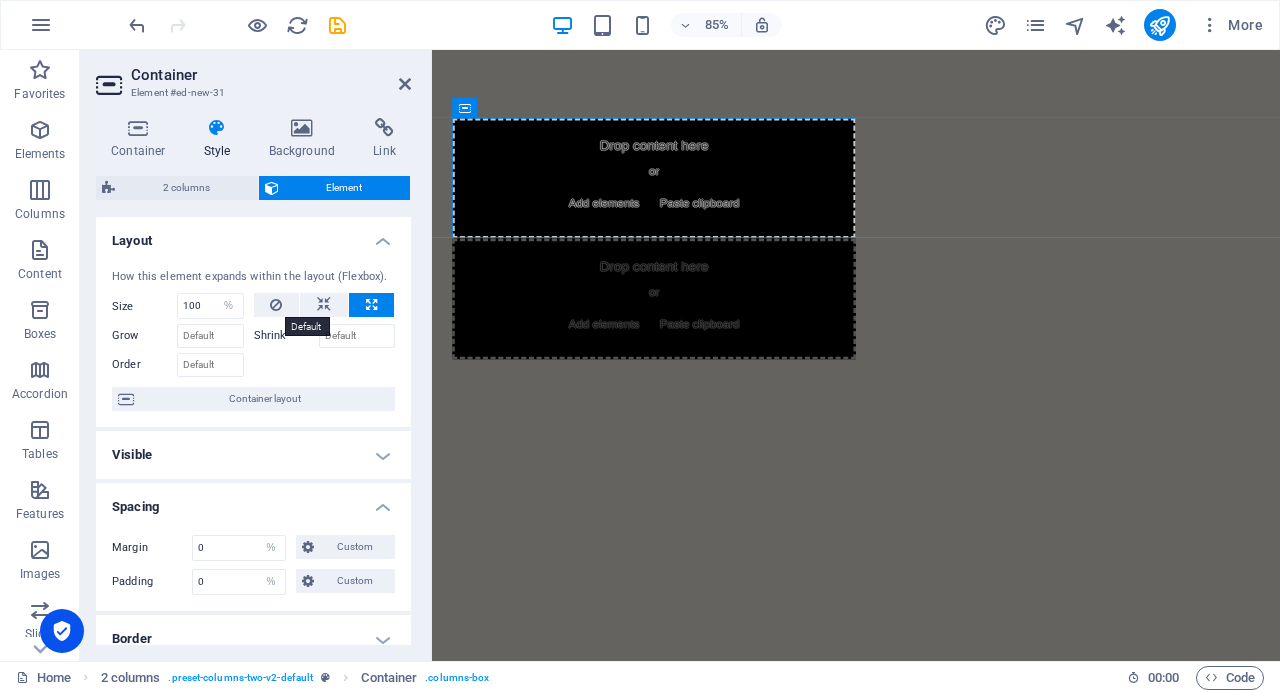 click at bounding box center (277, 305) 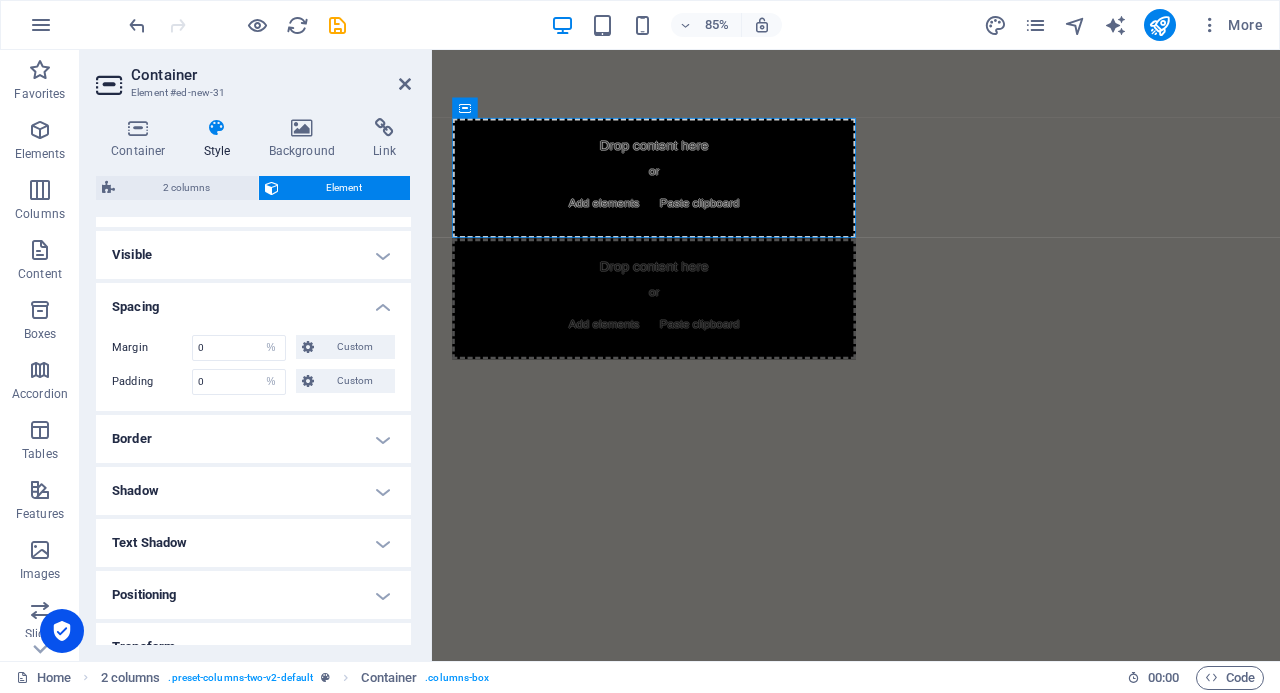 scroll, scrollTop: 300, scrollLeft: 0, axis: vertical 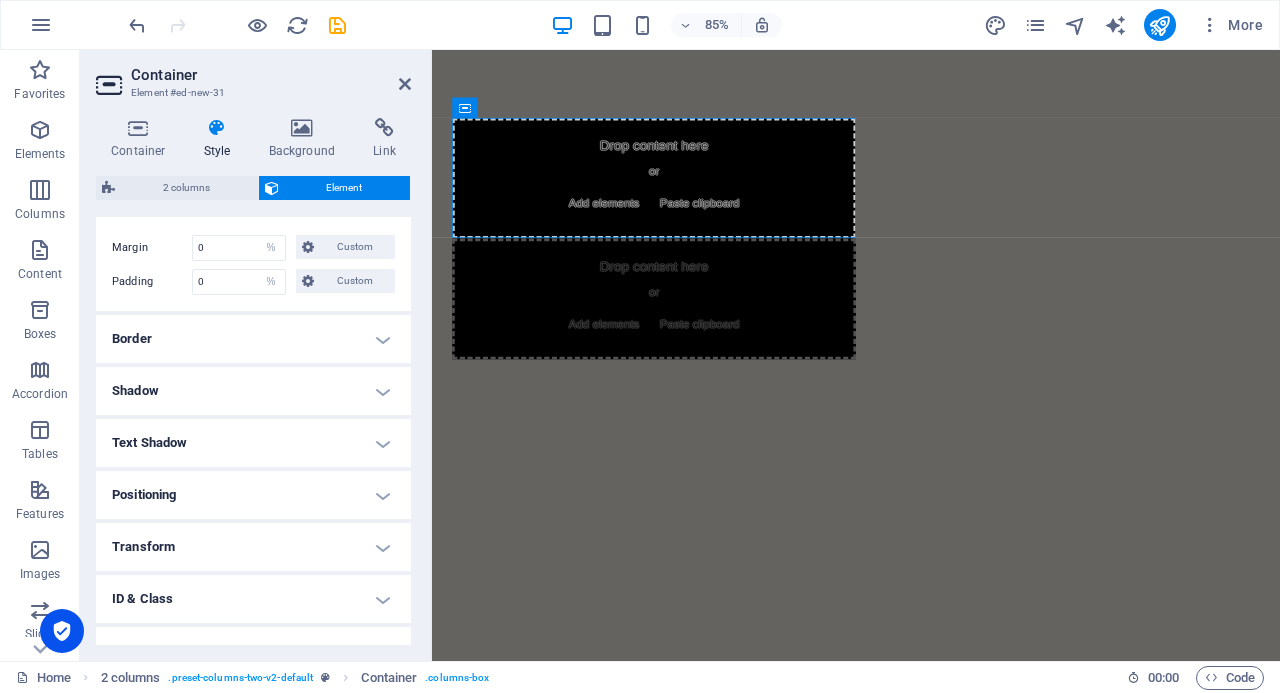 click on "Border" at bounding box center [253, 339] 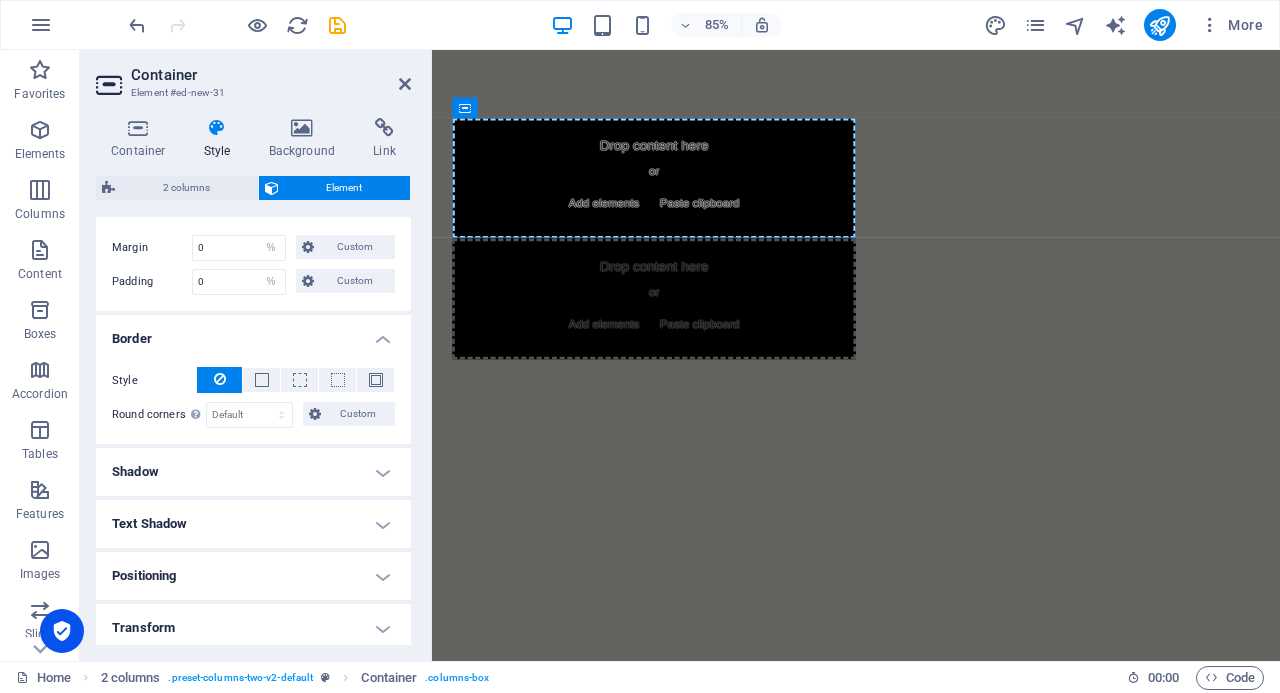 click on "Border" at bounding box center [253, 333] 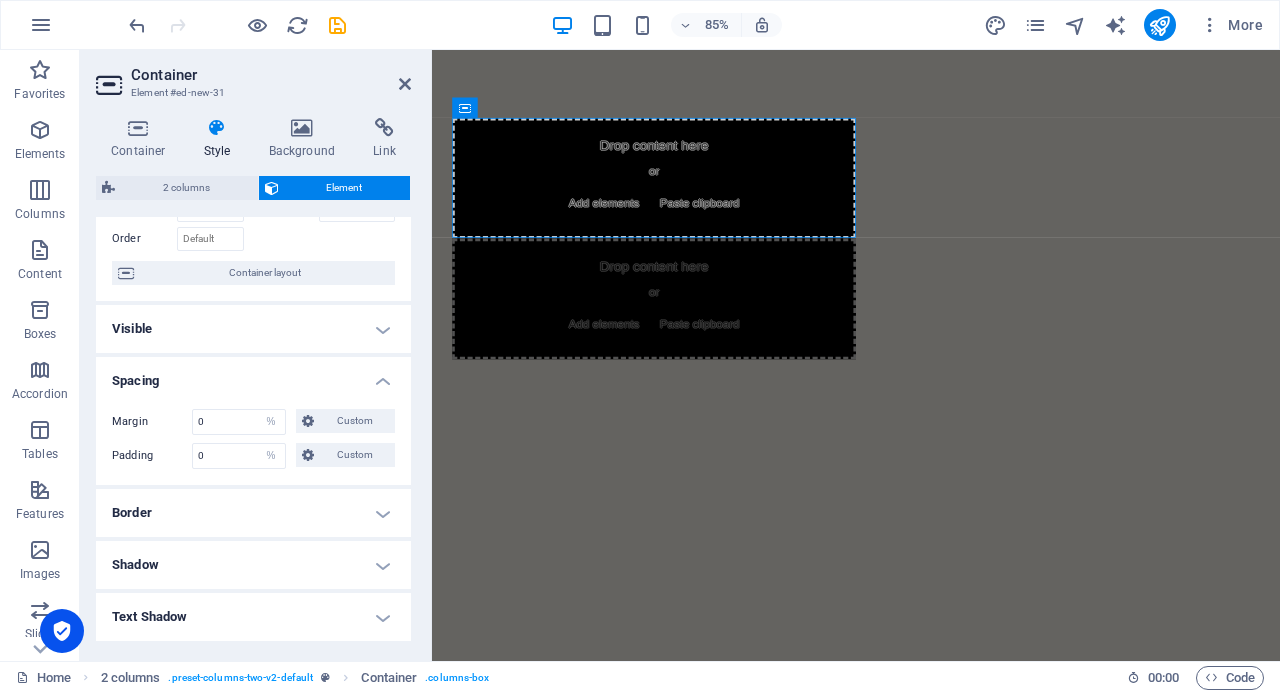 scroll, scrollTop: 0, scrollLeft: 0, axis: both 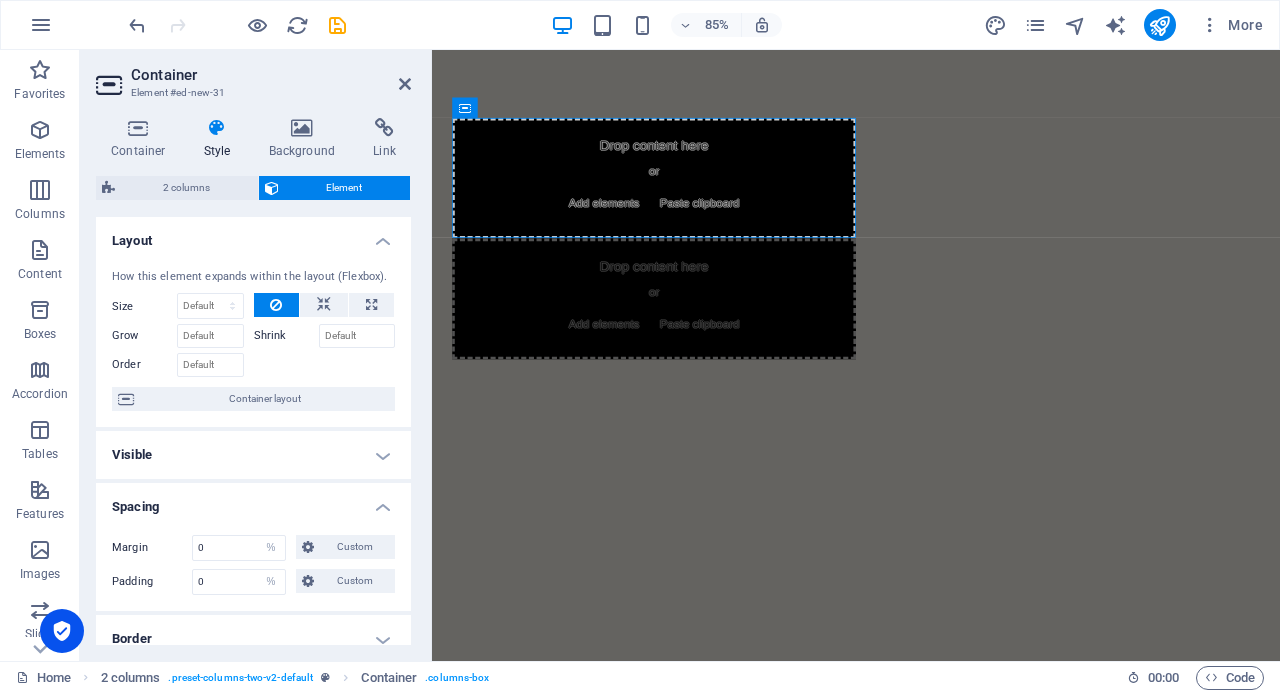 click at bounding box center (302, 128) 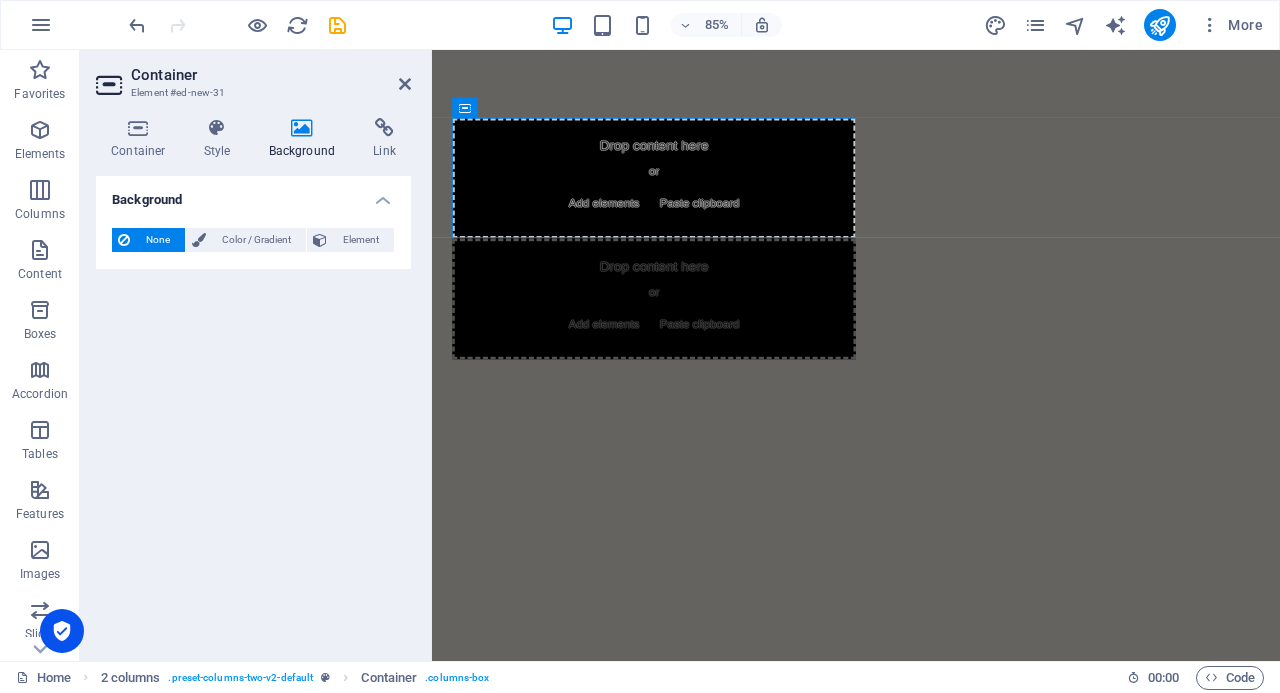 click on "Color / Gradient" at bounding box center (256, 240) 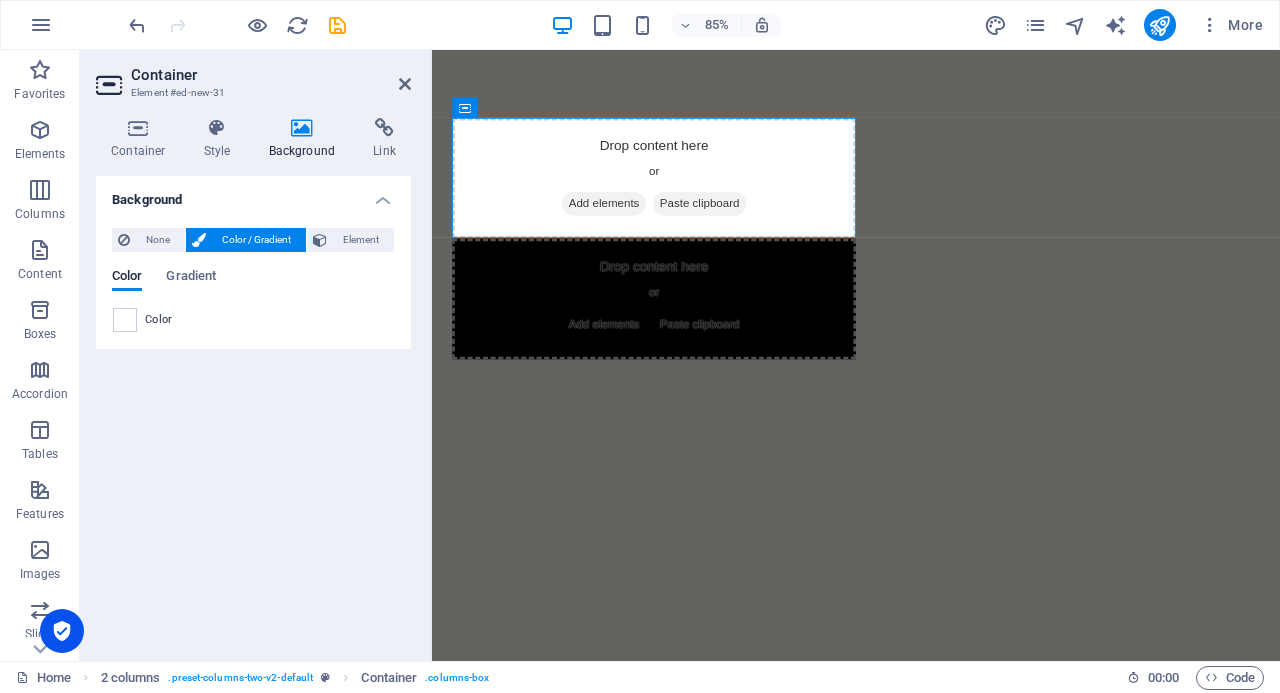 click on "None Color / Gradient Element Stretch background to full-width Color overlay Places an overlay over the background to colorize it Parallax 0 % Image Image slider Map Video YouTube Vimeo HTML Color Gradient Color A parent element contains a background. Edit background on parent element" at bounding box center [253, 280] 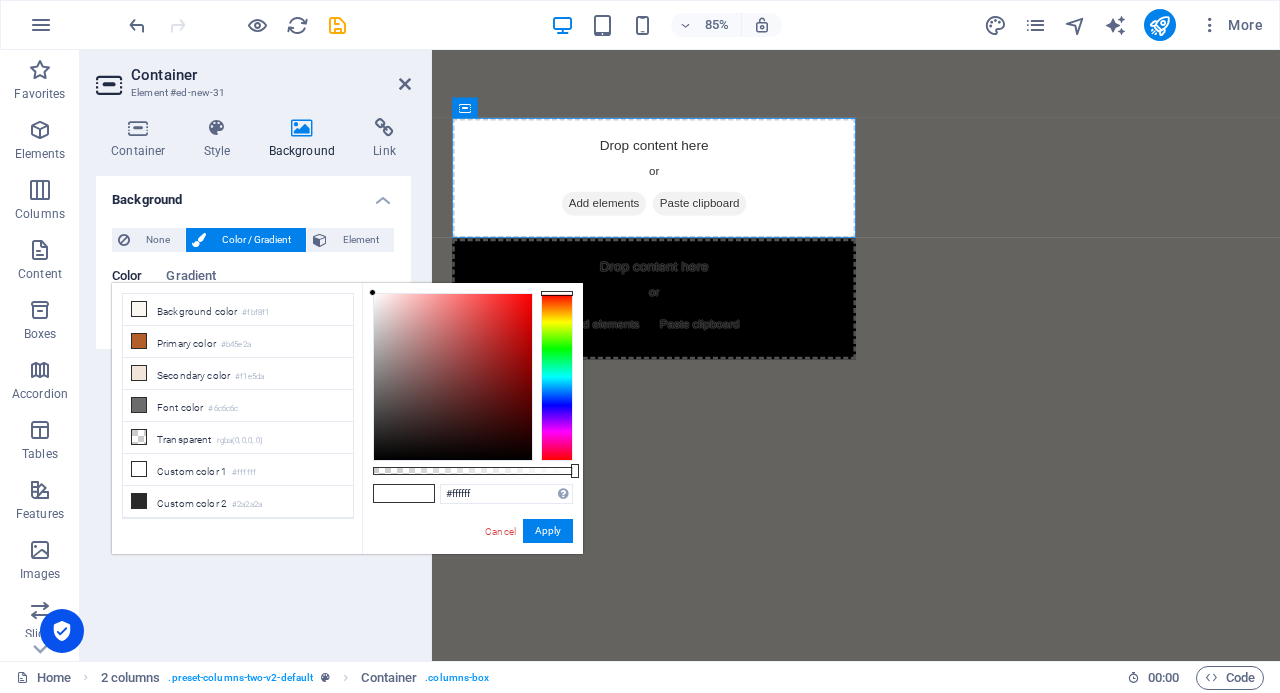 click on "Primary color
#b45e2a" at bounding box center [238, 342] 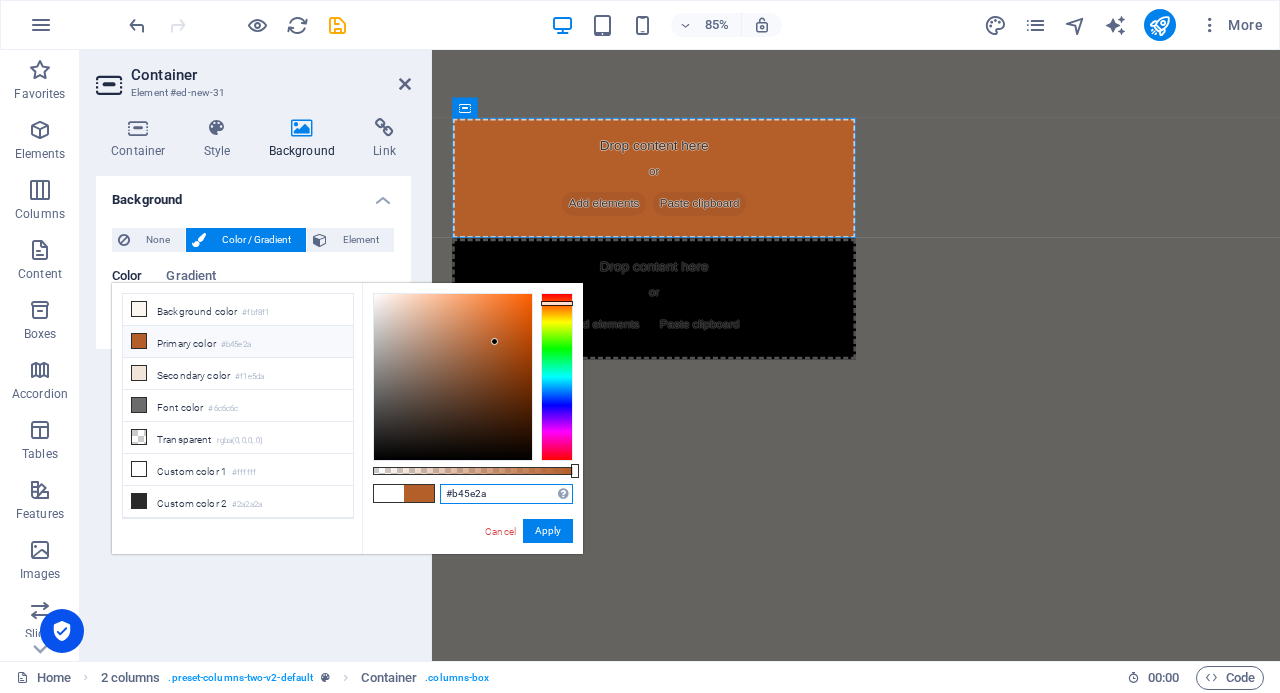 click on "#b45e2a" at bounding box center (506, 494) 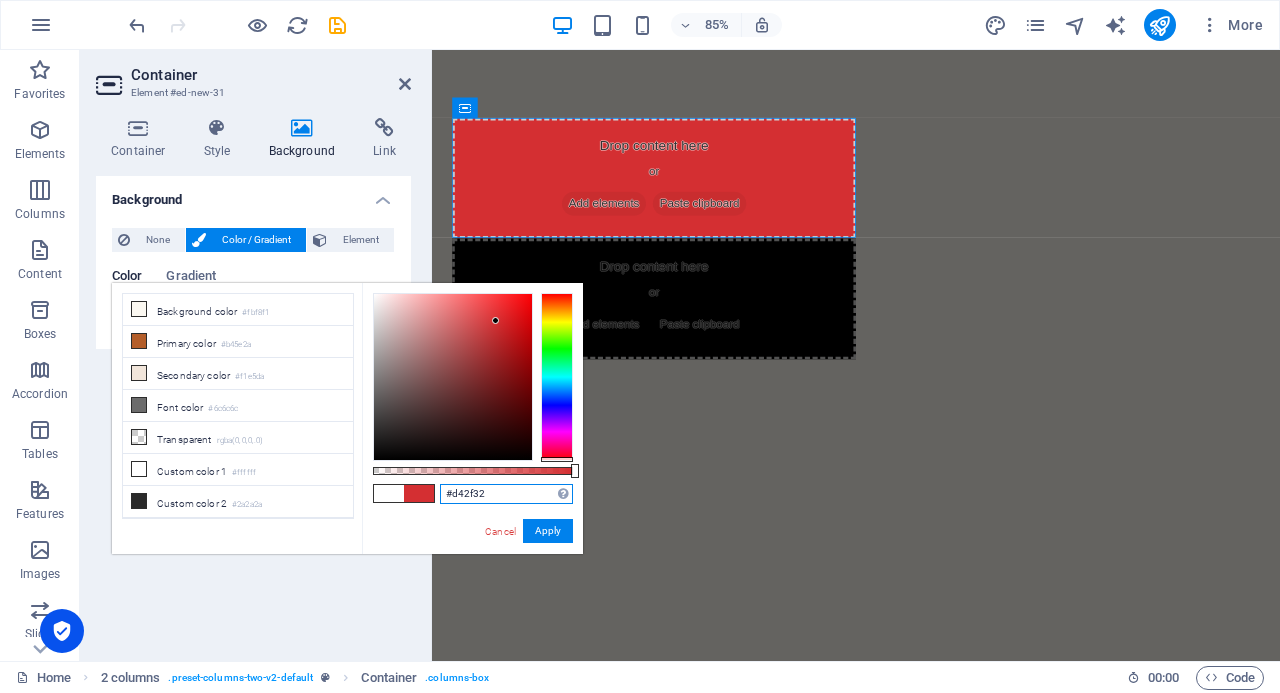 click on "#d42f32" at bounding box center [506, 494] 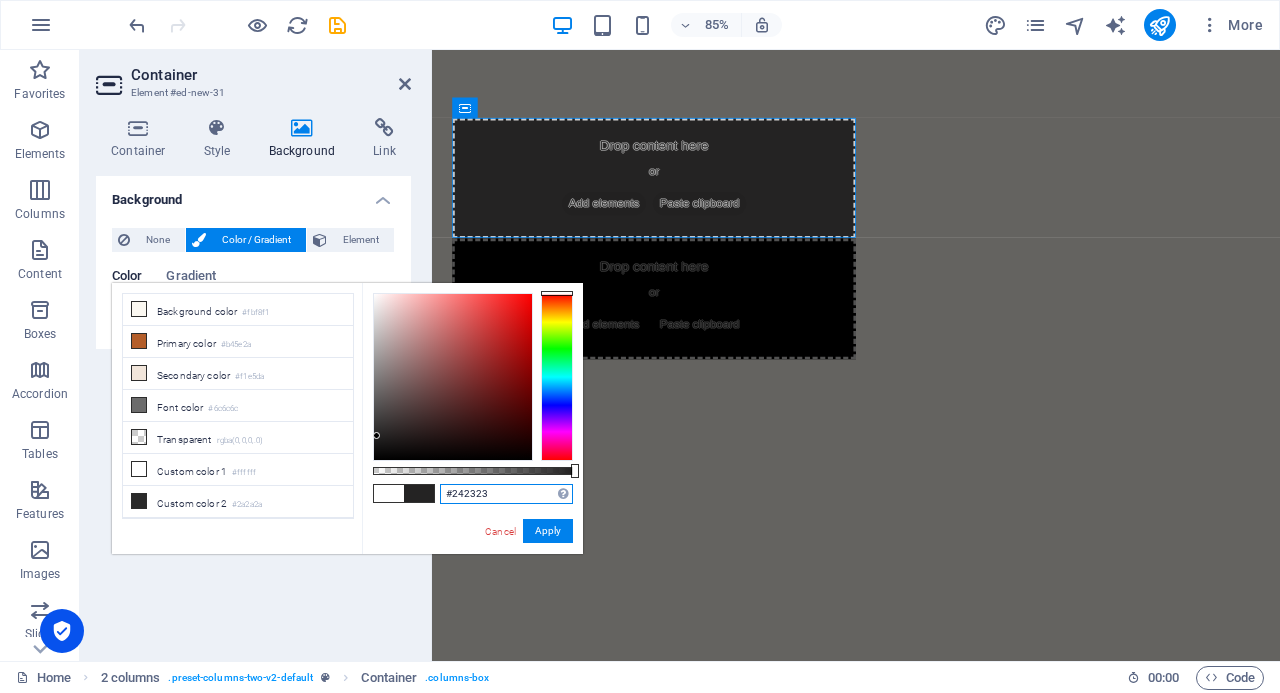 type on "#242323" 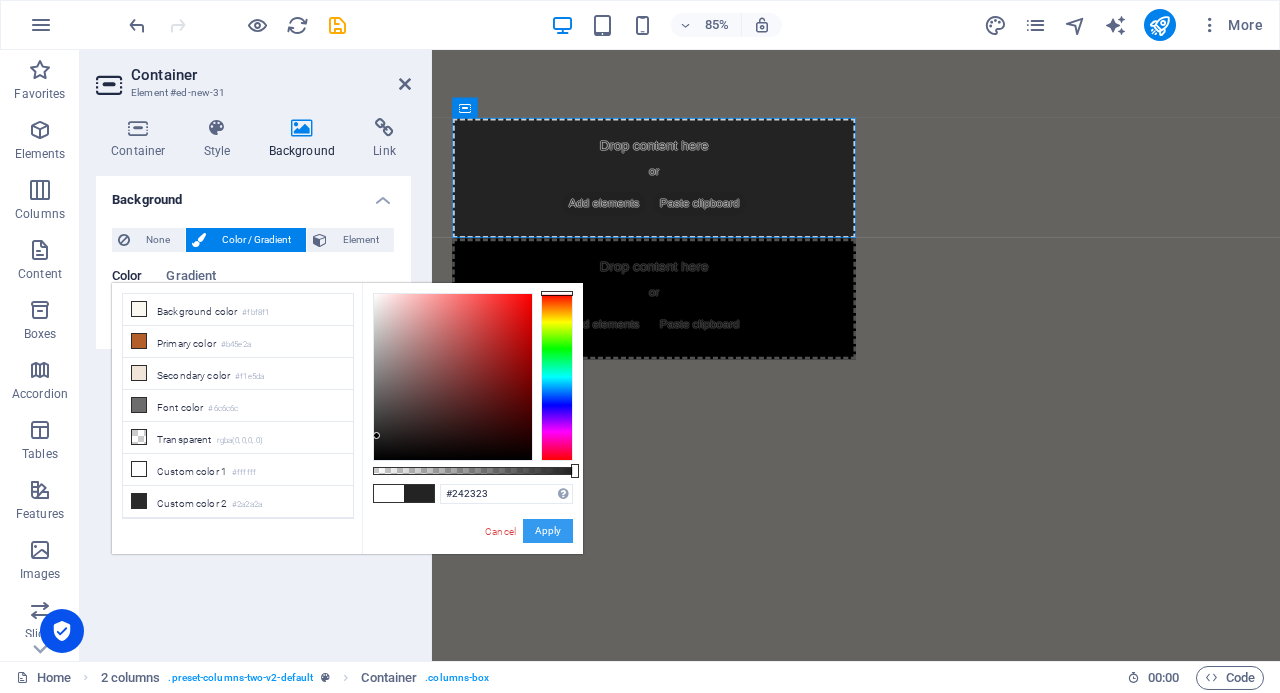 click on "Apply" at bounding box center [548, 531] 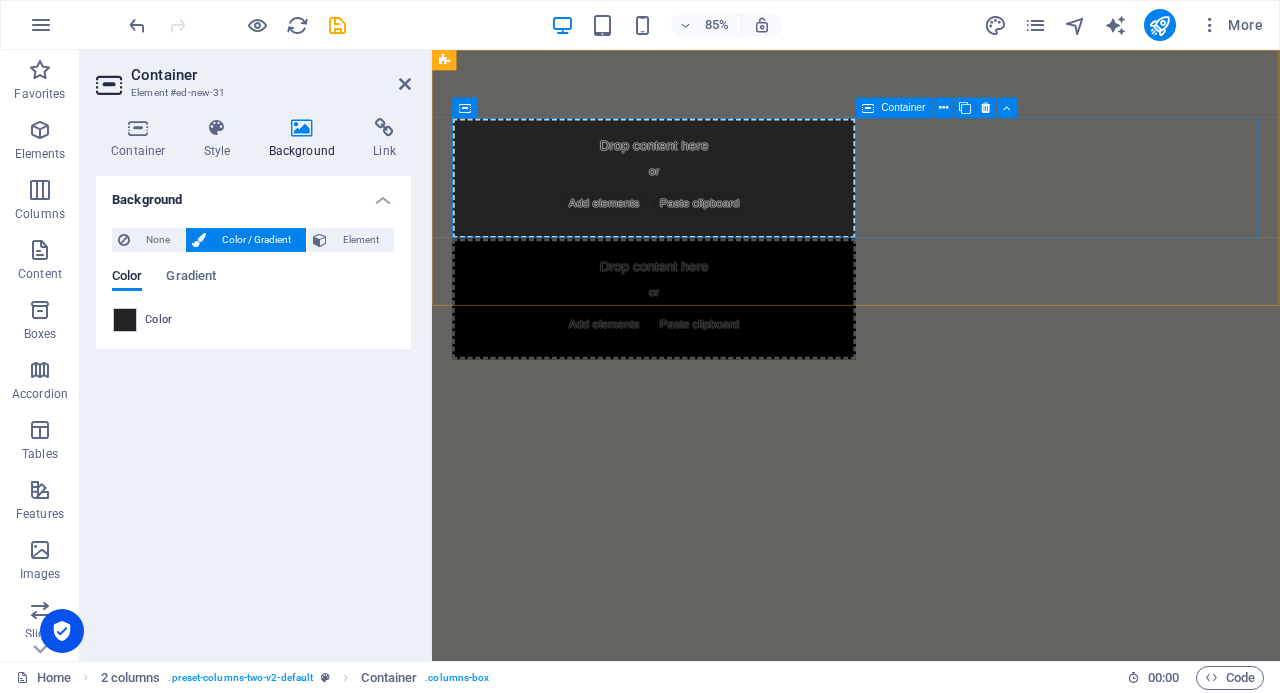 click at bounding box center (943, 108) 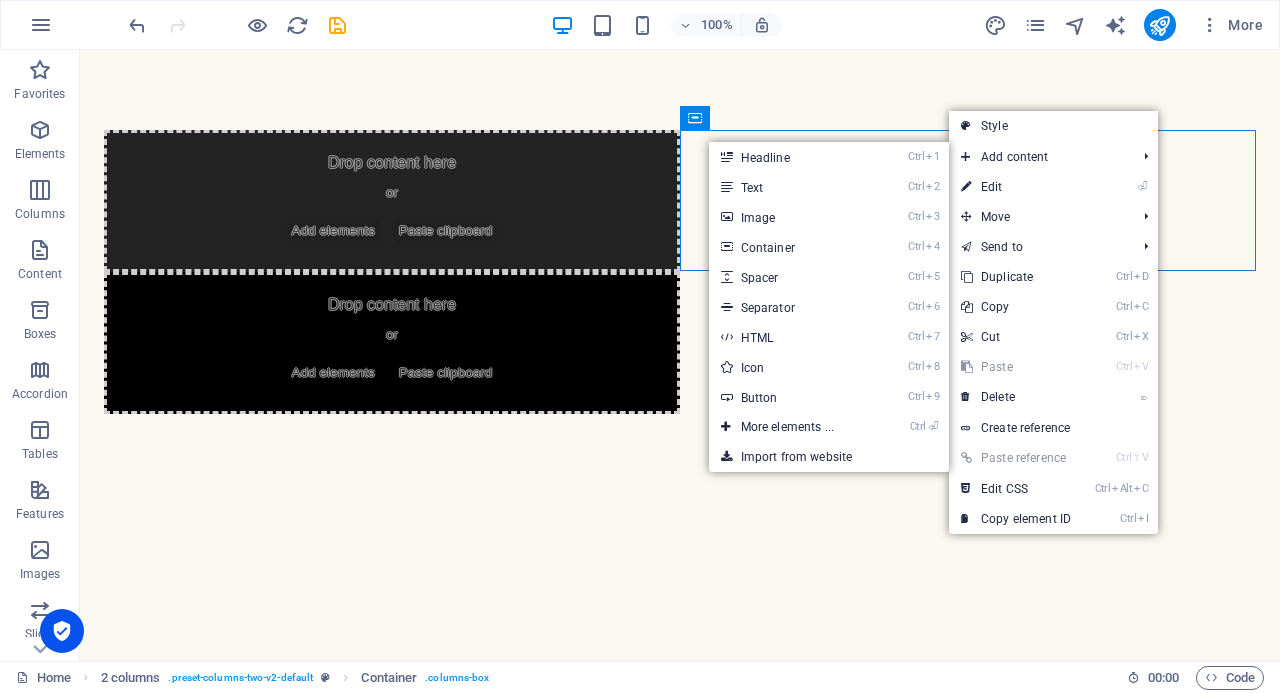 click on "⏎  Edit" at bounding box center (1016, 187) 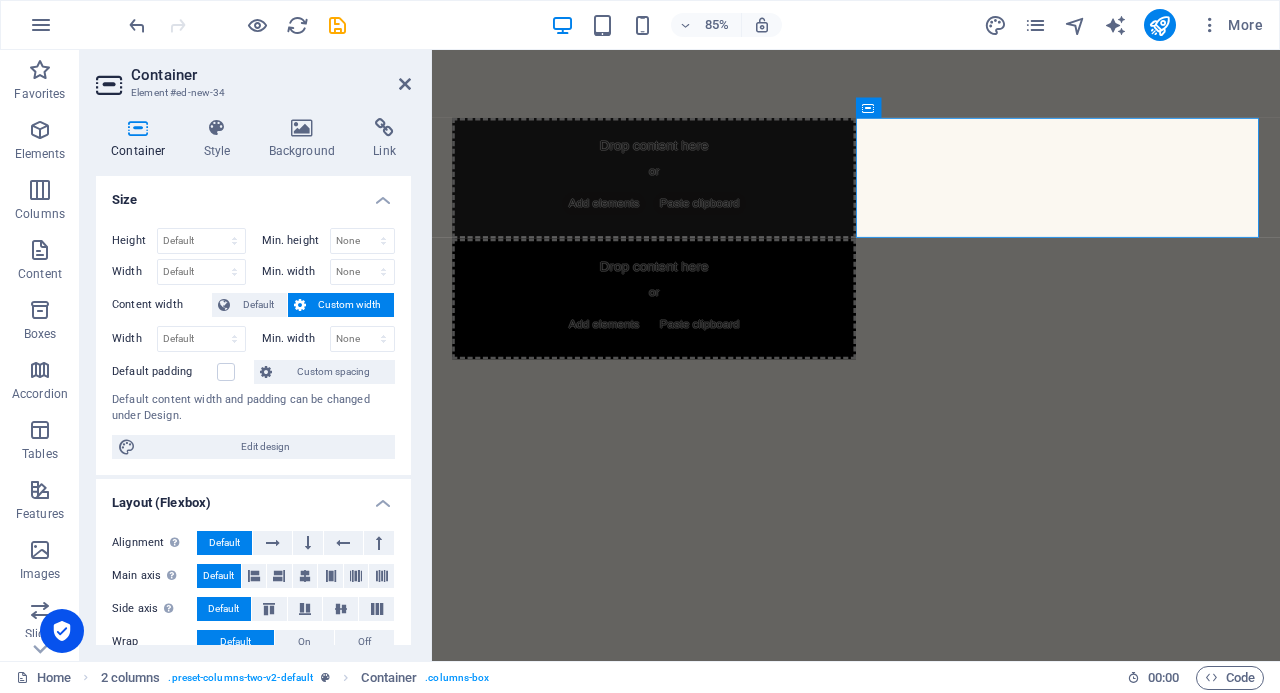 click at bounding box center [302, 128] 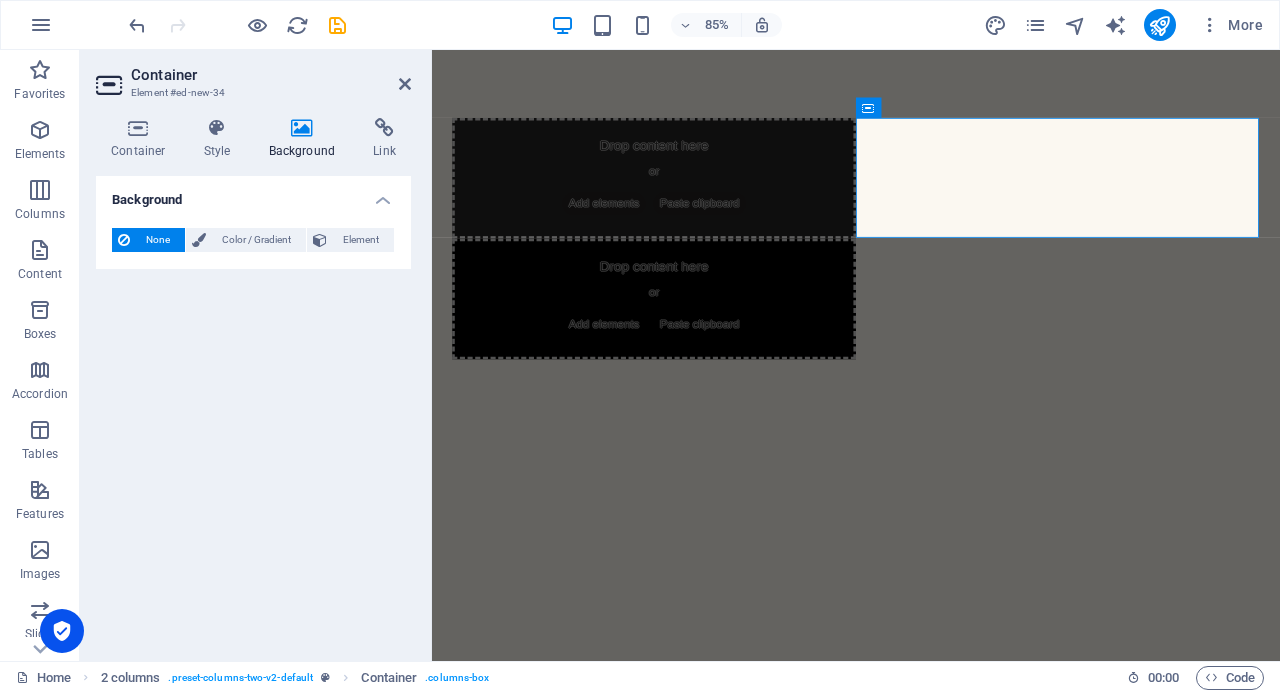 click on "Color / Gradient" at bounding box center [256, 240] 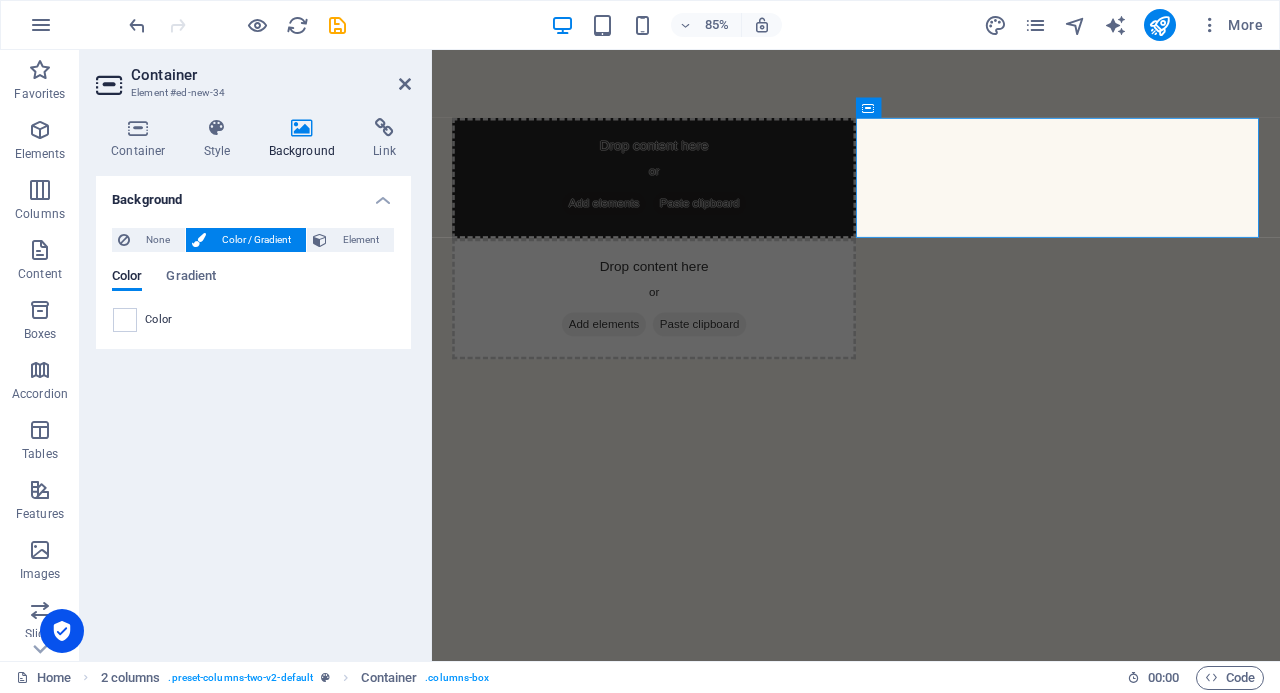 click at bounding box center [125, 320] 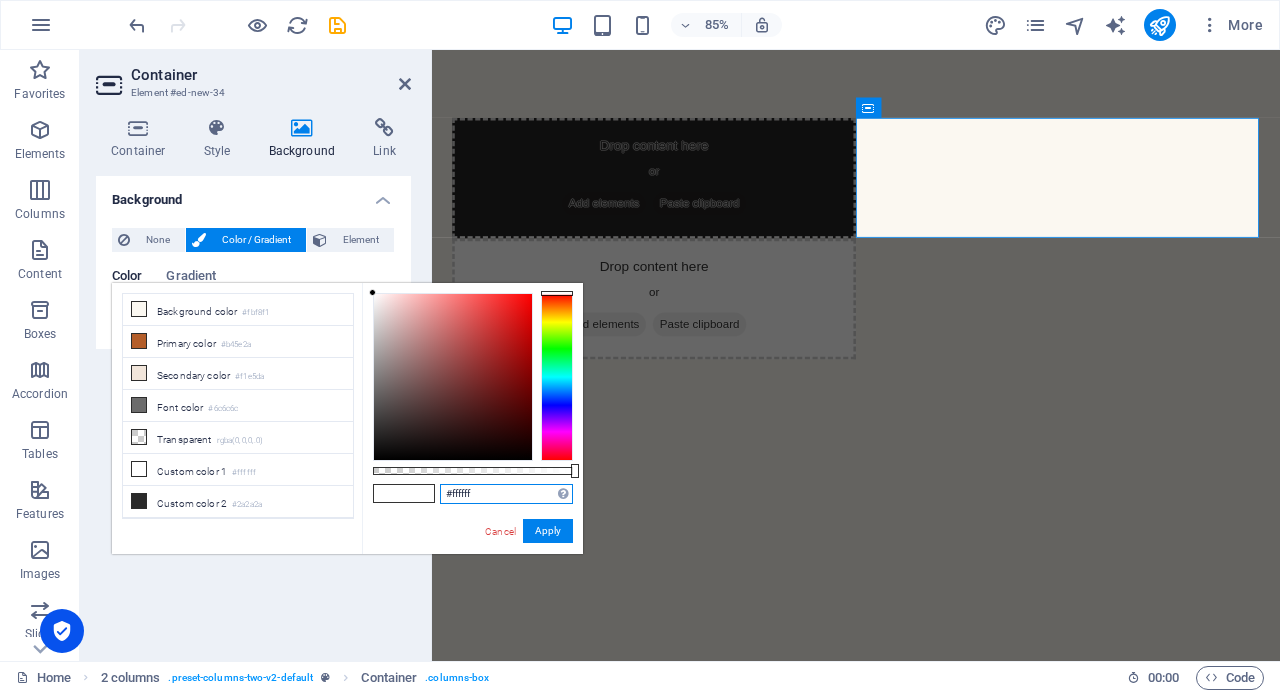 click on "#ffffff" at bounding box center [506, 494] 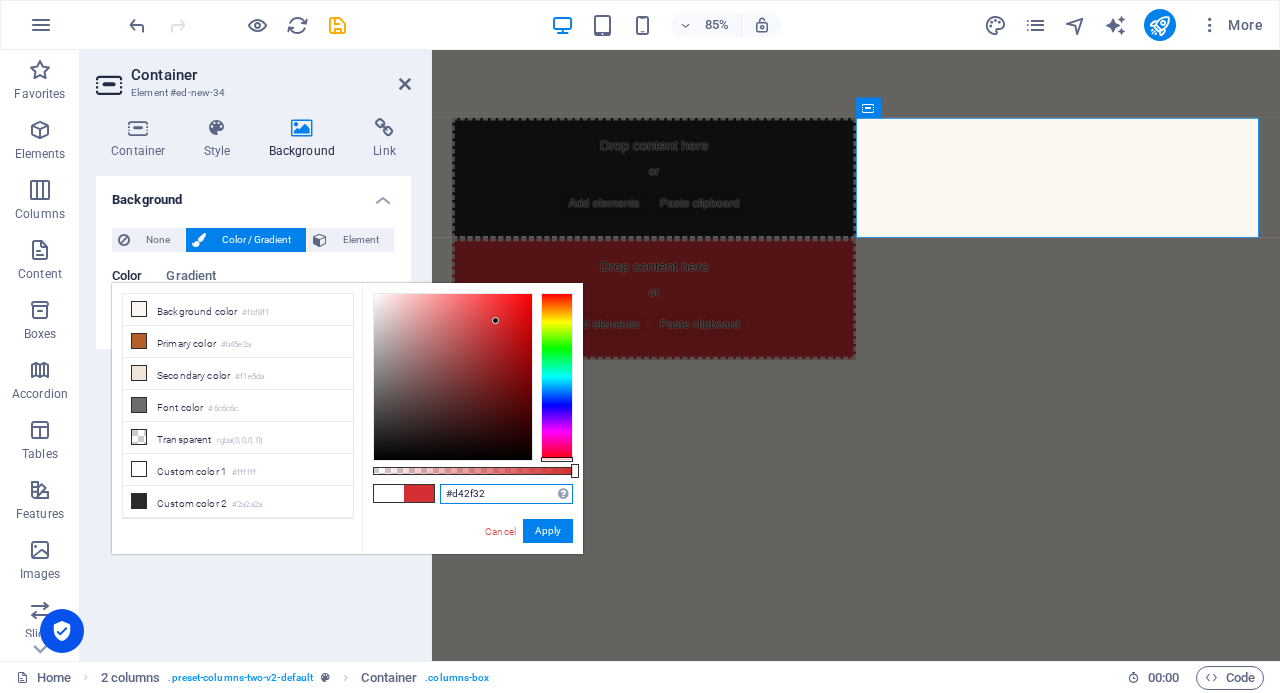 type on "#d42f32" 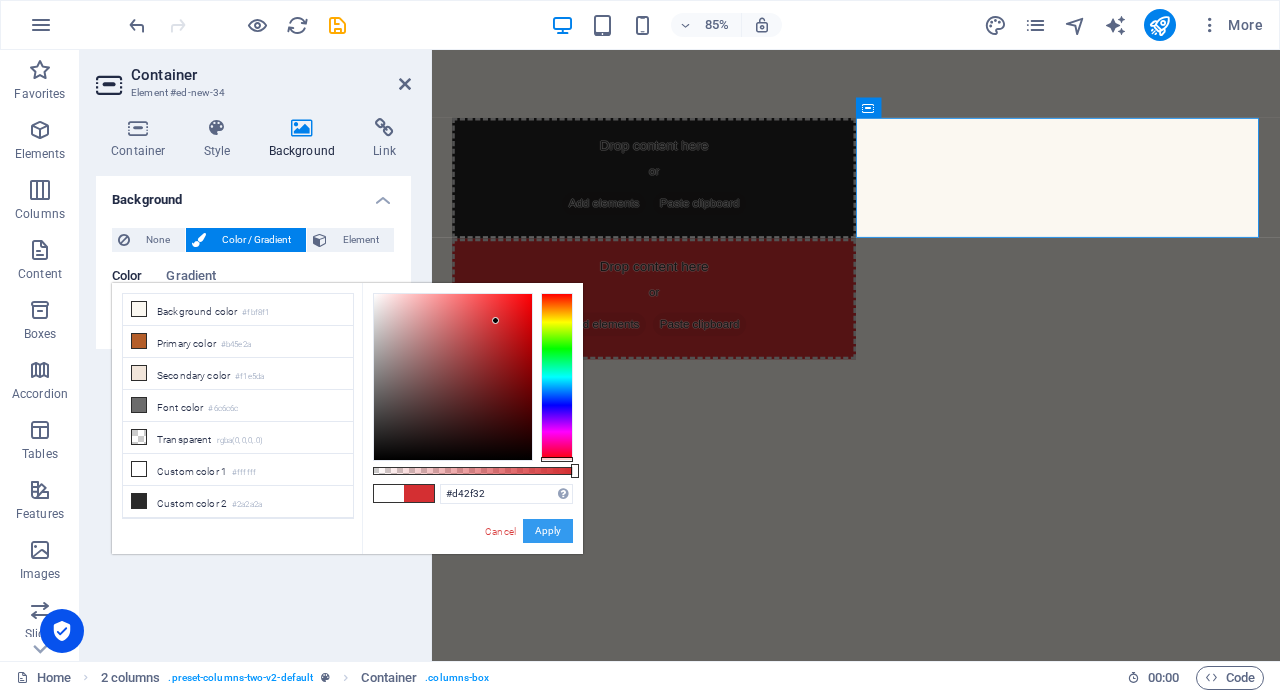 click on "Apply" at bounding box center [548, 531] 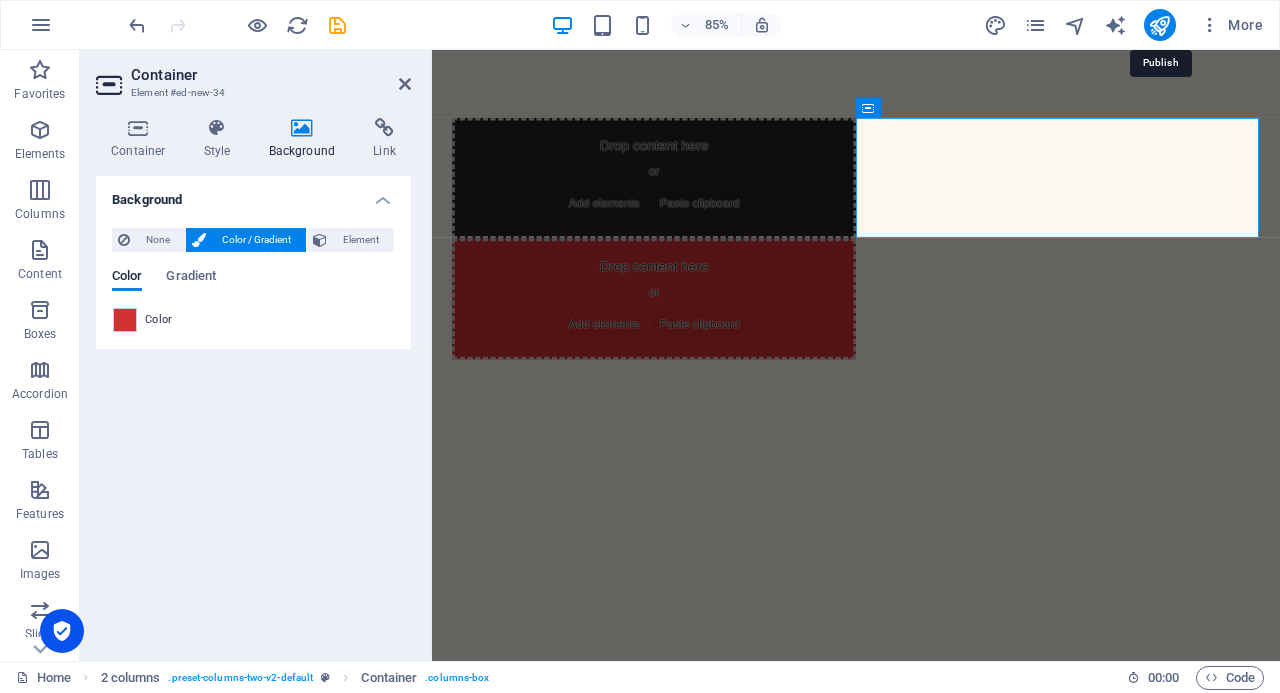 click at bounding box center (1159, 25) 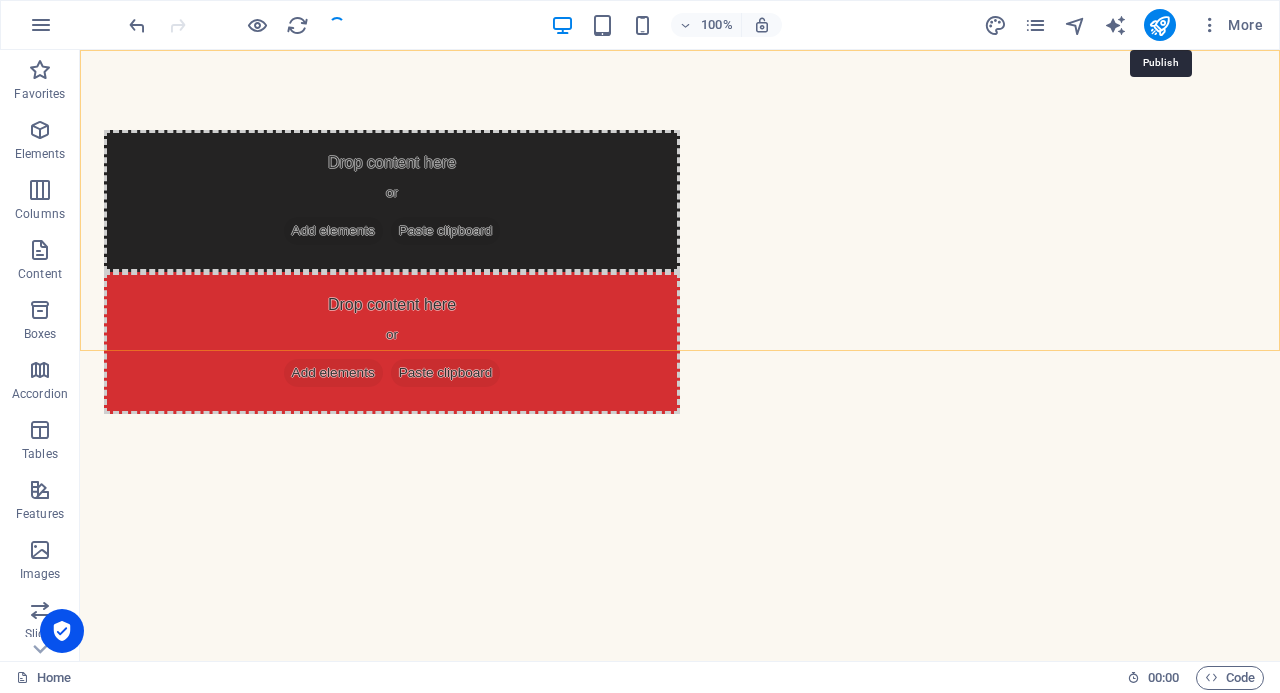 click at bounding box center [1159, 25] 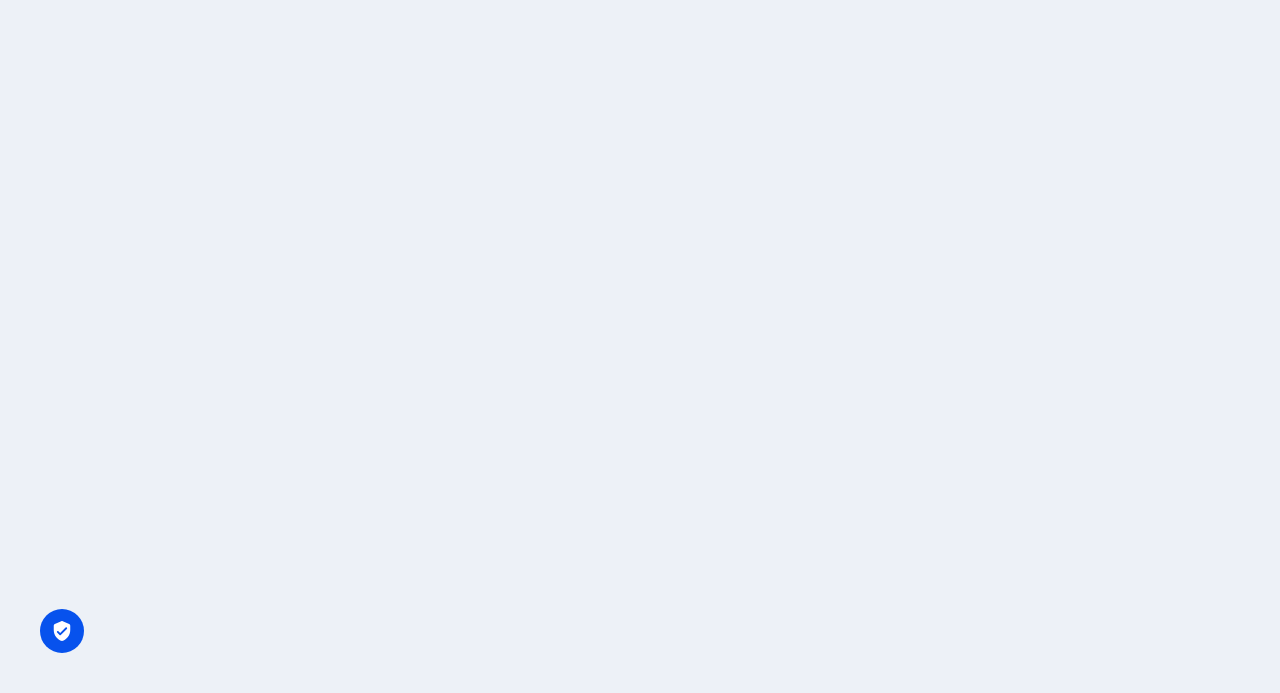 scroll, scrollTop: 0, scrollLeft: 0, axis: both 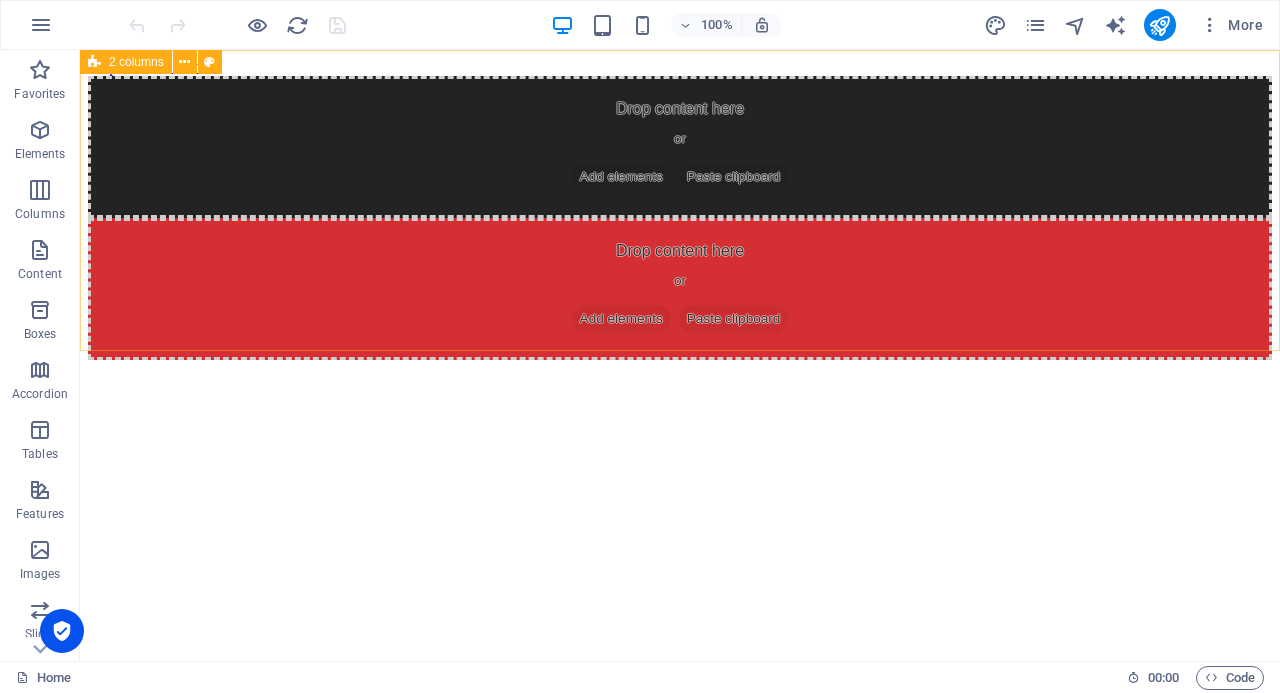click at bounding box center [185, 62] 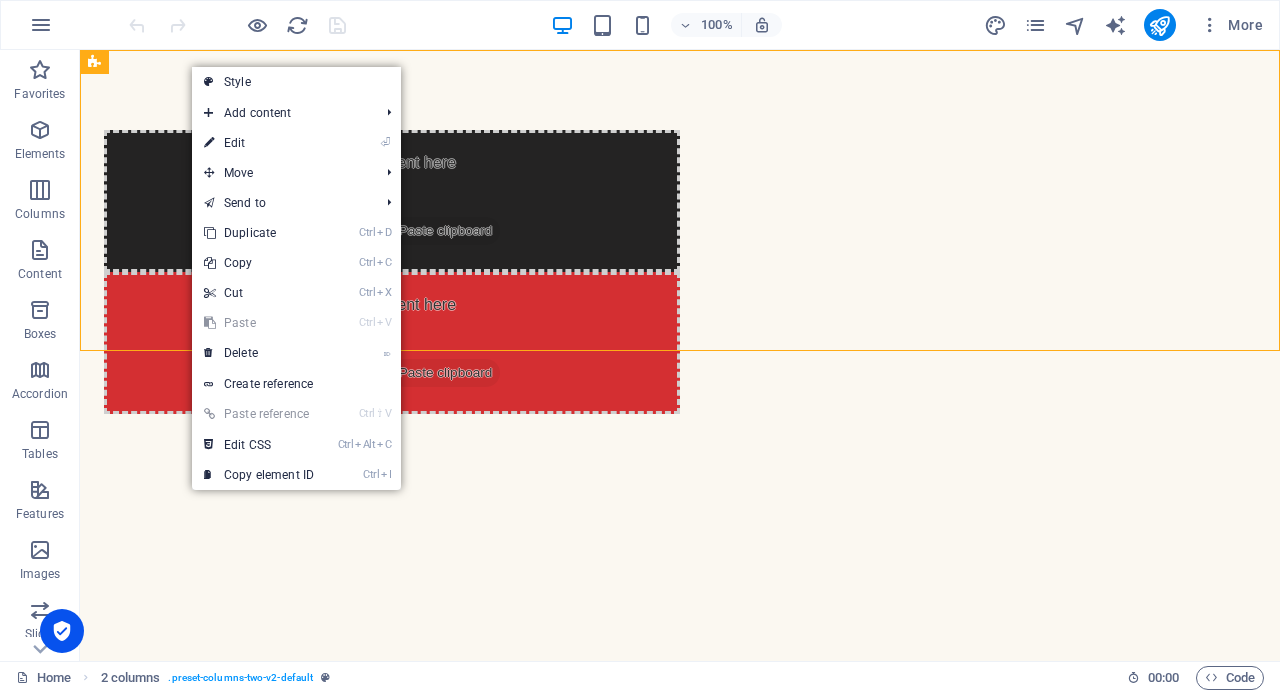 click on "⏎  Edit" at bounding box center [259, 143] 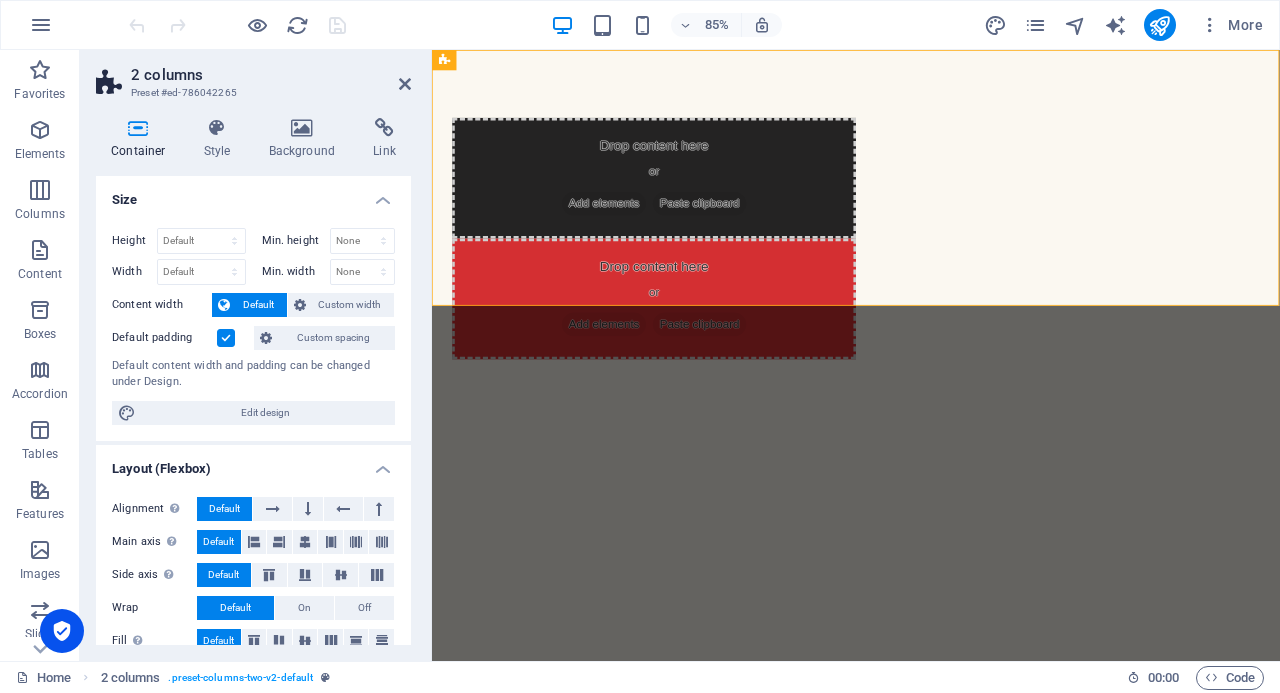 click at bounding box center (226, 338) 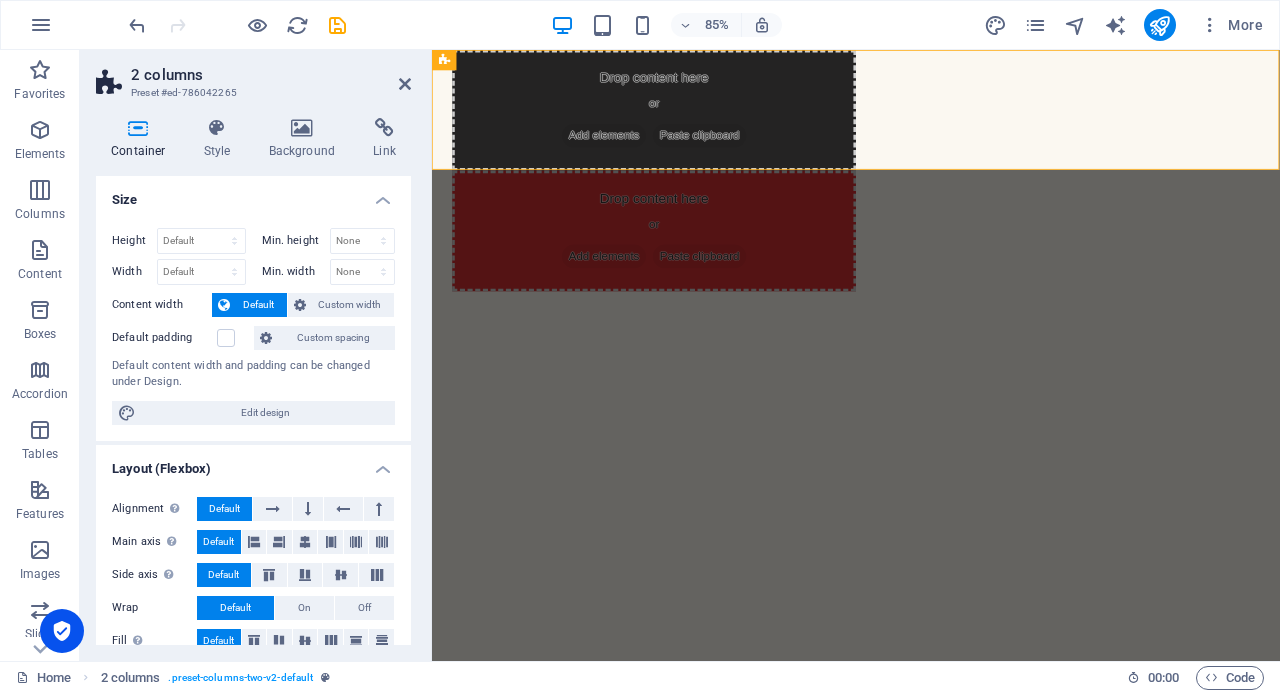 click on "Custom spacing" at bounding box center [333, 338] 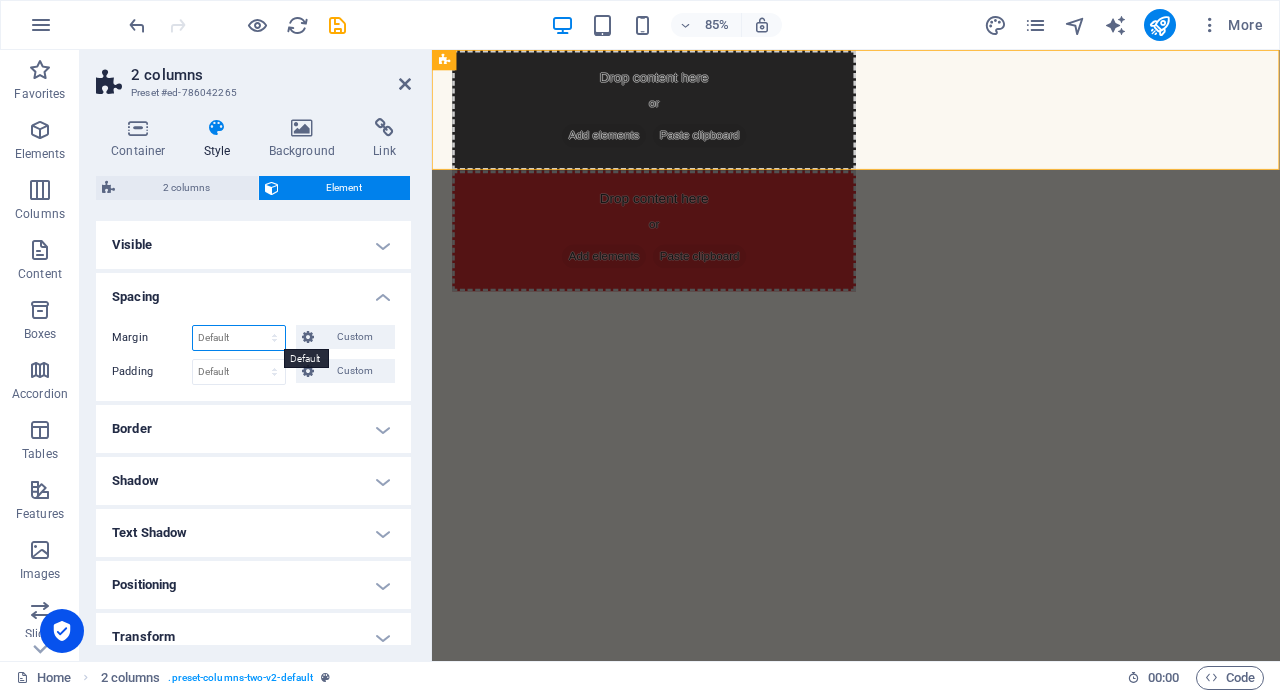 click on "Default auto px % rem vw vh Custom" at bounding box center (239, 338) 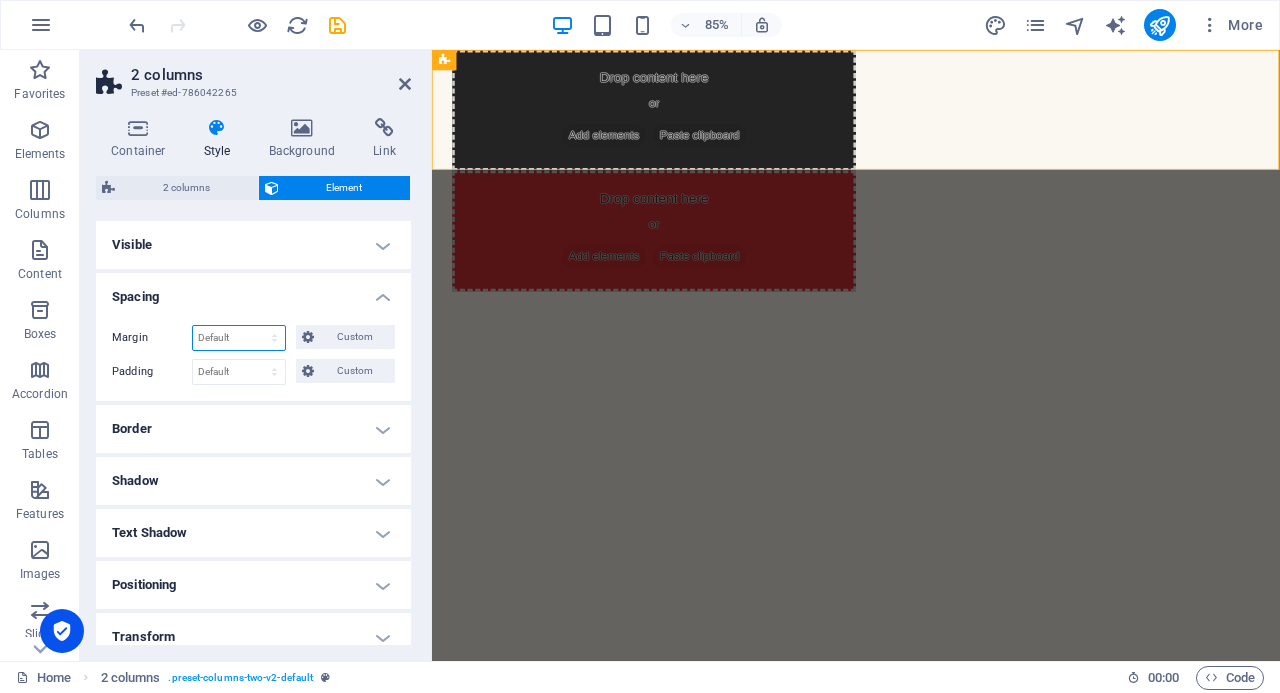 select on "%" 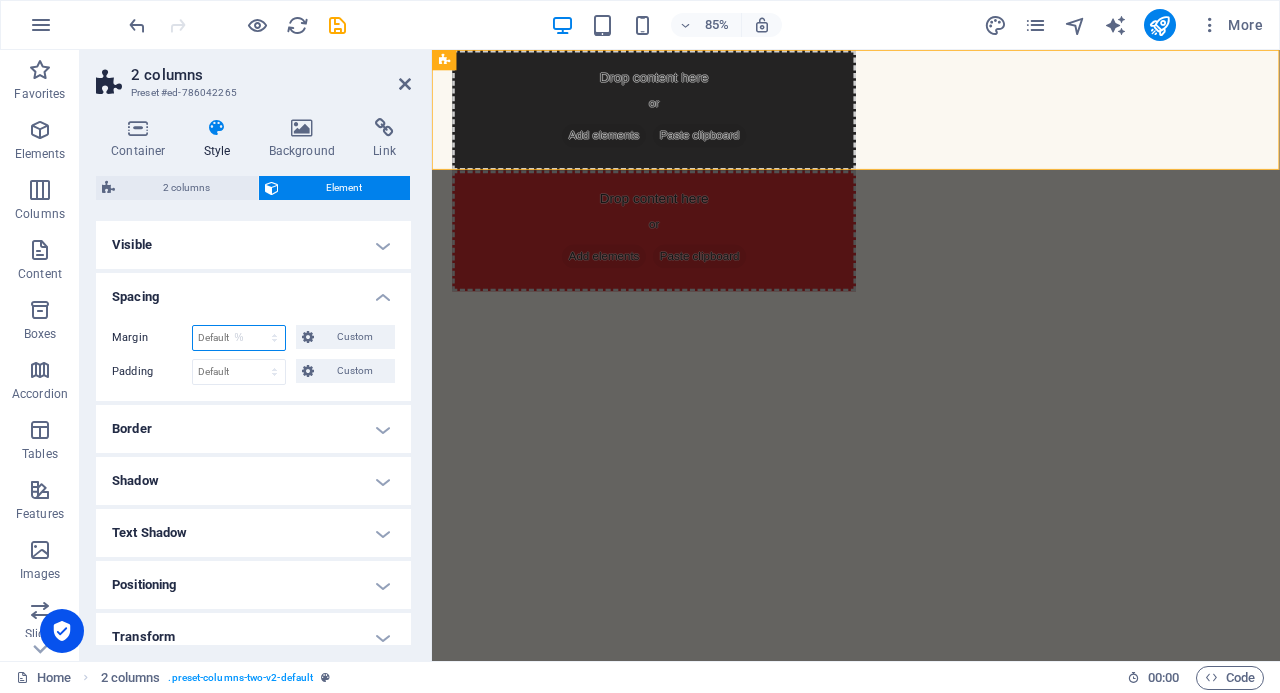 click on "Default auto px % rem vw vh Custom" at bounding box center [239, 338] 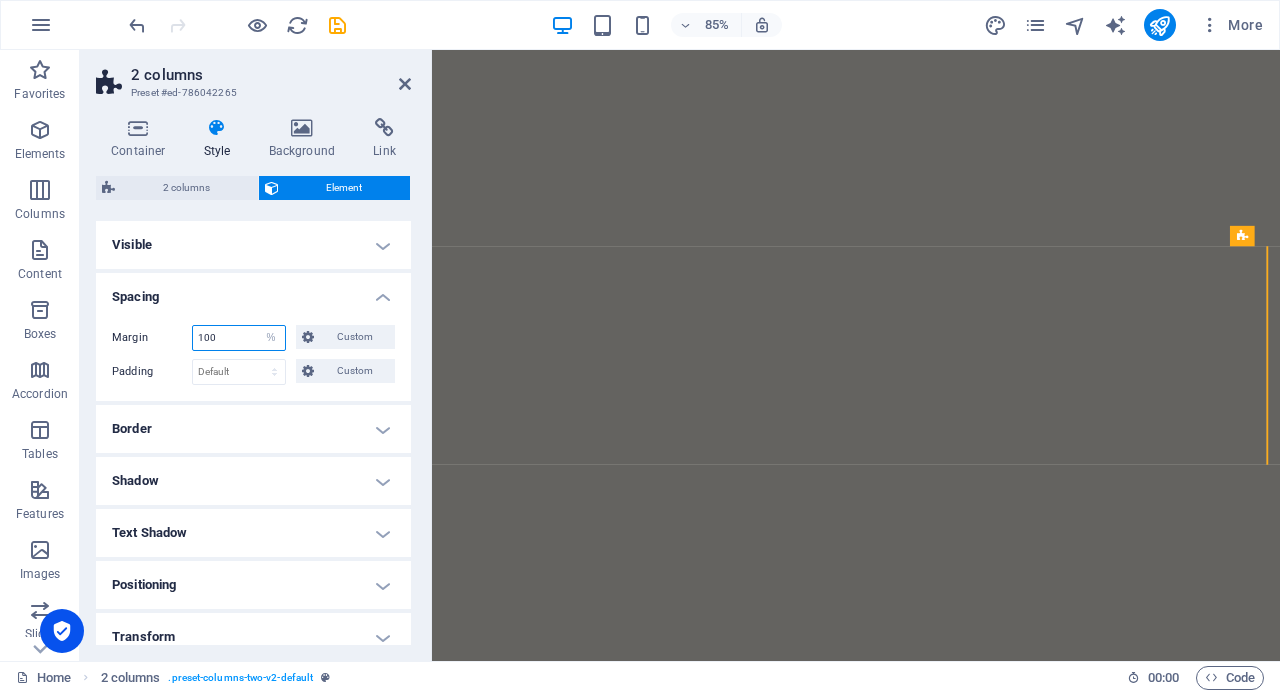 scroll, scrollTop: 751, scrollLeft: 0, axis: vertical 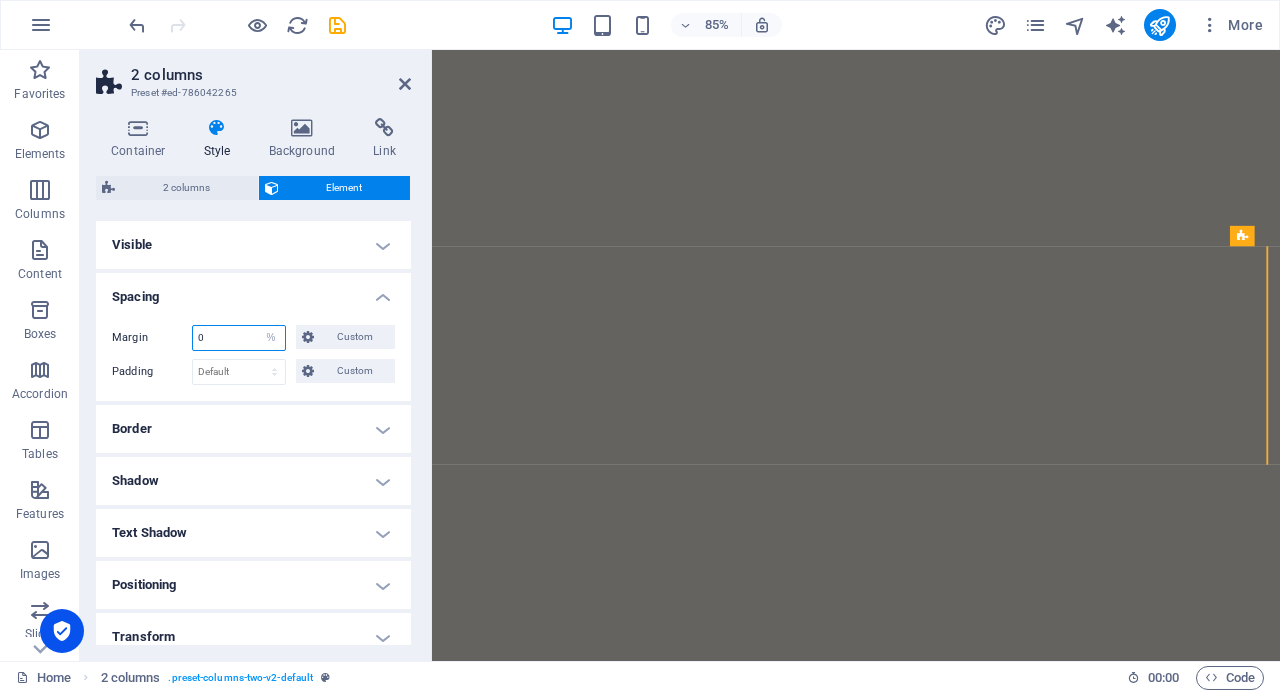 type on "0" 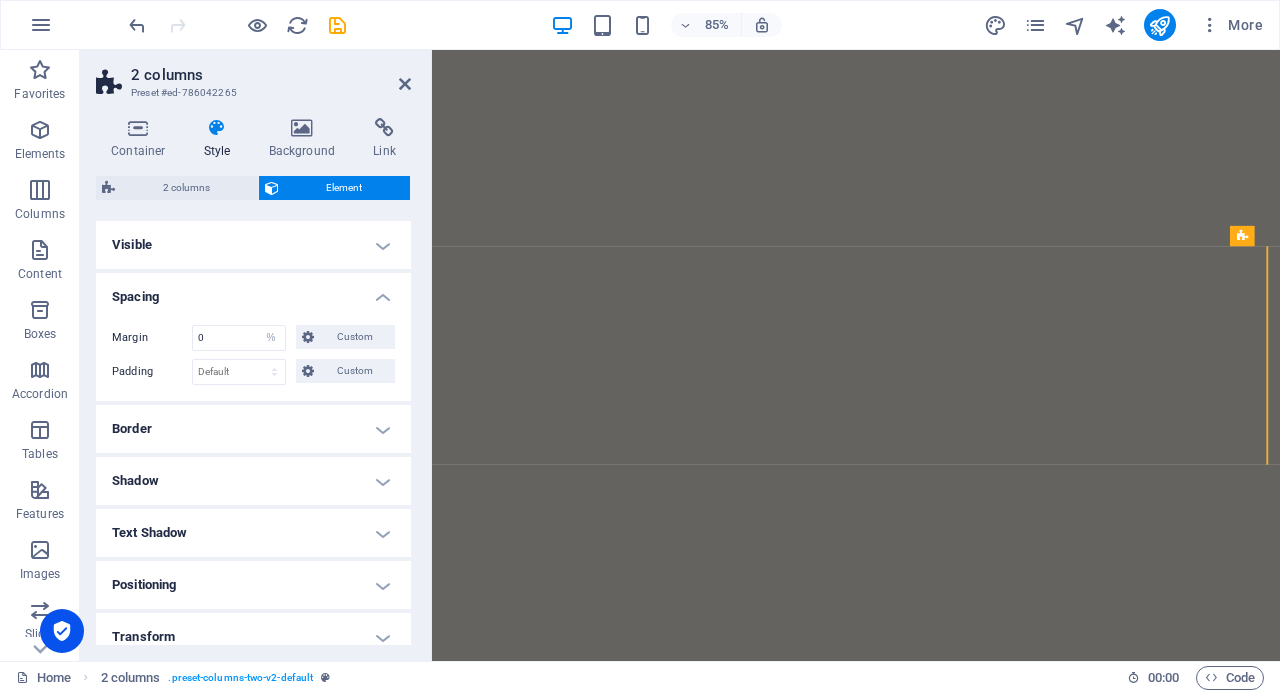 scroll, scrollTop: 0, scrollLeft: 0, axis: both 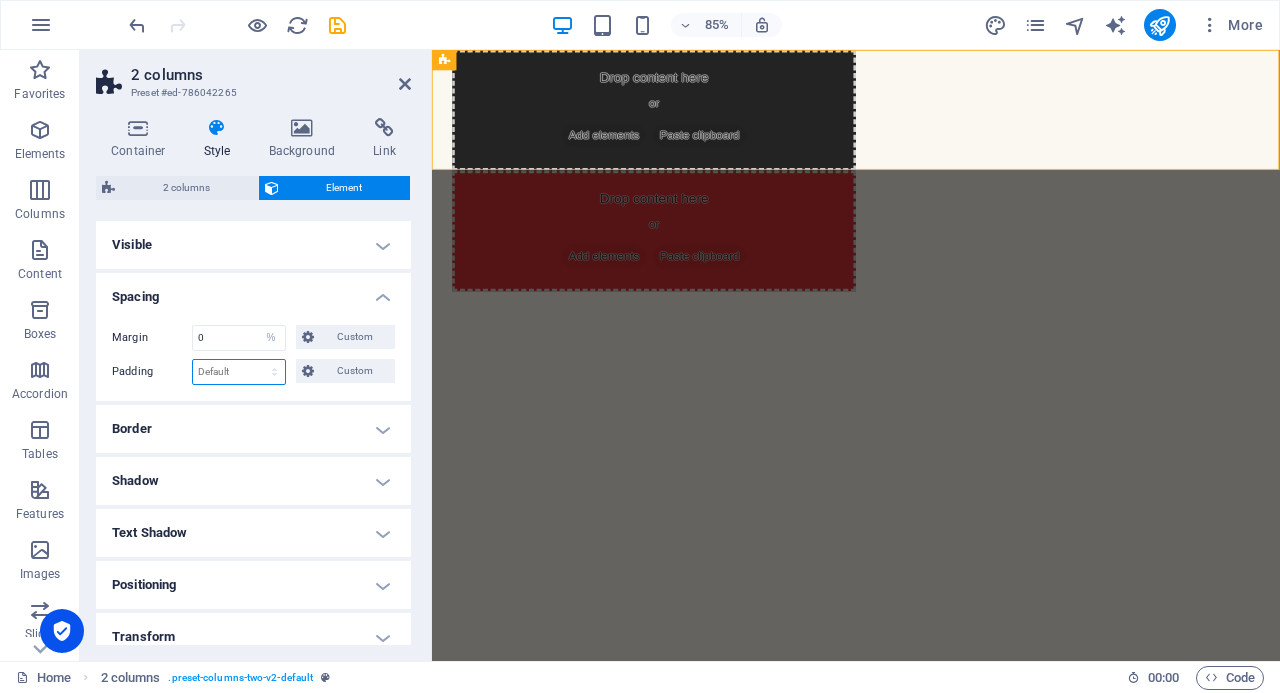 click on "Default px rem % vh vw Custom" at bounding box center (239, 372) 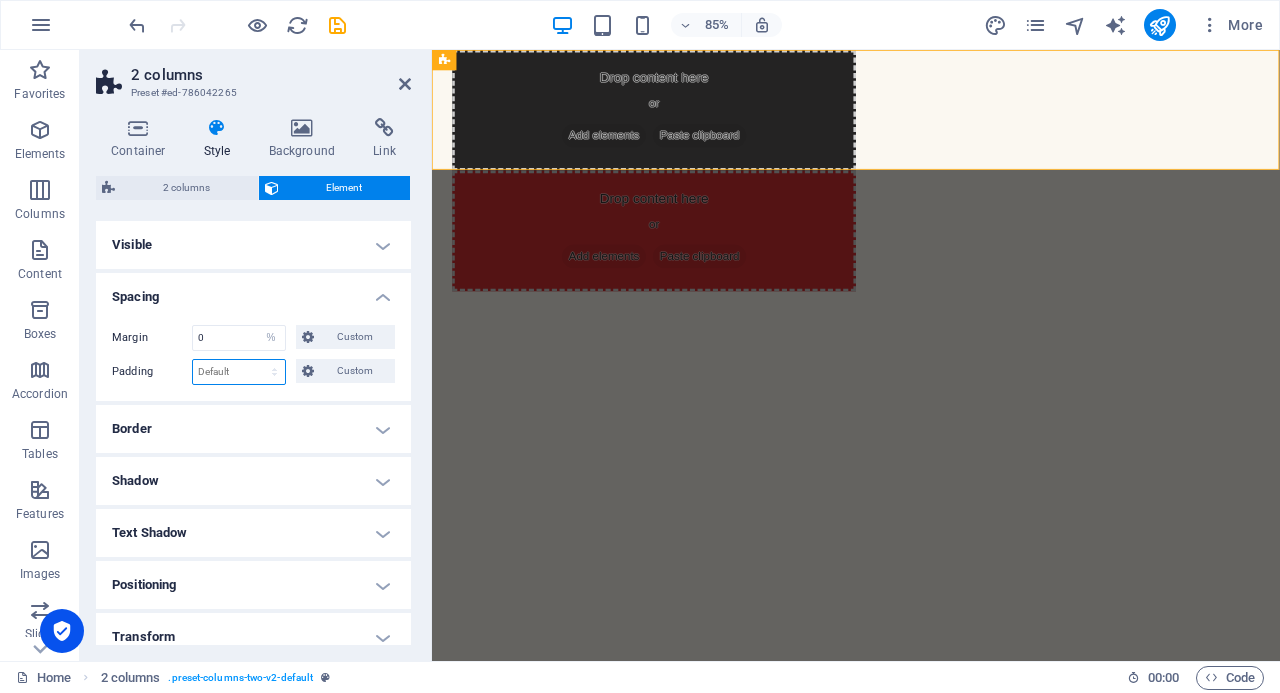 select on "%" 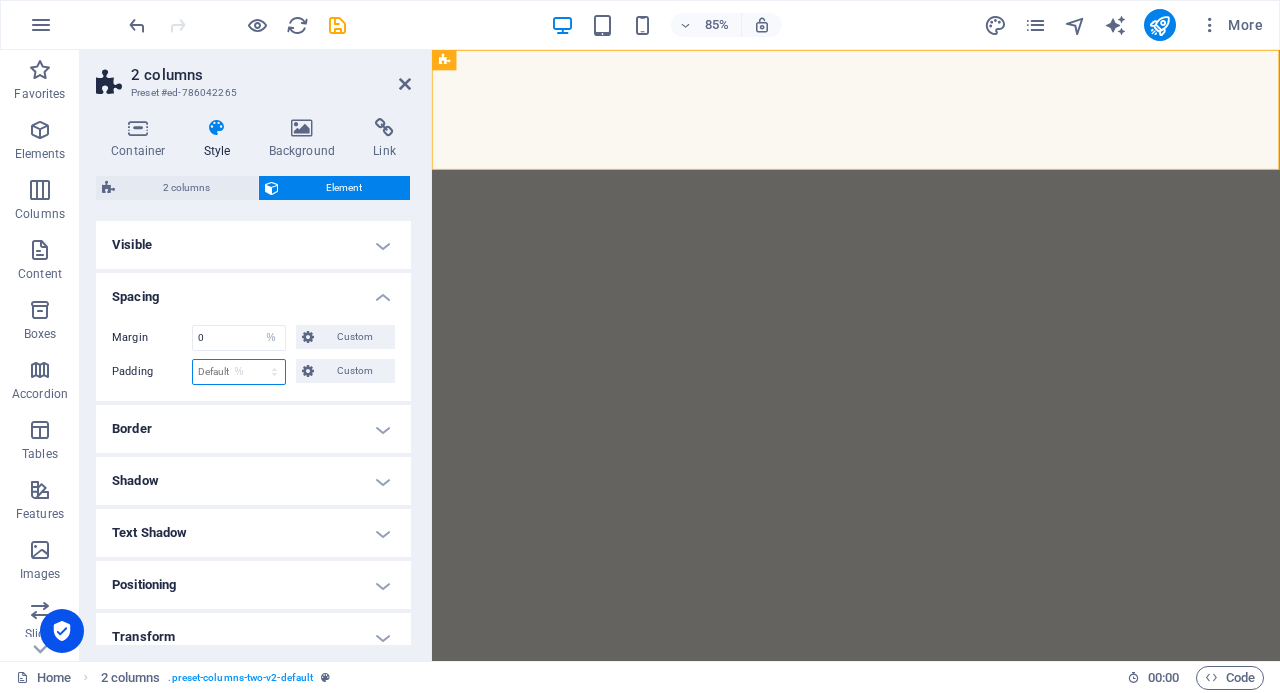 click on "Default px rem % vh vw Custom" at bounding box center (239, 372) 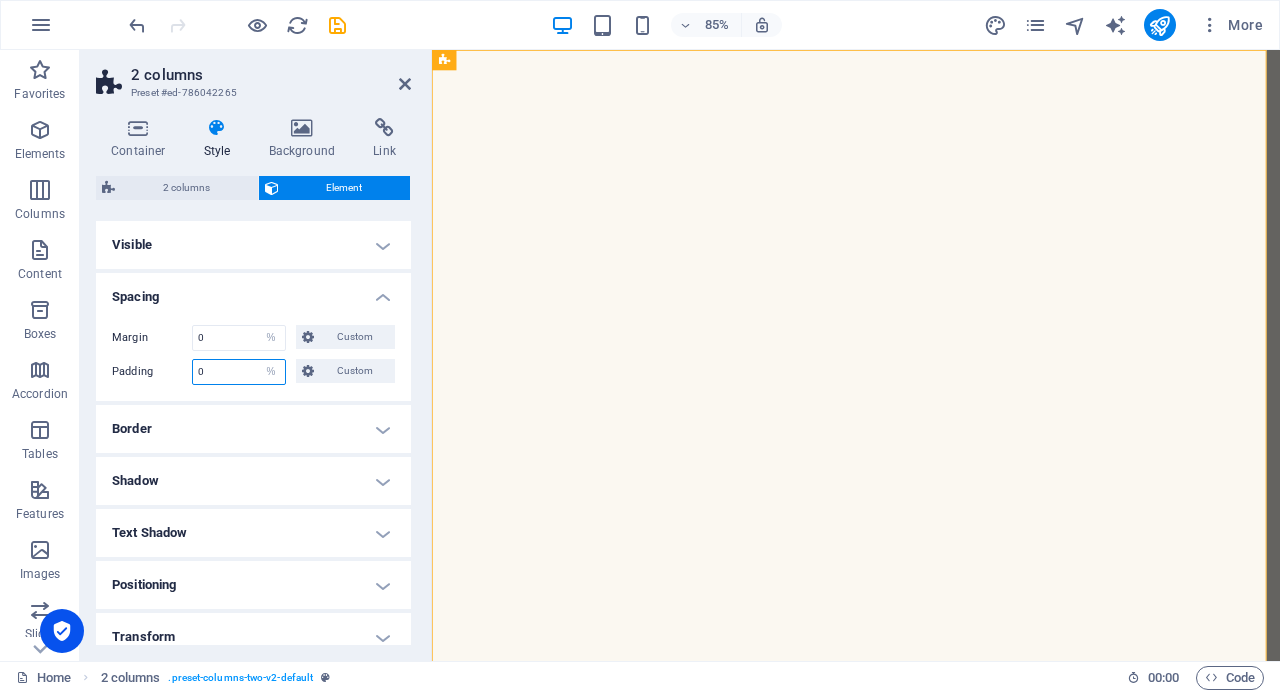 type on "0" 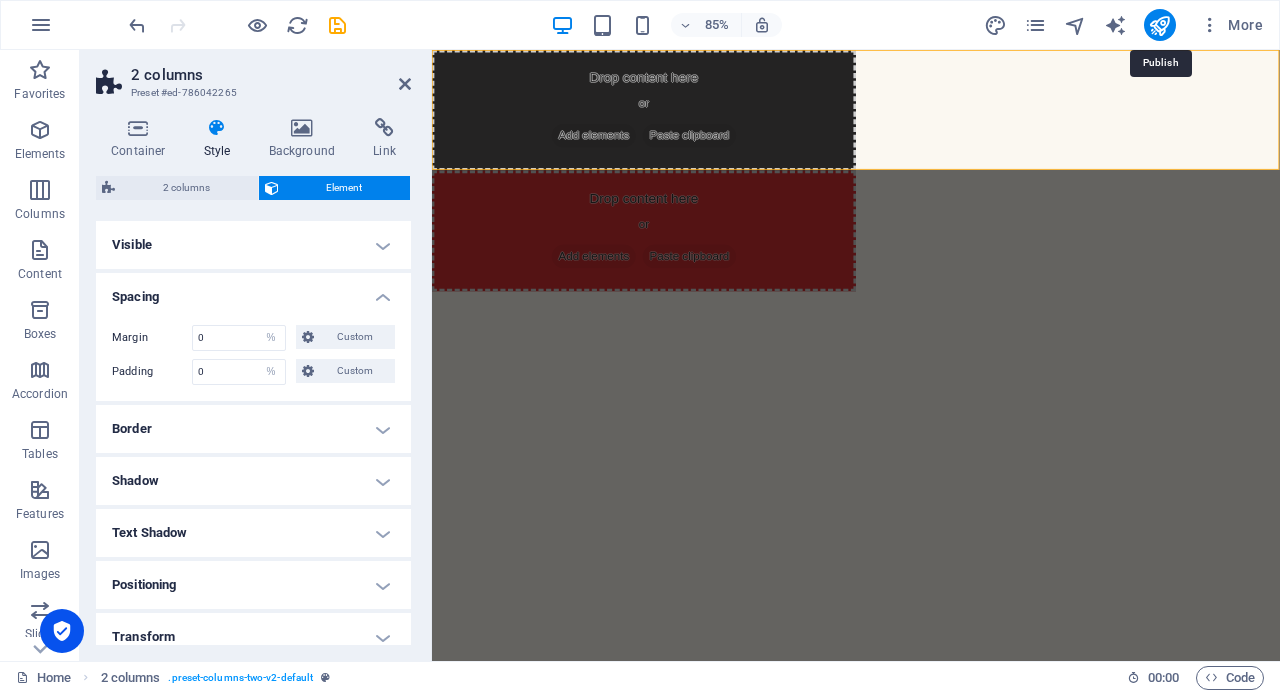 click at bounding box center (1159, 25) 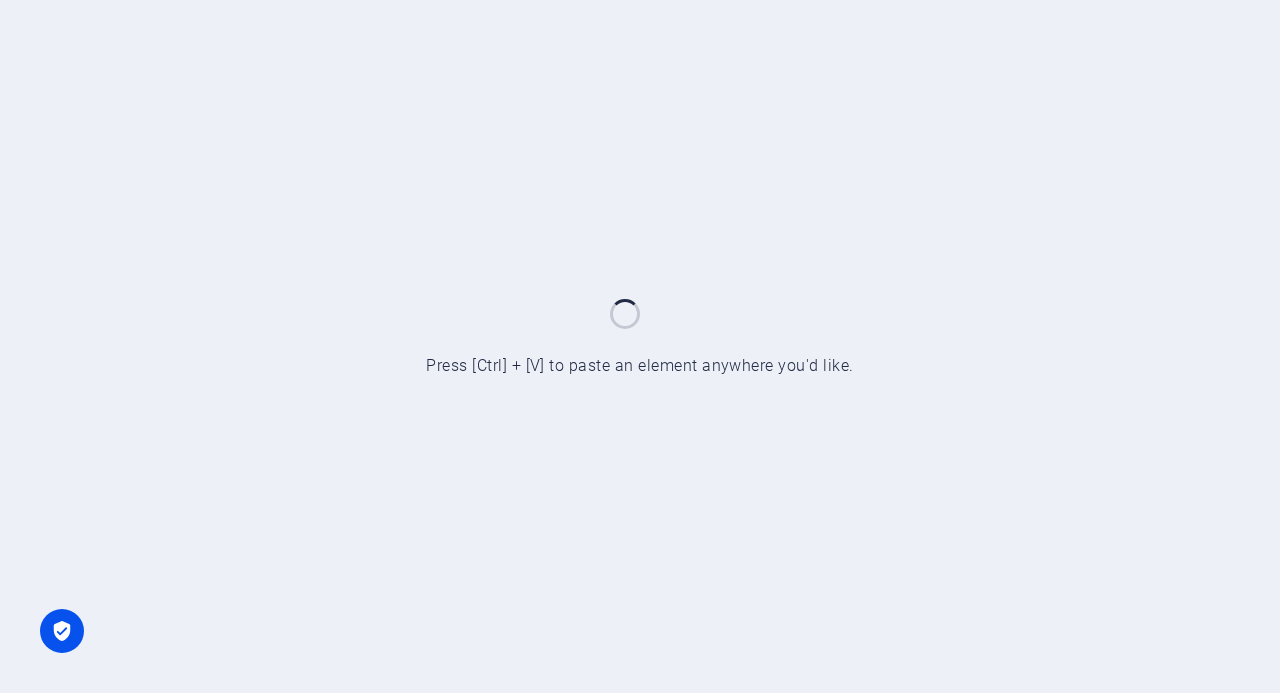 scroll, scrollTop: 0, scrollLeft: 0, axis: both 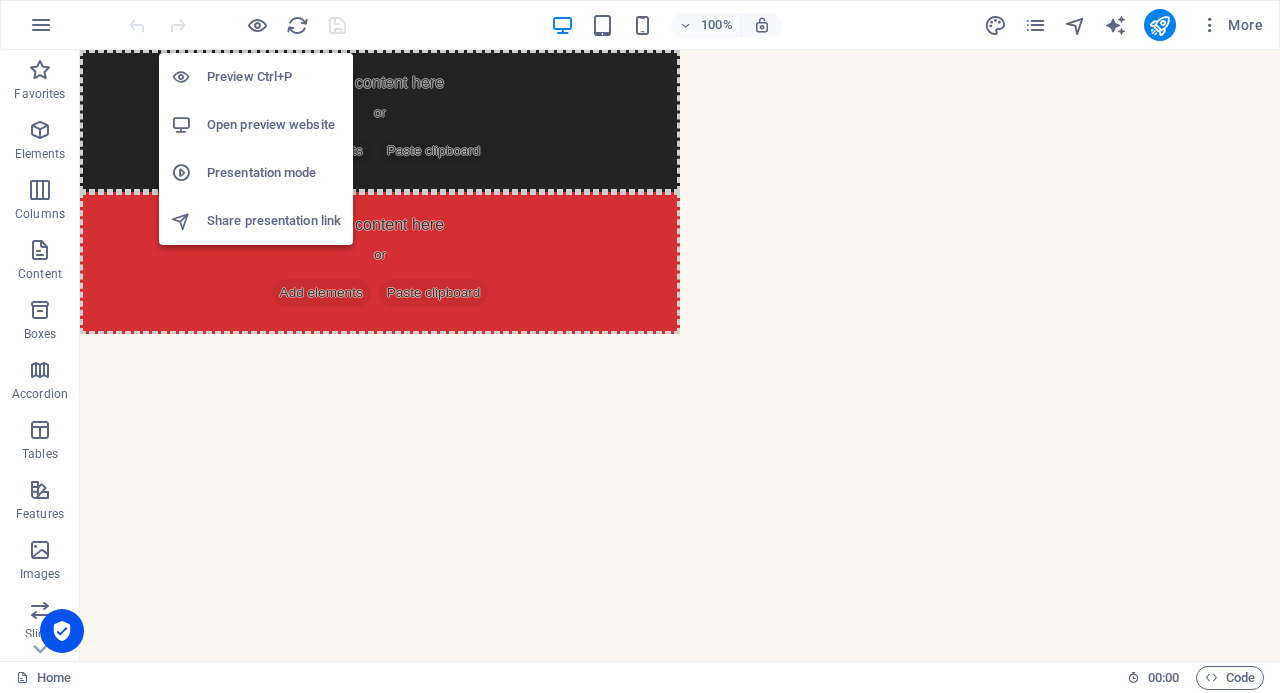 click on "Preview Ctrl+P" at bounding box center [274, 77] 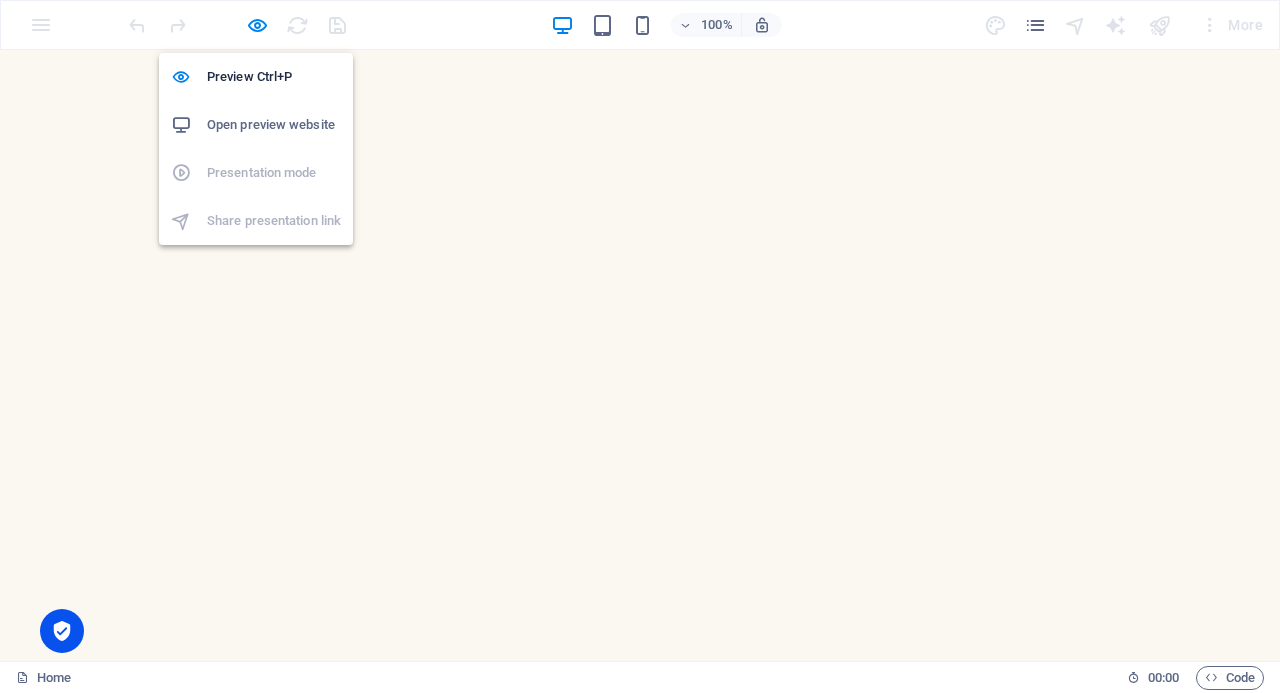 click at bounding box center (257, 25) 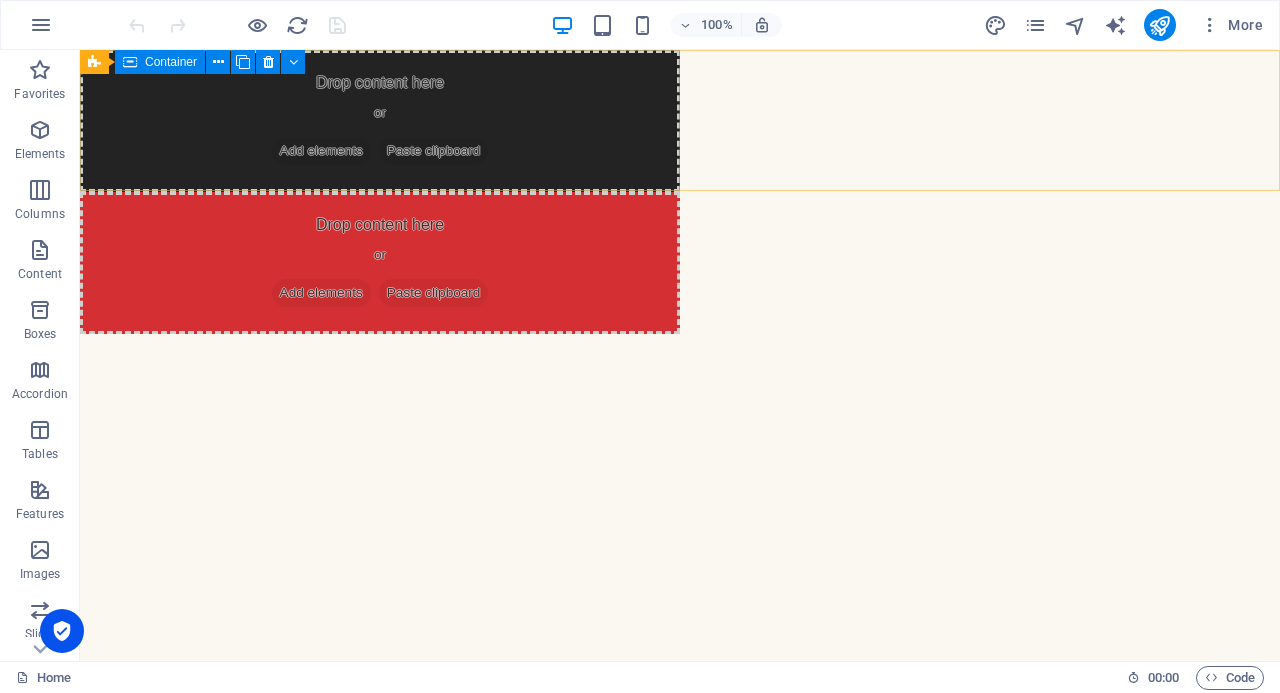 click at bounding box center (218, 62) 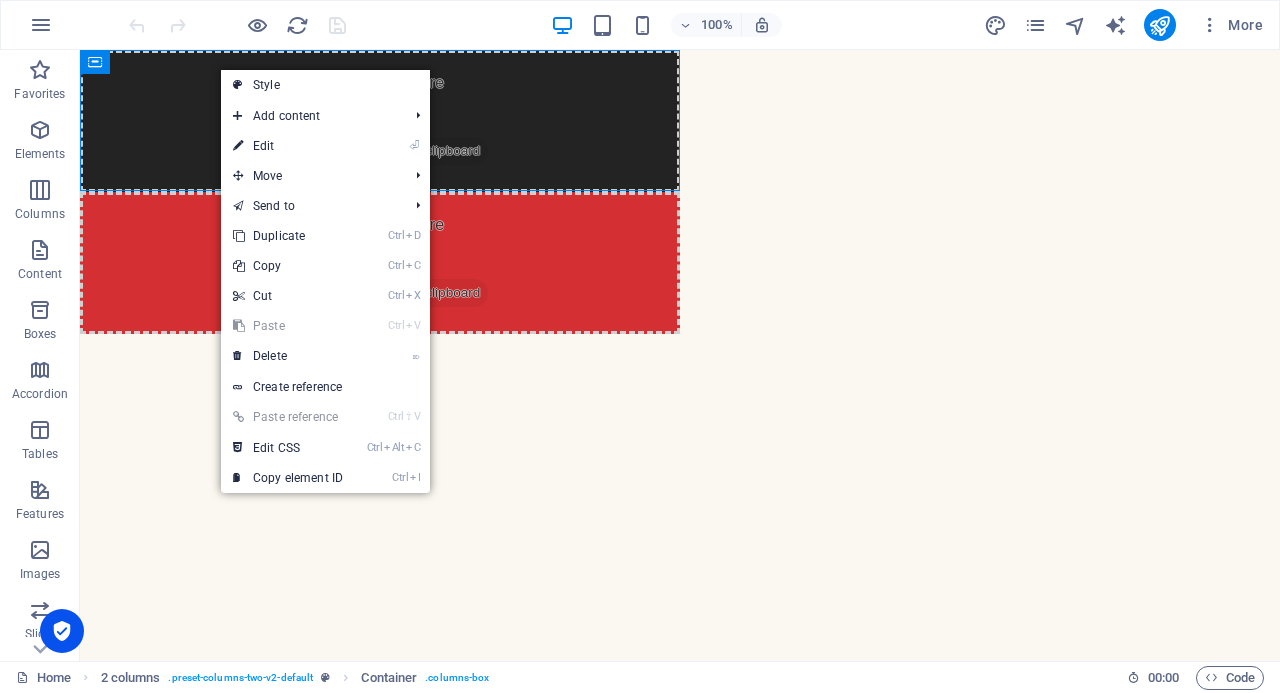click on "⏎  Edit" at bounding box center (288, 146) 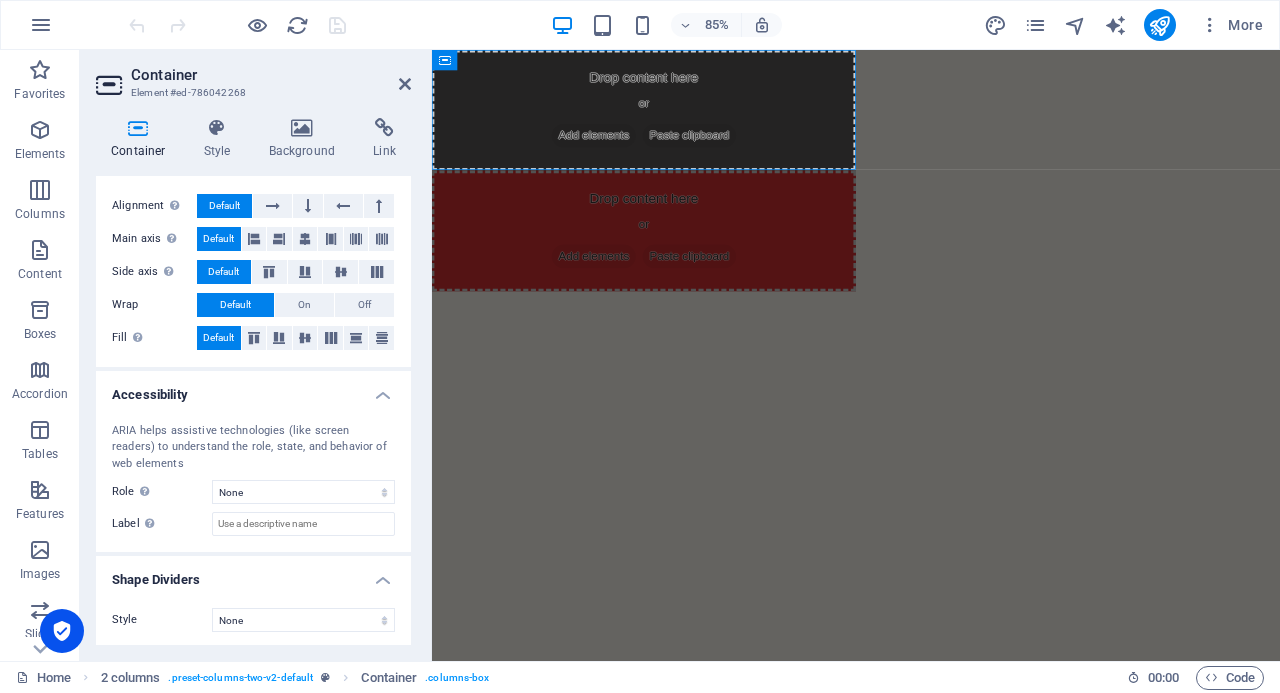 scroll, scrollTop: 0, scrollLeft: 0, axis: both 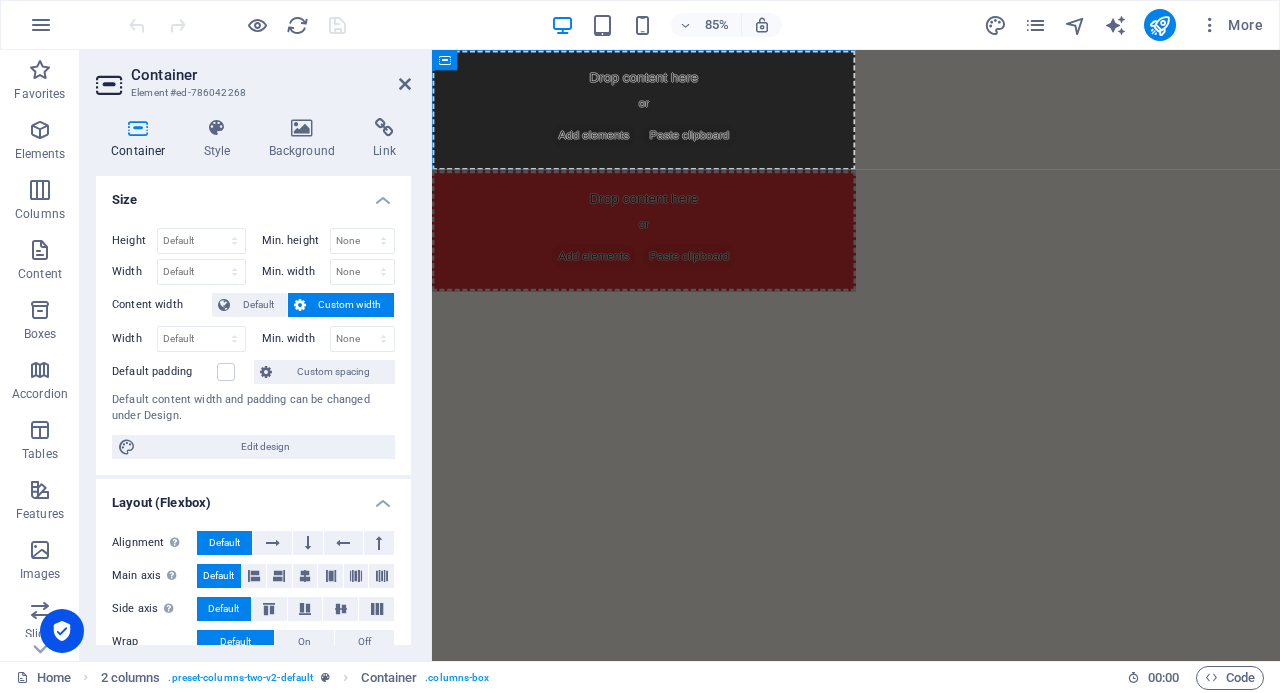 click on "Background" at bounding box center [306, 139] 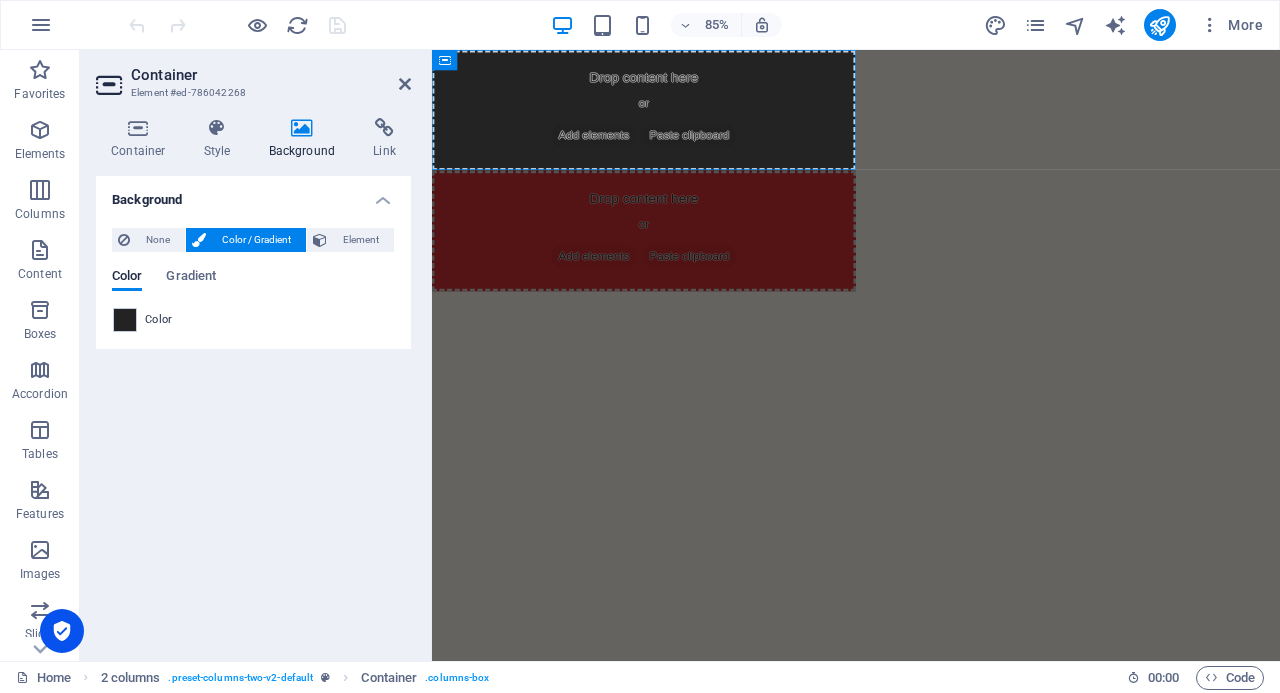 scroll, scrollTop: 100, scrollLeft: 0, axis: vertical 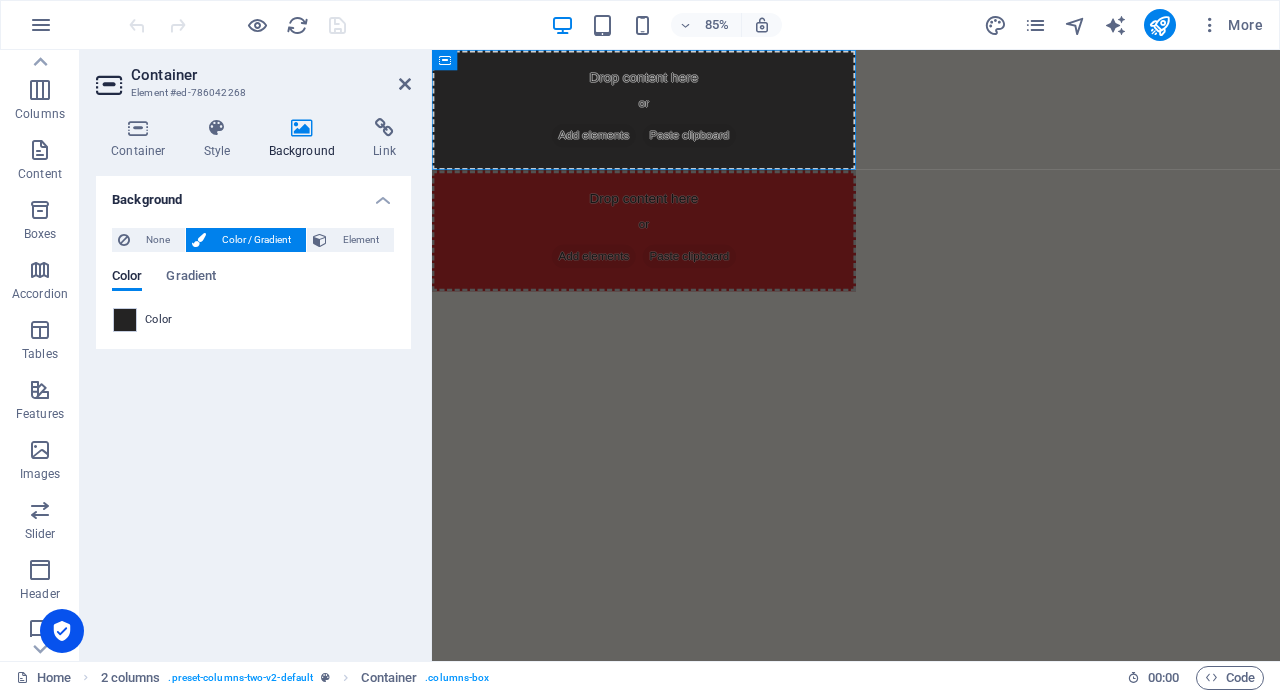 click at bounding box center [40, 210] 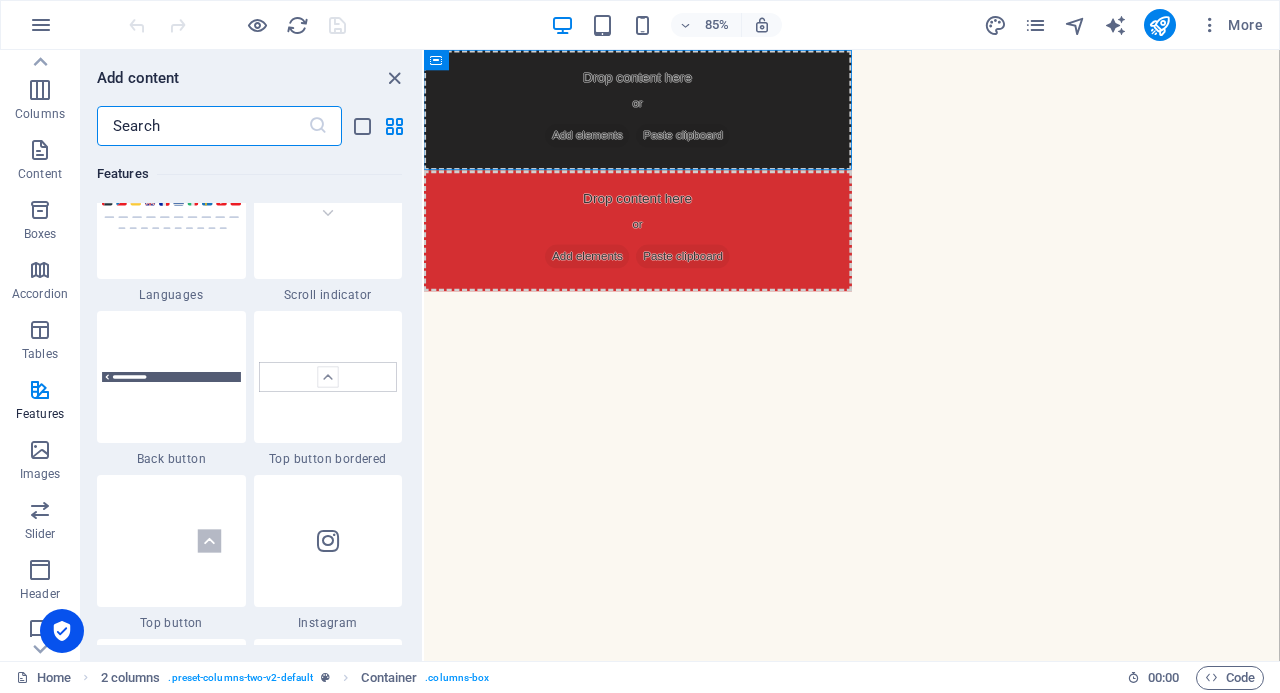 scroll, scrollTop: 9452, scrollLeft: 0, axis: vertical 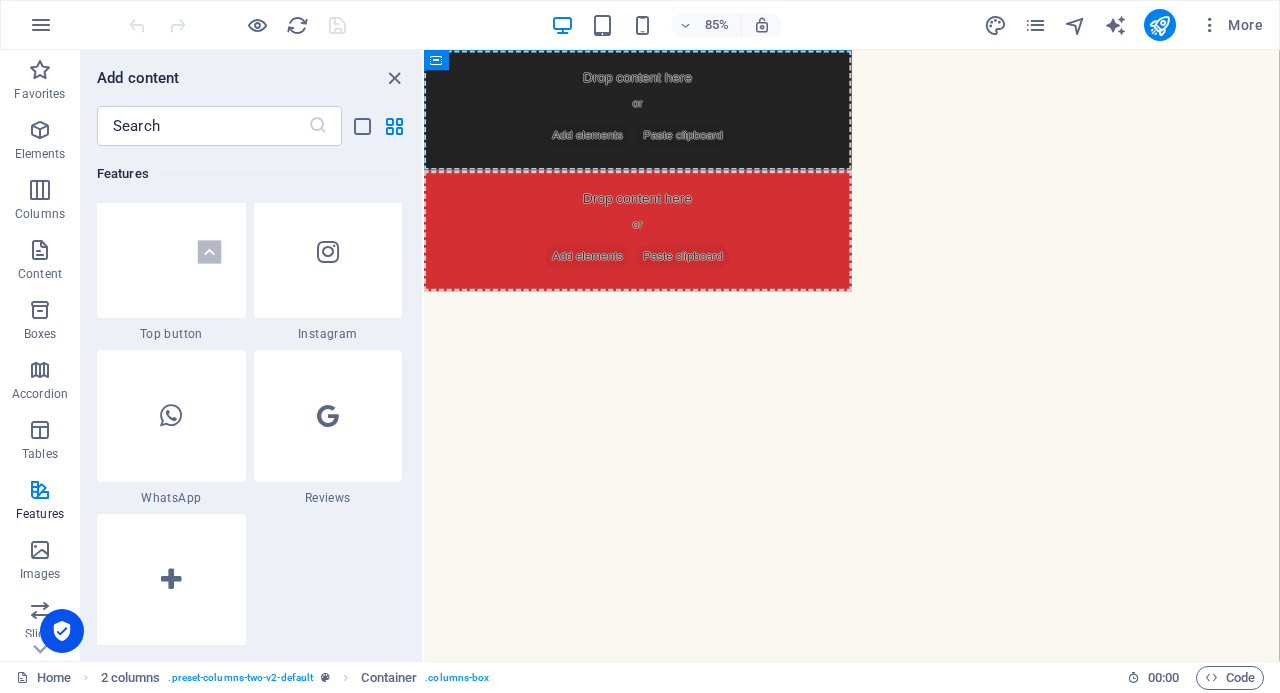 click on "Elements" at bounding box center [40, 154] 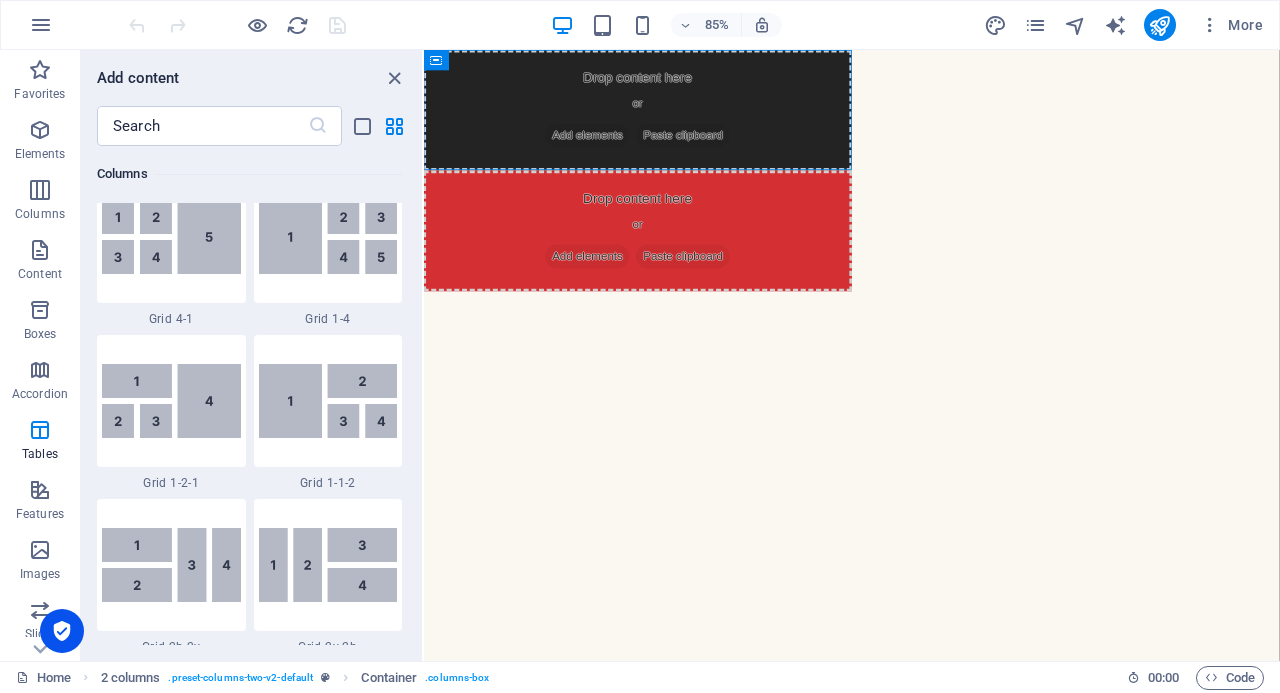 scroll, scrollTop: 213, scrollLeft: 0, axis: vertical 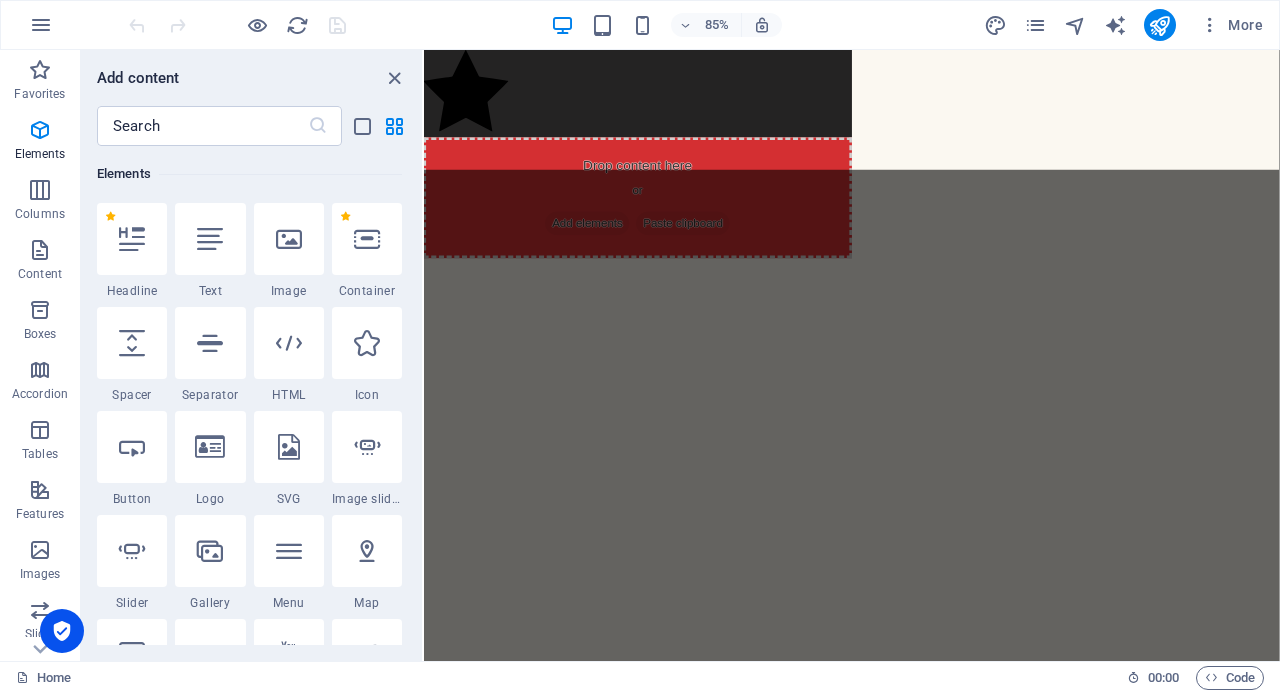 select on "xMidYMid" 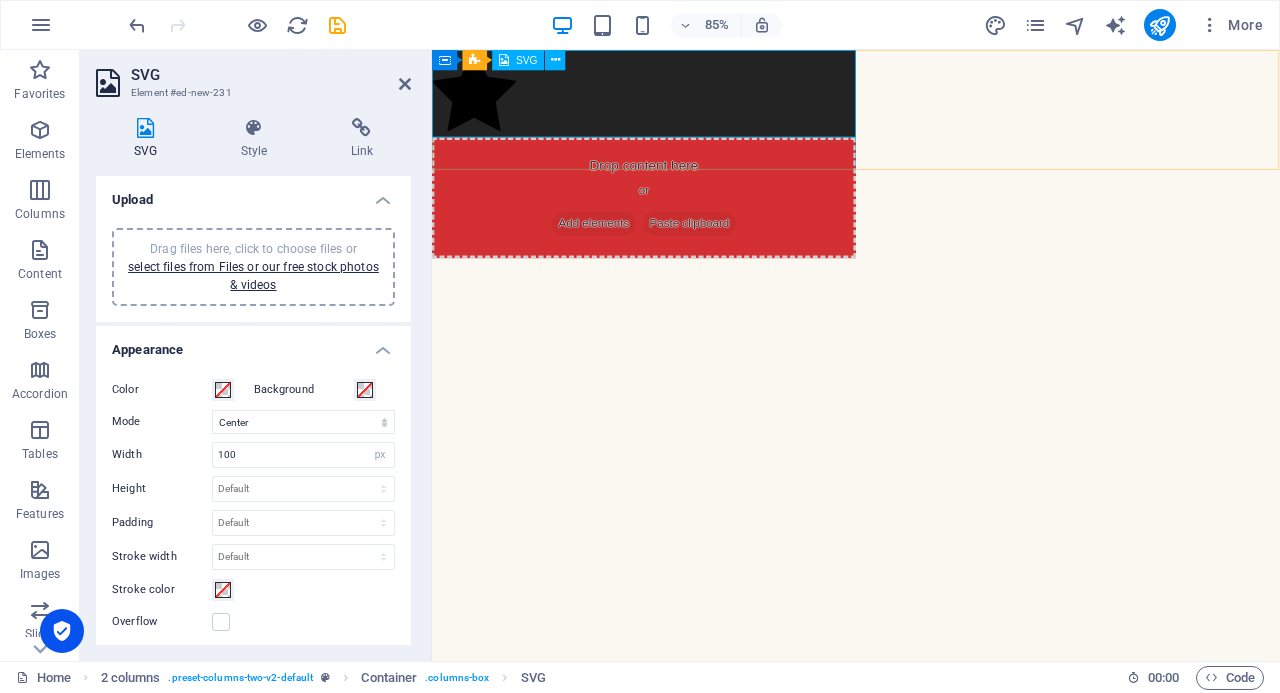 click at bounding box center (555, 60) 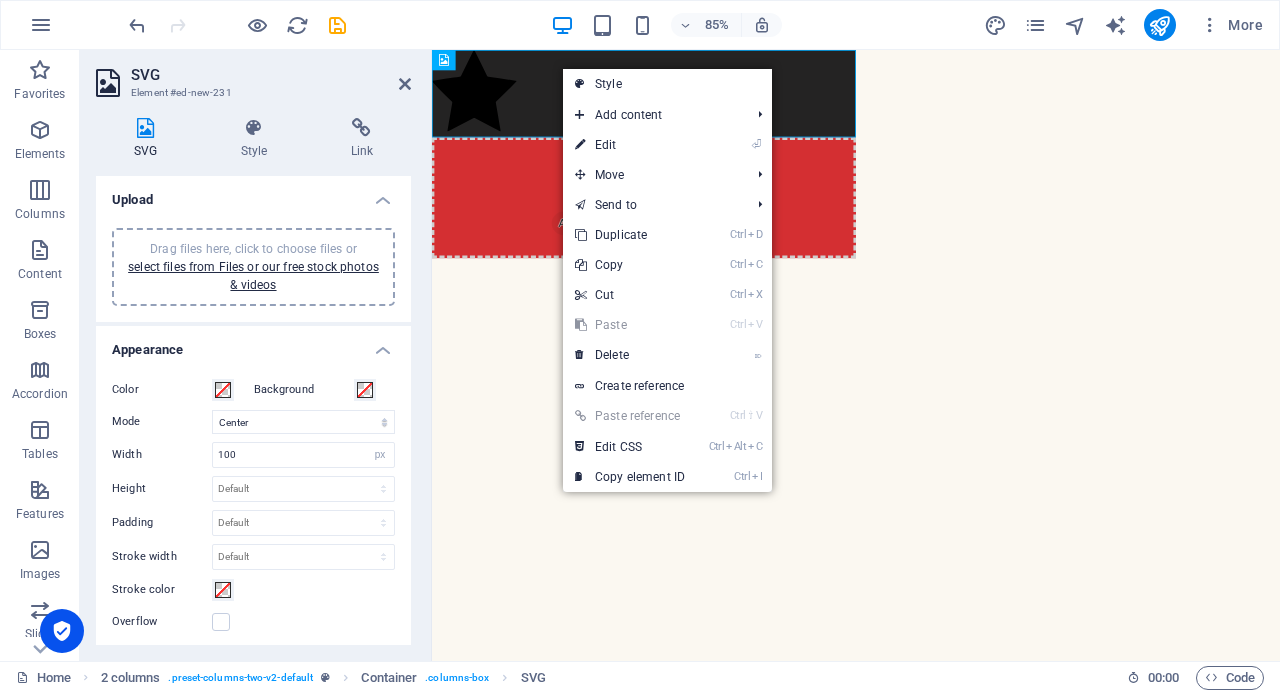 click on "⌦  Delete" at bounding box center [630, 355] 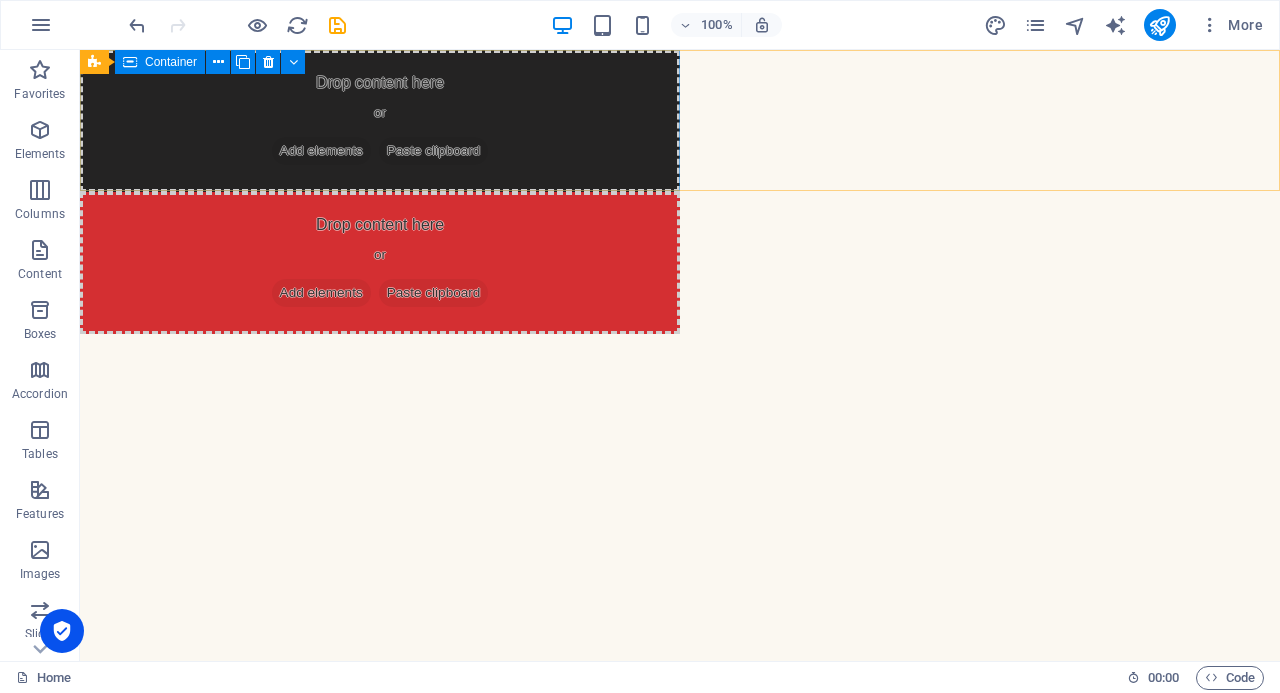 click at bounding box center [218, 62] 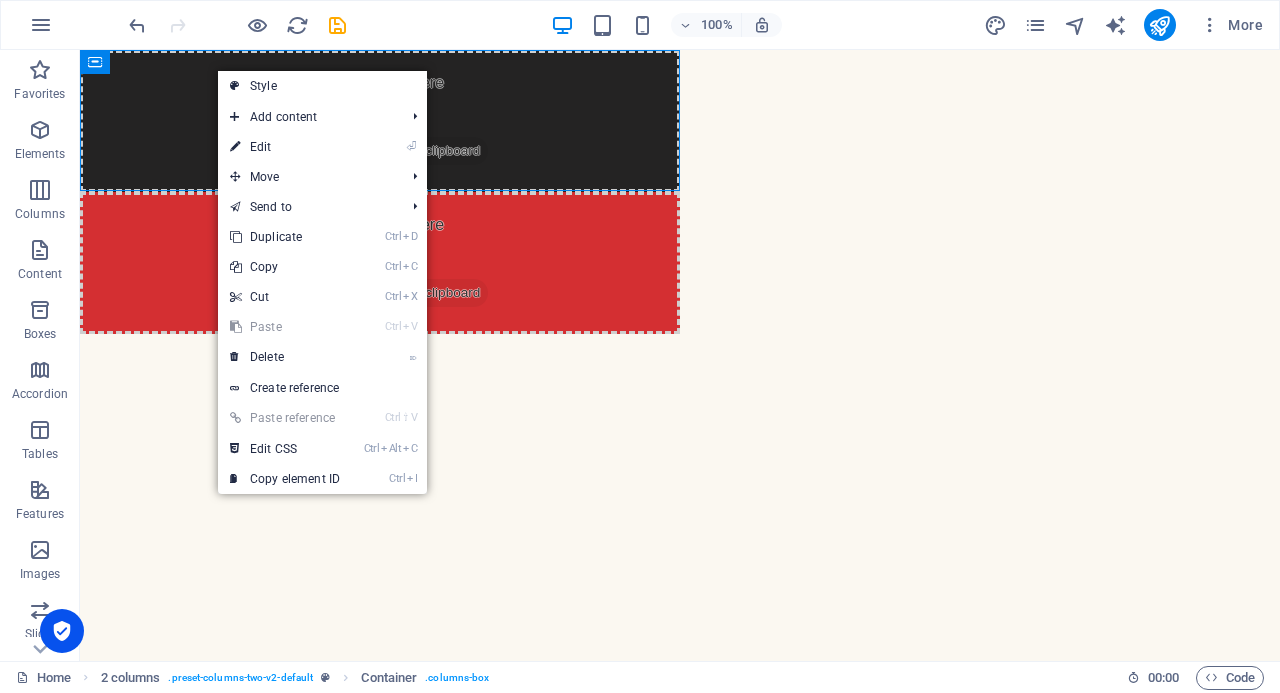click on "⏎  Edit" at bounding box center [322, 147] 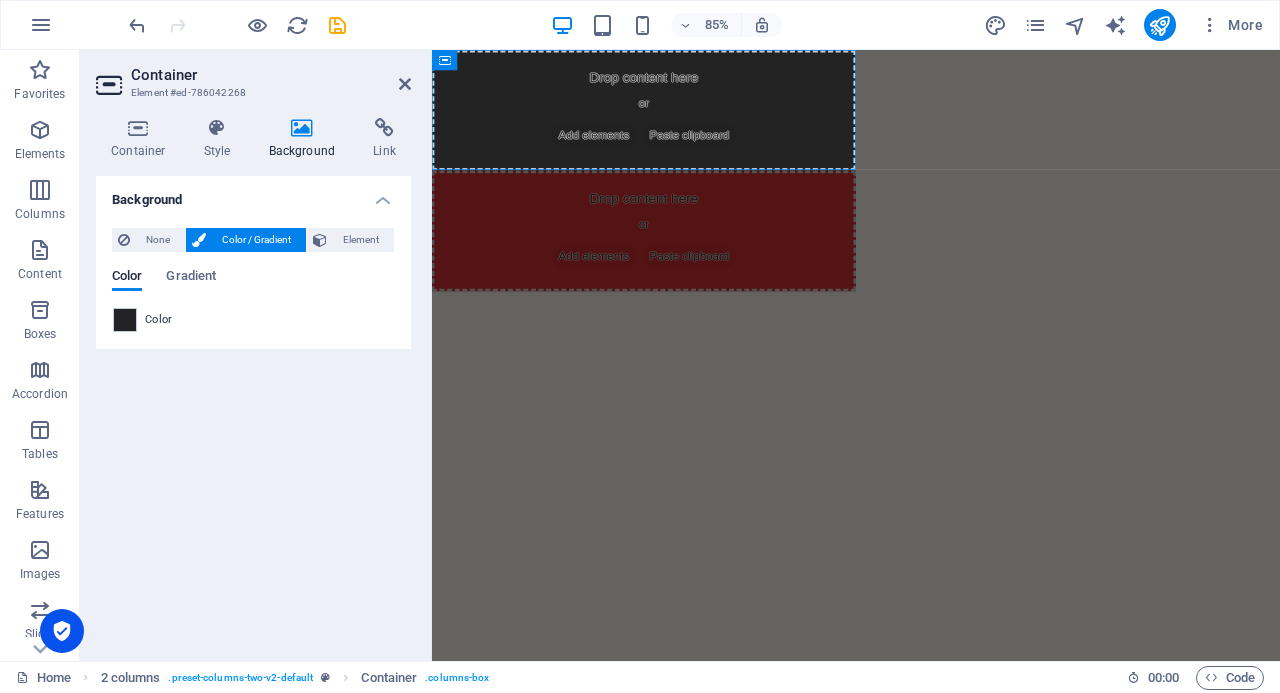 click at bounding box center (217, 128) 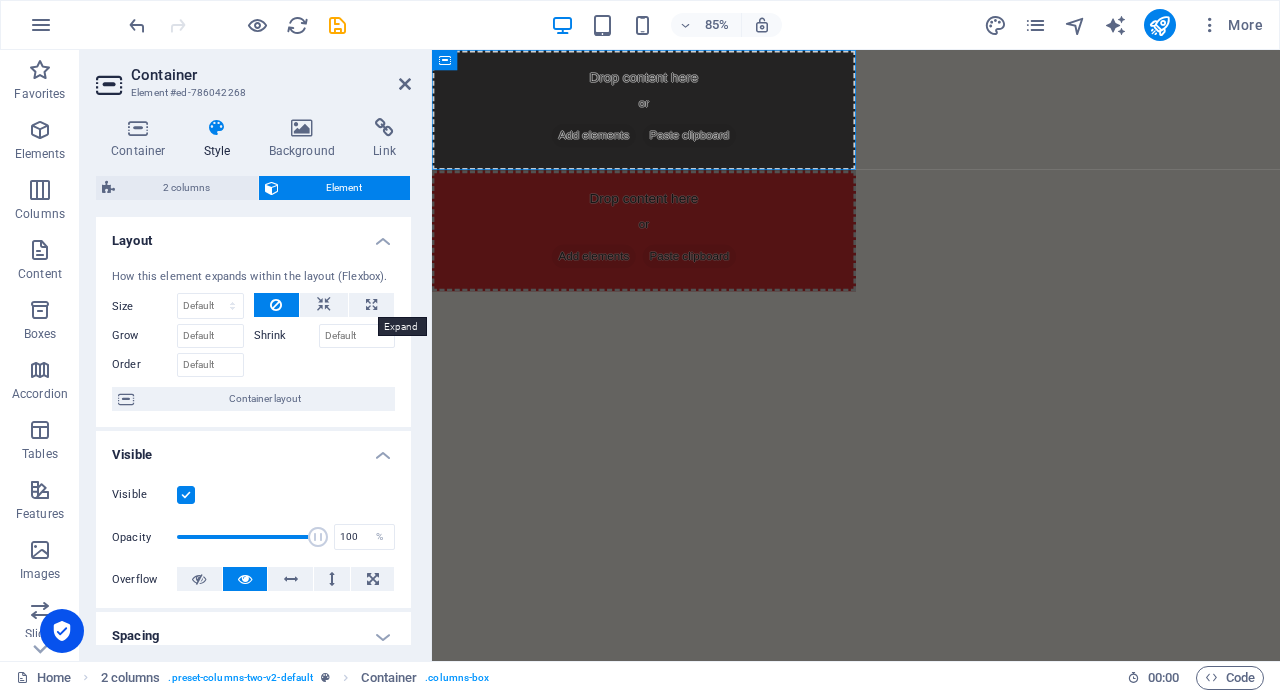 click at bounding box center [371, 305] 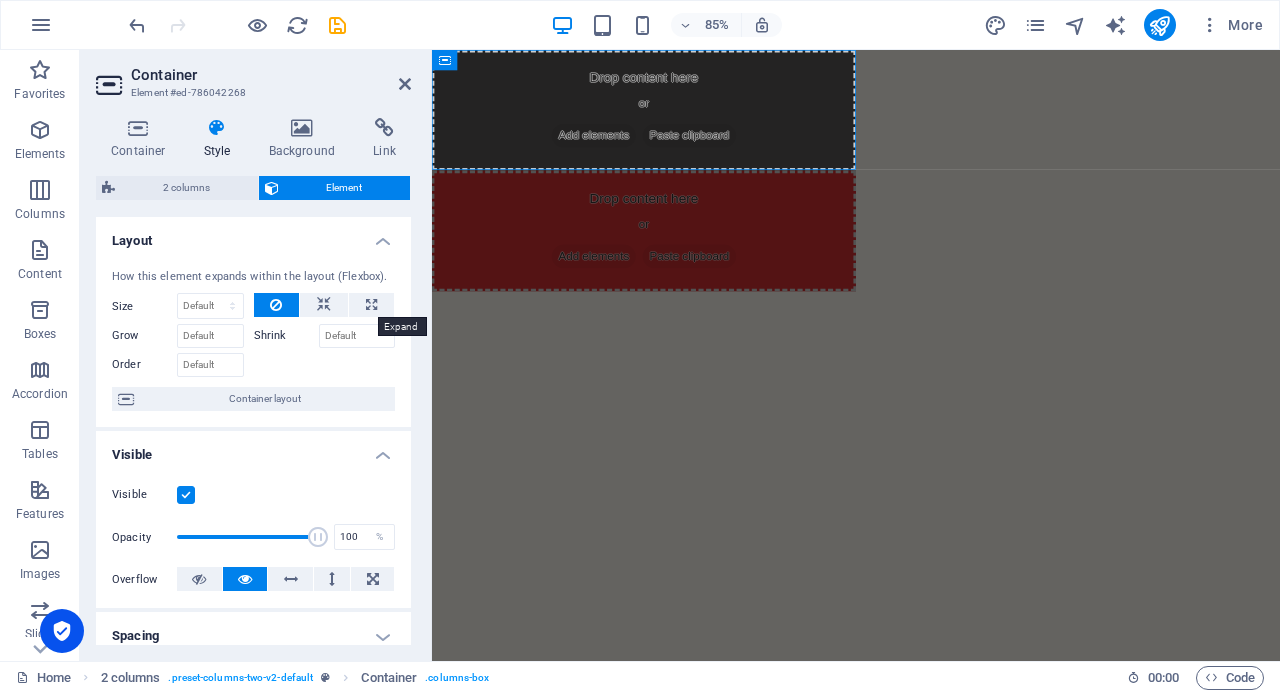 select on "%" 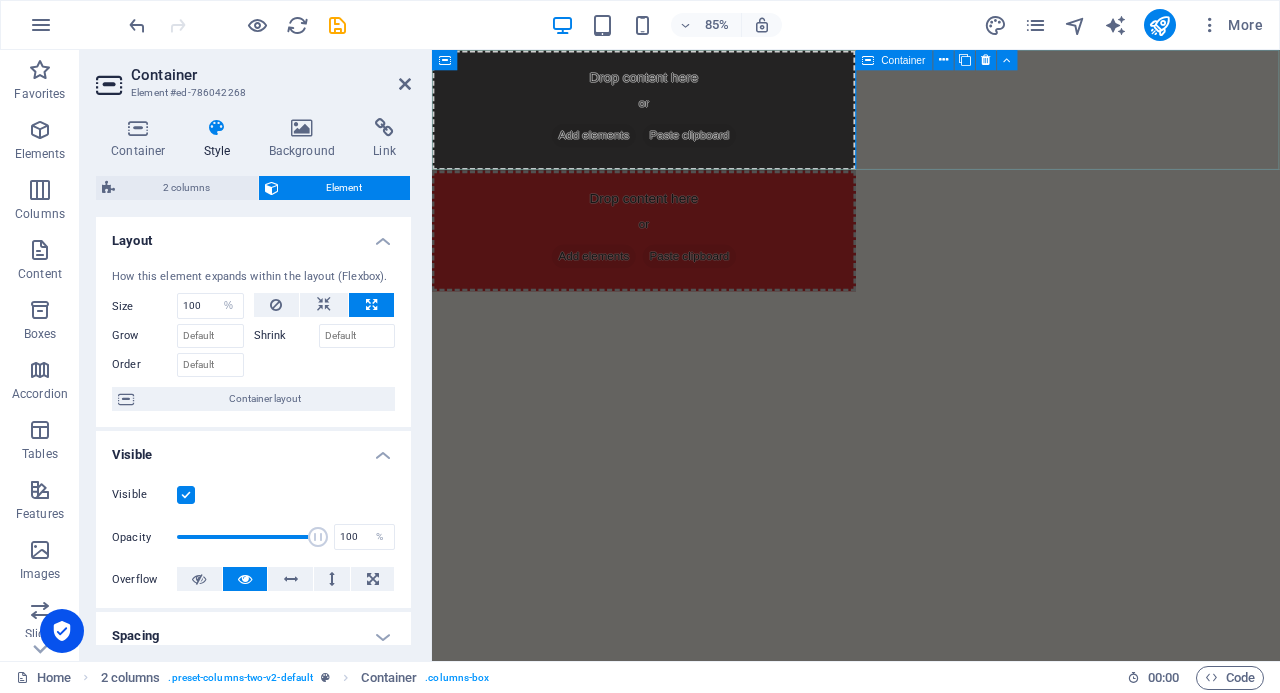 click at bounding box center (943, 60) 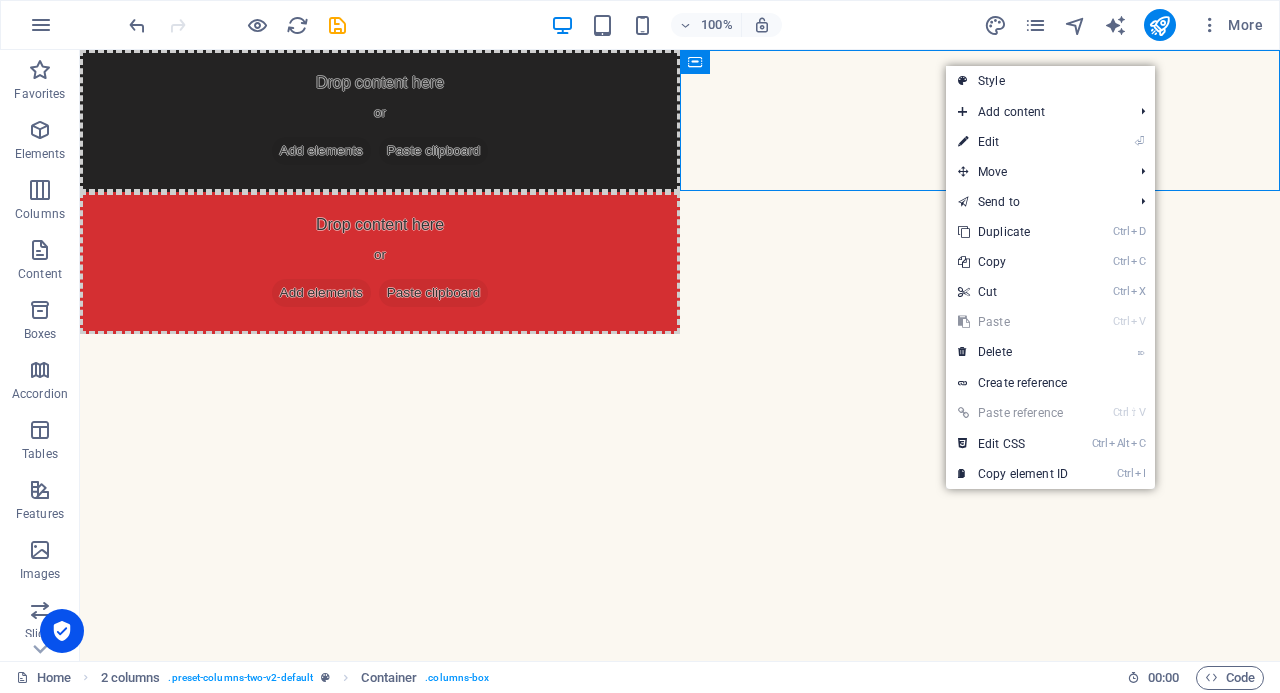 click on "⏎  Edit" at bounding box center [1013, 142] 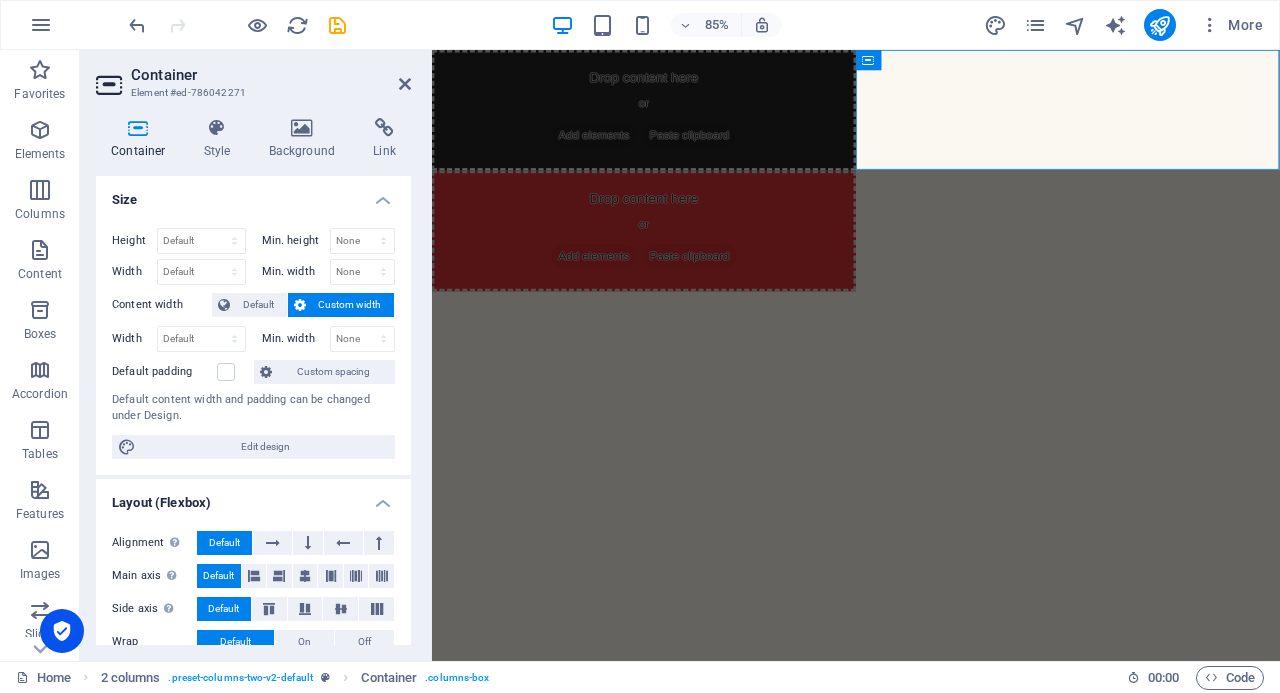 click on "Style" at bounding box center (221, 139) 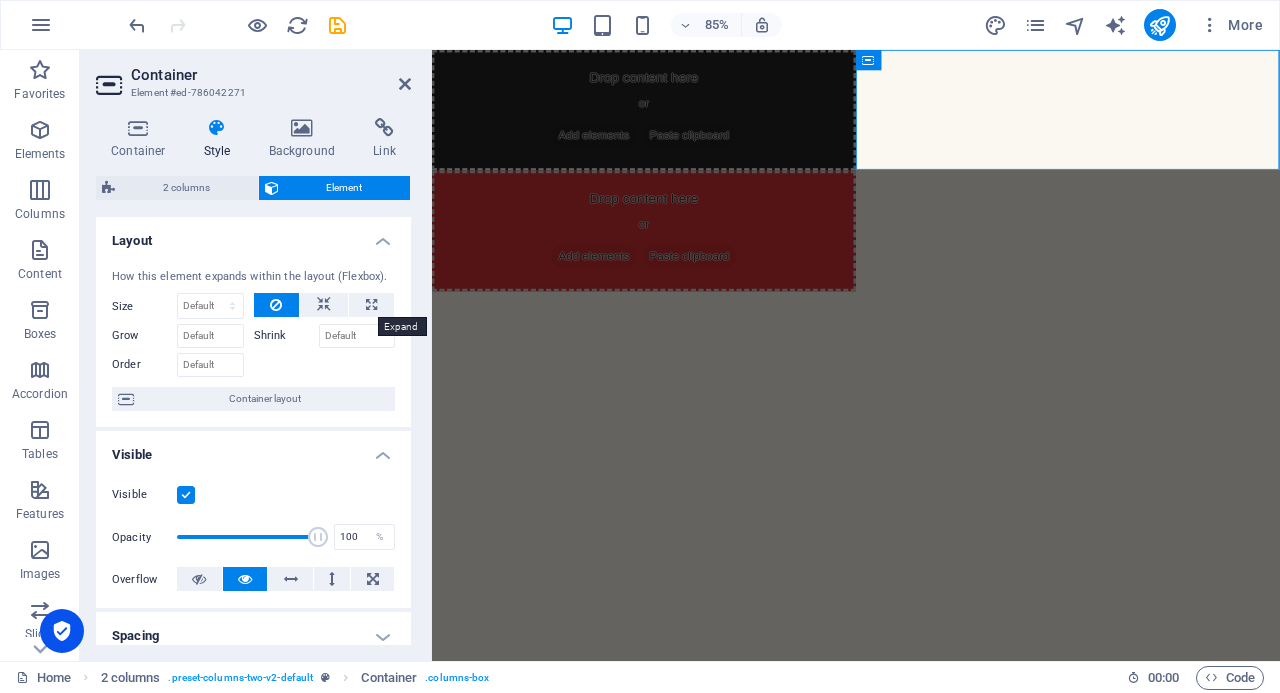 click at bounding box center [371, 305] 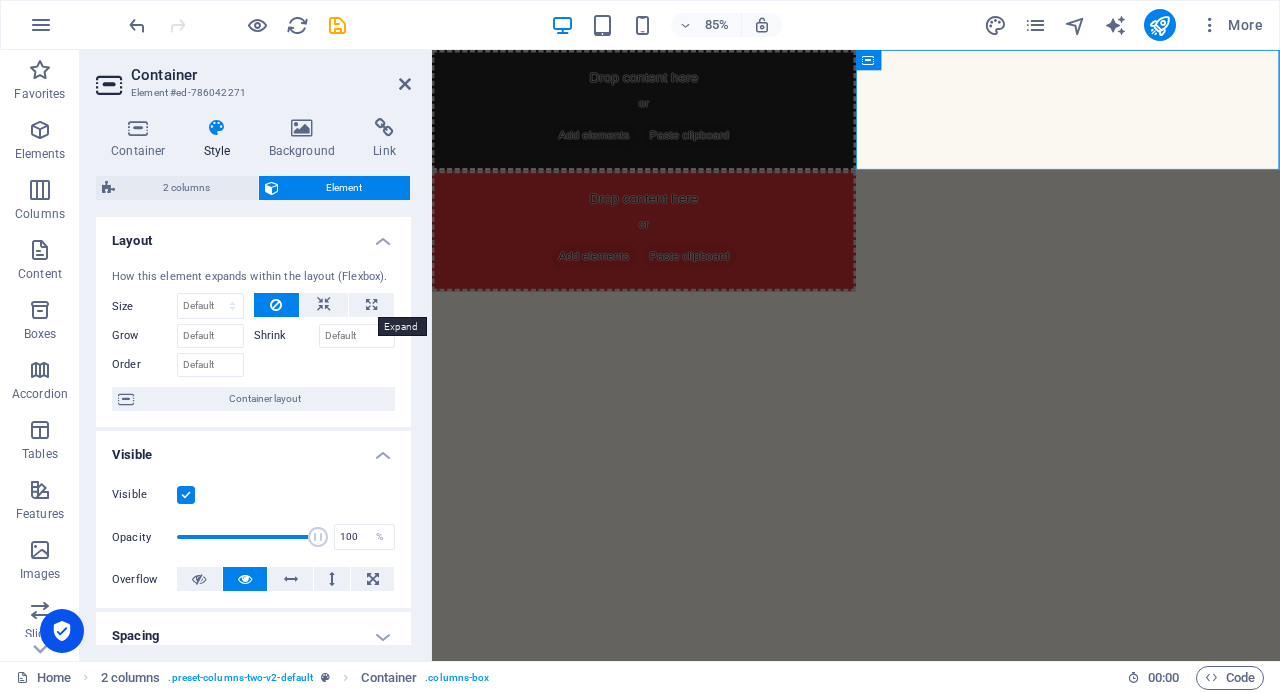 type on "100" 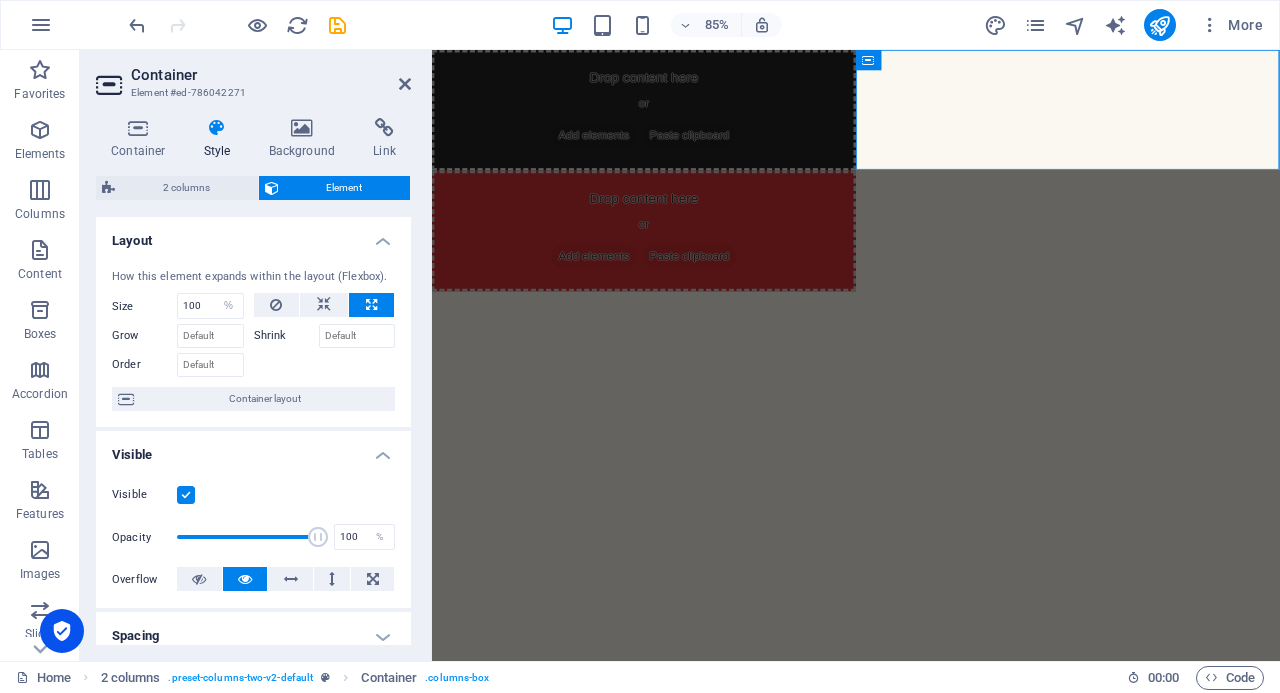 click on "Container layout" at bounding box center (264, 399) 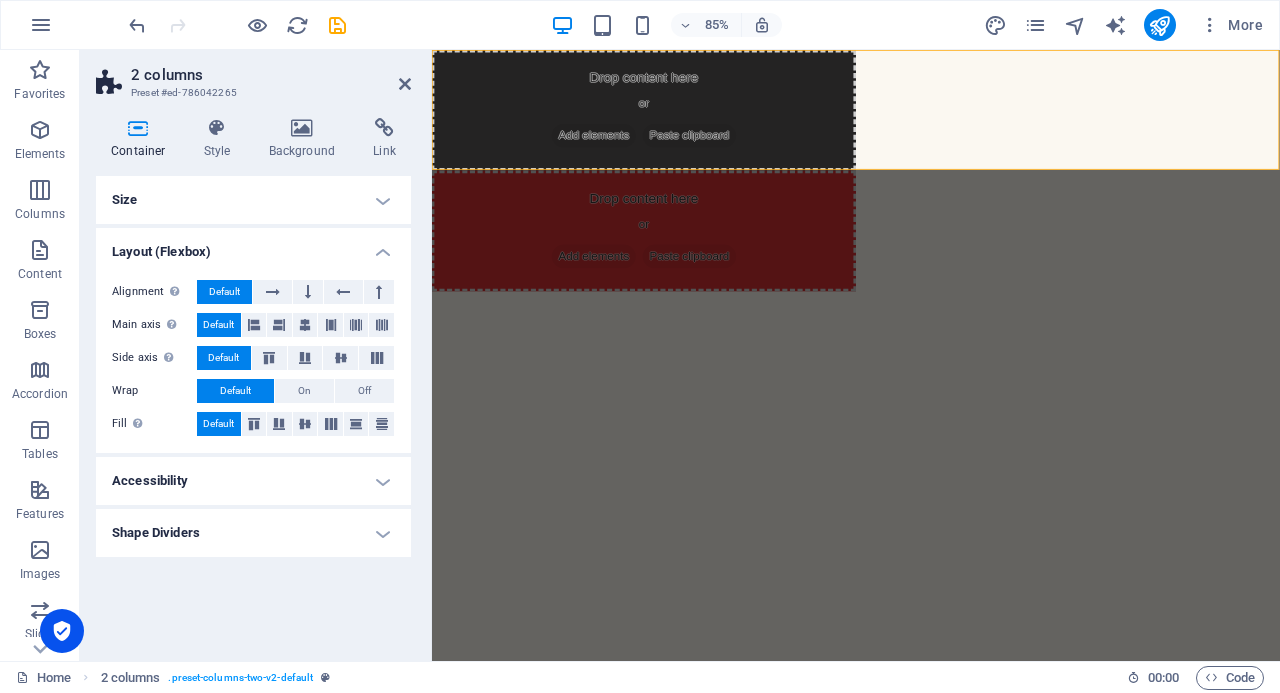 click on "Shape Dividers" at bounding box center (253, 533) 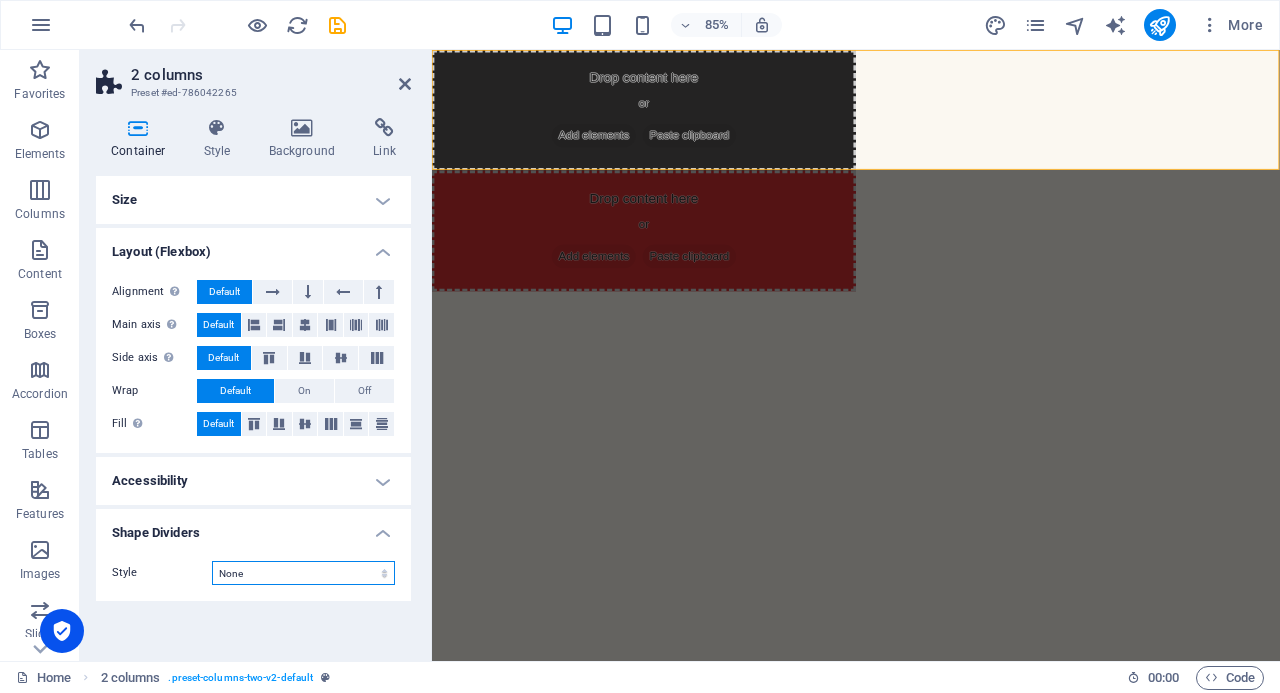 click on "None Triangle Square Diagonal Polygon 1 Polygon 2 Zigzag Multiple Zigzags Waves Multiple Waves Half Circle Circle Circle Shadow Blocks Hexagons Clouds Multiple Clouds Fan Pyramids Book Paint Drip Fire Shredded Paper Arrow" at bounding box center [303, 573] 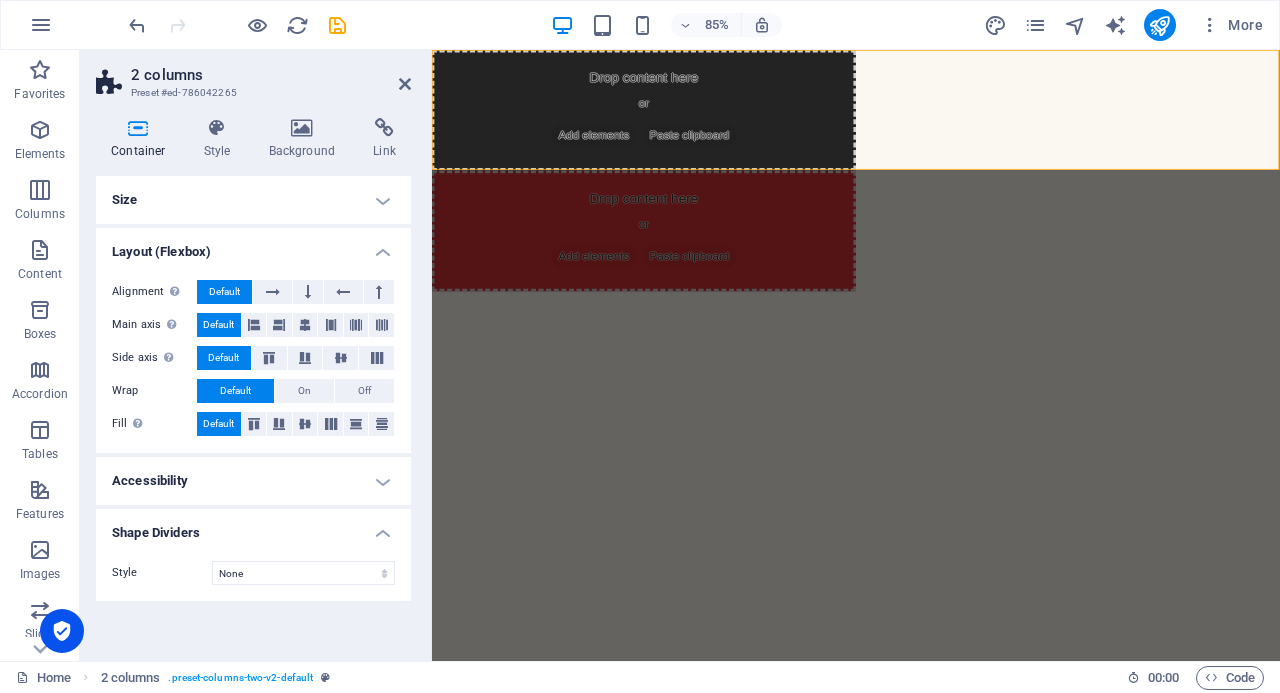 click on "Size Height Default px rem % vh vw Min. height None px rem % vh vw Width Default px rem % em vh vw Min. width None px rem % vh vw Content width Default Custom width Width Default px rem % em vh vw Min. width None px rem % vh vw Default padding Custom spacing Default content width and padding can be changed under Design. Edit design Layout (Flexbox) Alignment Determines the flex direction. Default Main axis Determine how elements should behave along the main axis inside this container (justify content). Default Side axis Control the vertical direction of the element inside of the container (align items). Default Wrap Default On Off Fill Controls the distances and direction of elements on the y-axis across several lines (align content). Default Accessibility ARIA helps assistive technologies (like screen readers) to understand the role, state, and behavior of web elements Role The ARIA role defines the purpose of an element.  Here you can find all explanations and recommendations None Alert Article Banner Timer" at bounding box center (253, 410) 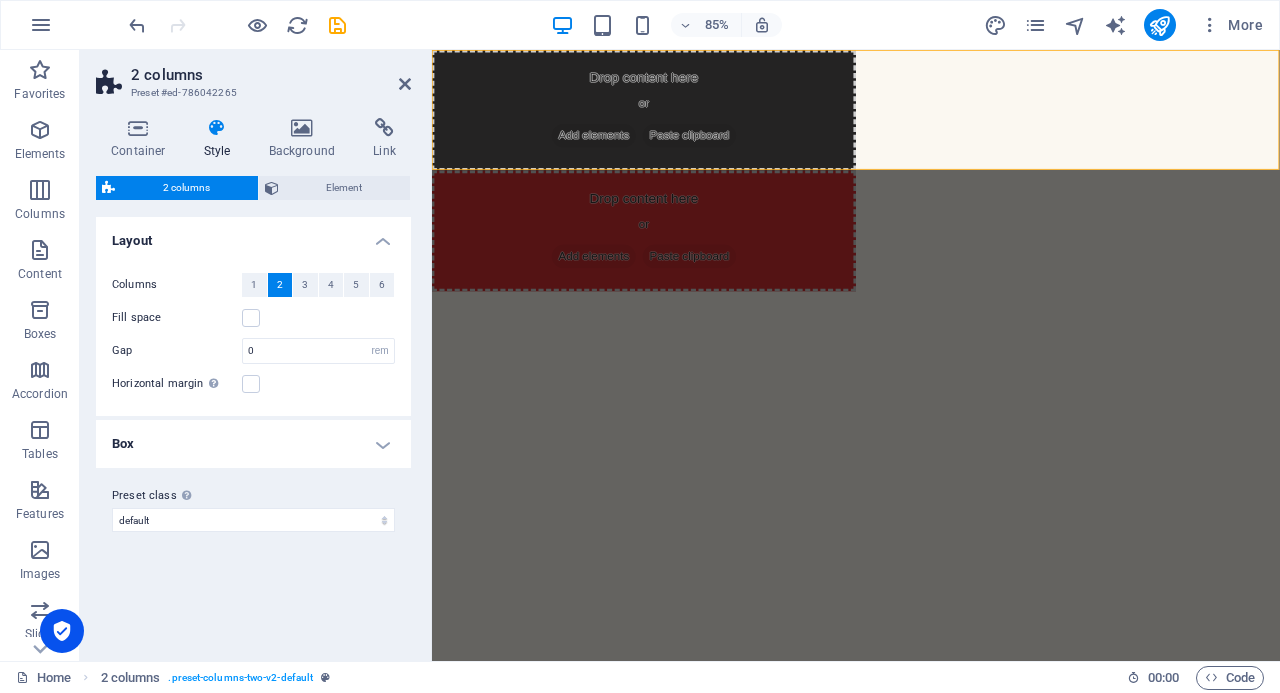 click at bounding box center [302, 128] 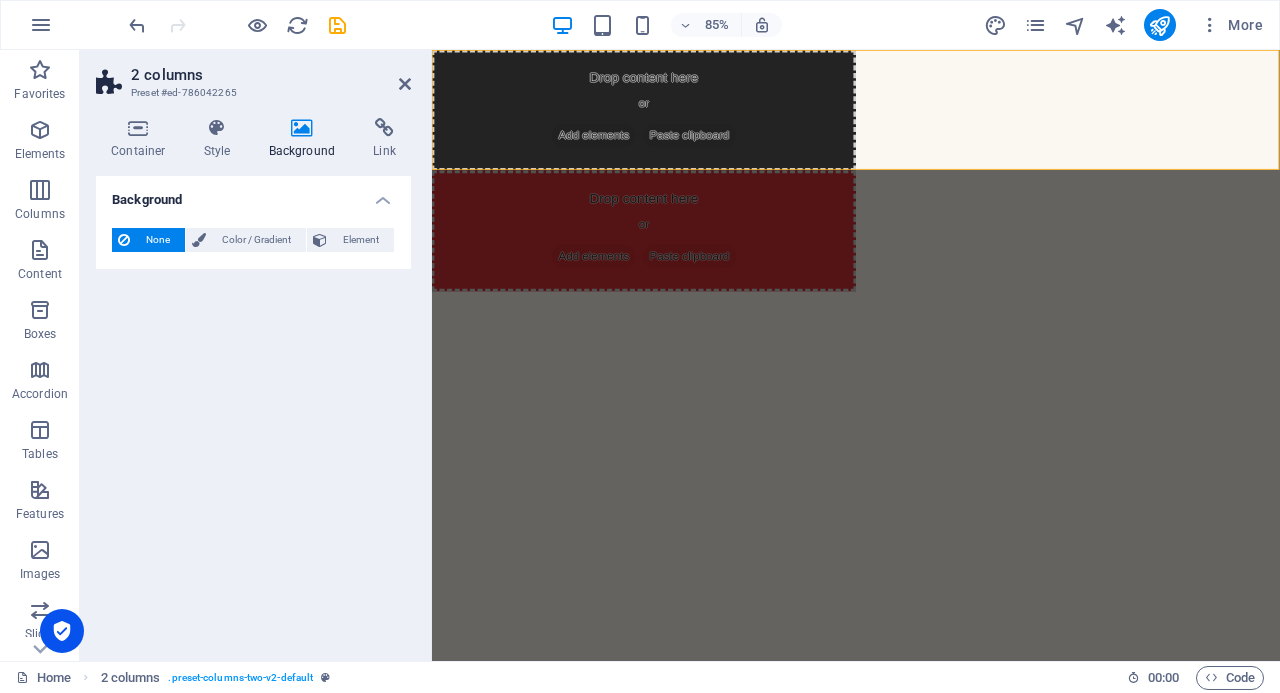 click on "Style" at bounding box center (221, 139) 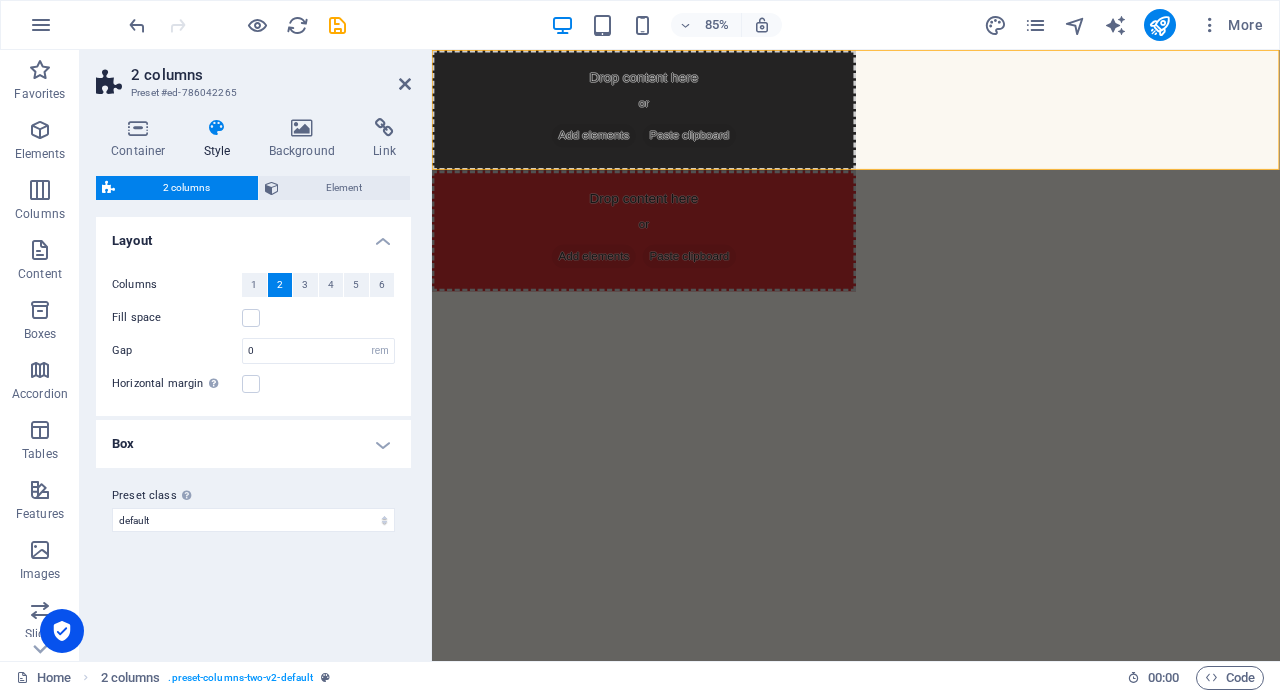 click on "Box" at bounding box center [253, 444] 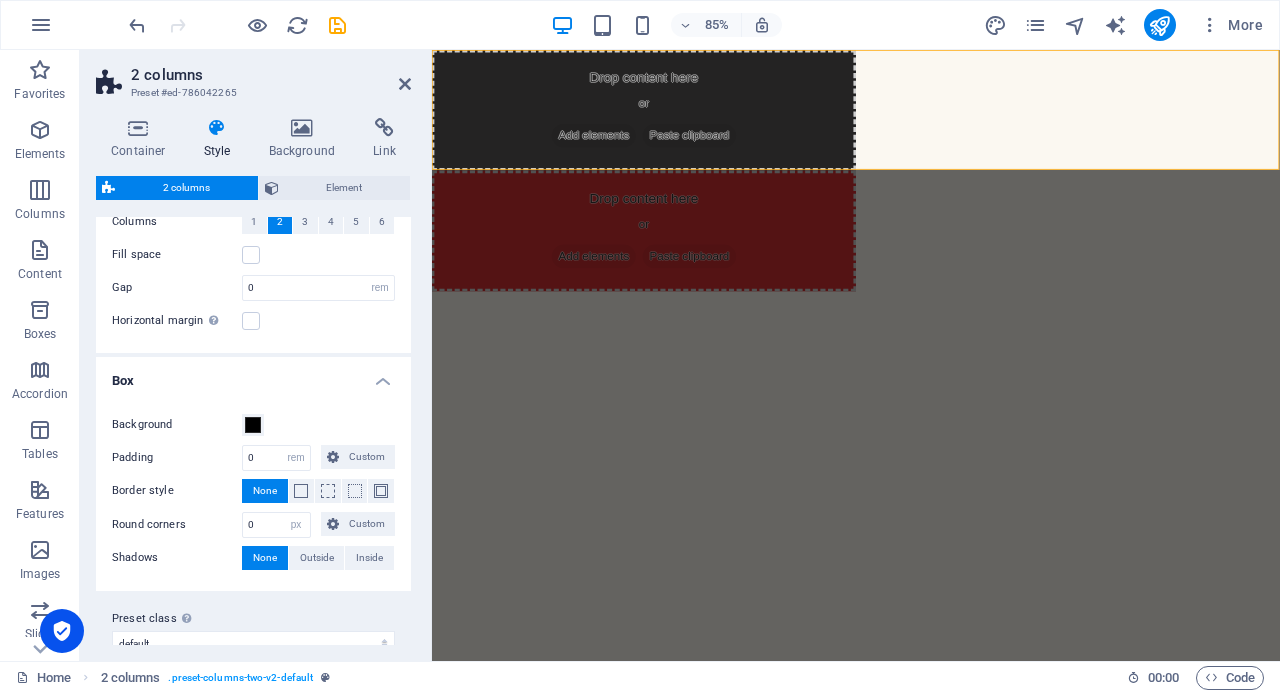 scroll, scrollTop: 86, scrollLeft: 0, axis: vertical 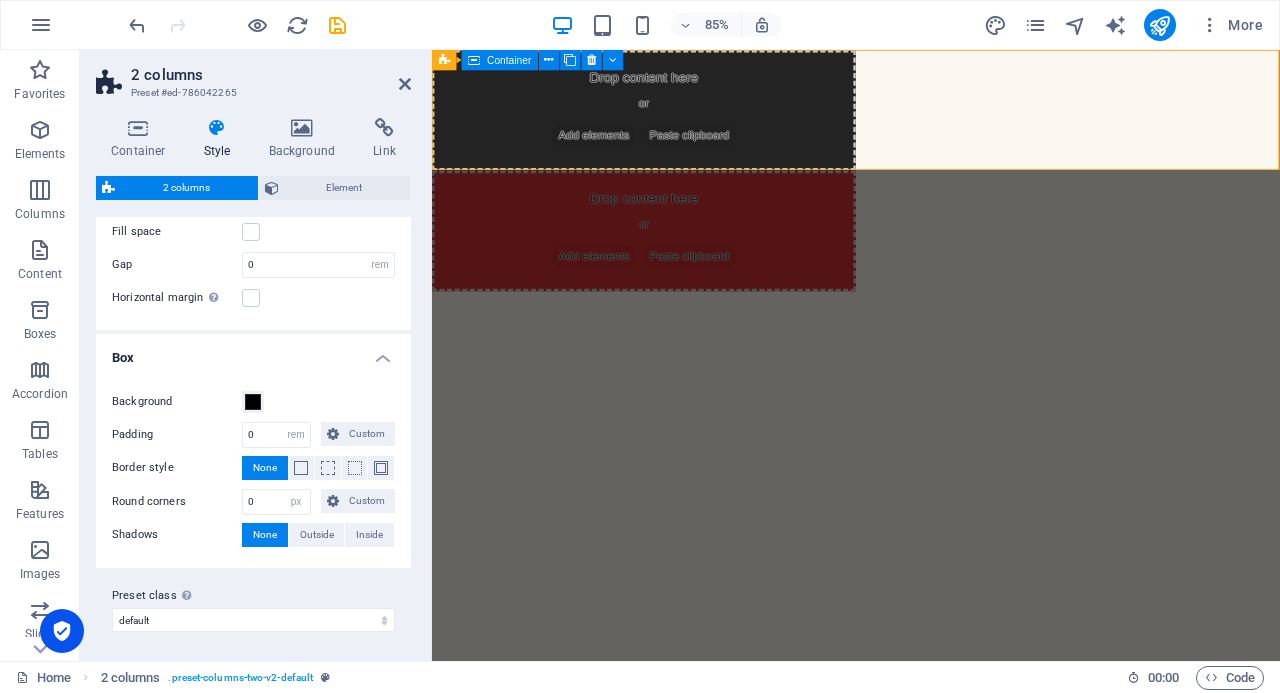 click on "Drop content here or  Add elements  Paste clipboard" at bounding box center (681, 121) 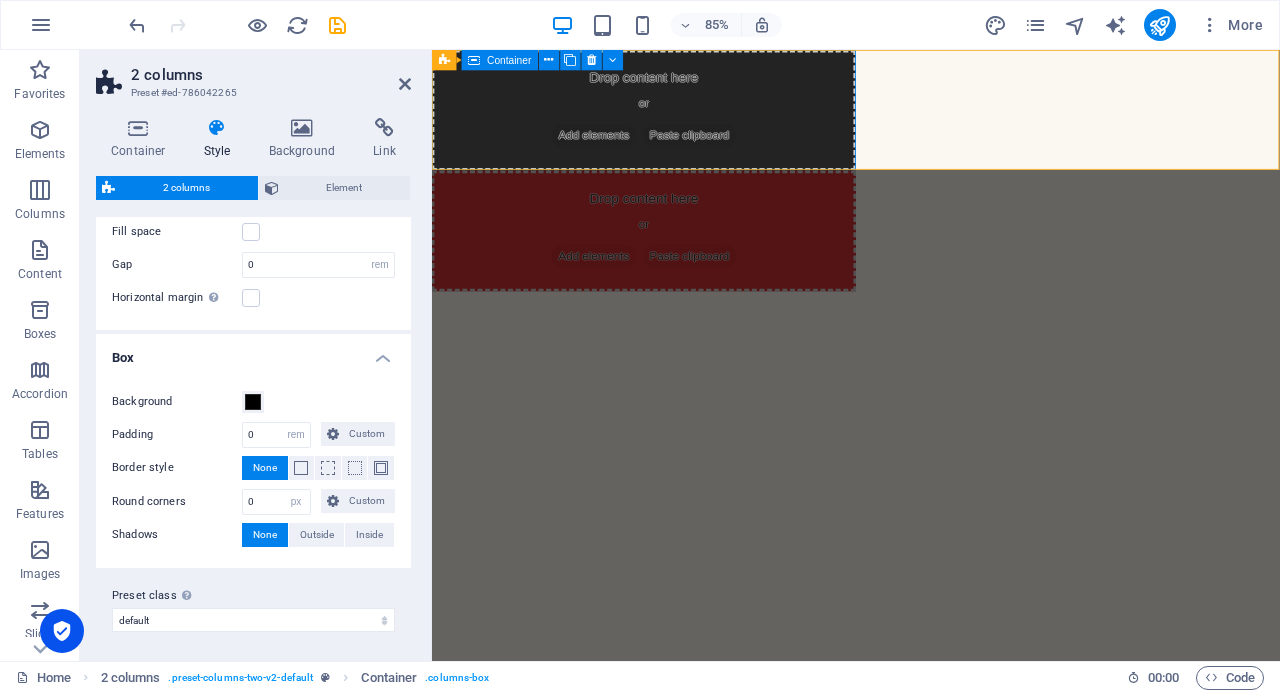click at bounding box center [549, 60] 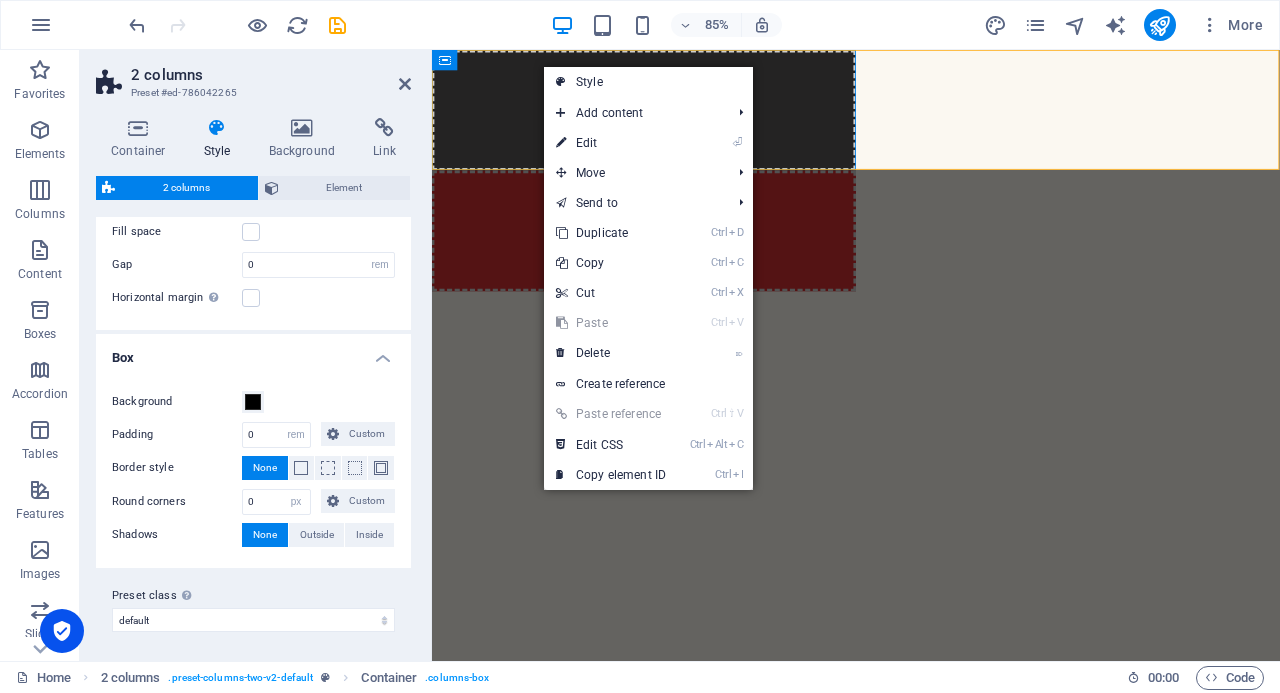 click on "⏎  Edit" at bounding box center [611, 143] 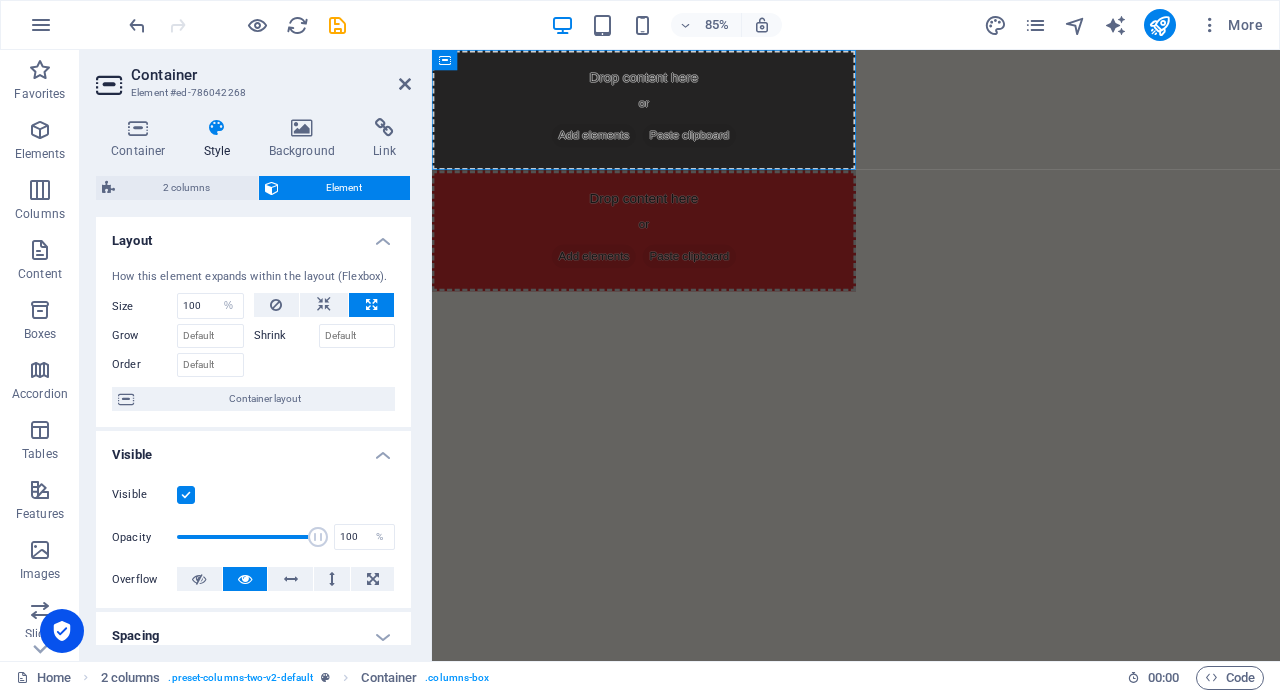 click at bounding box center (217, 128) 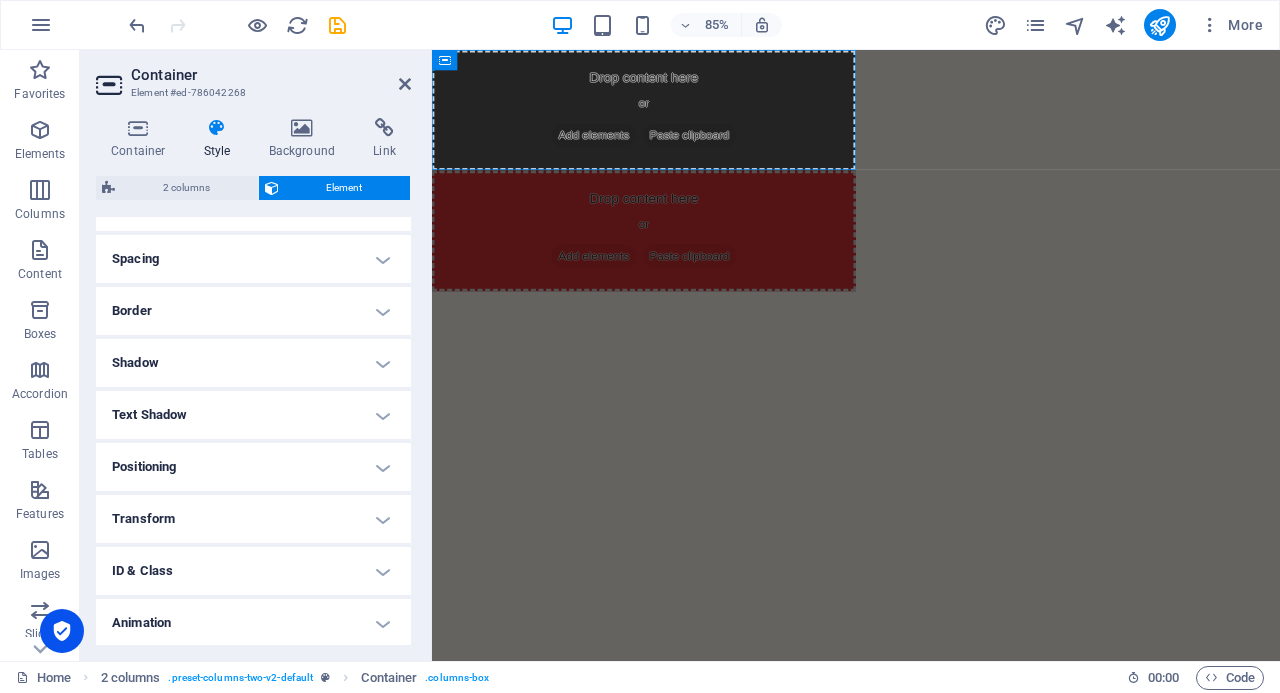 scroll, scrollTop: 400, scrollLeft: 0, axis: vertical 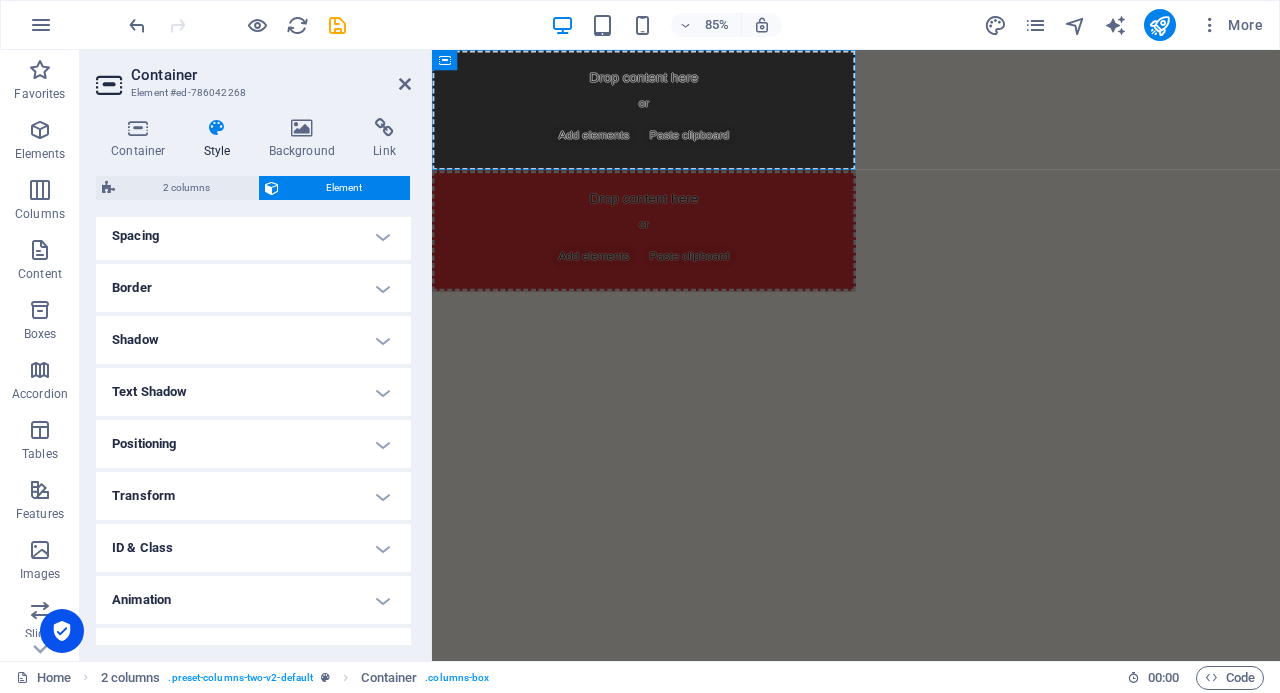 click on "Spacing" at bounding box center (253, 236) 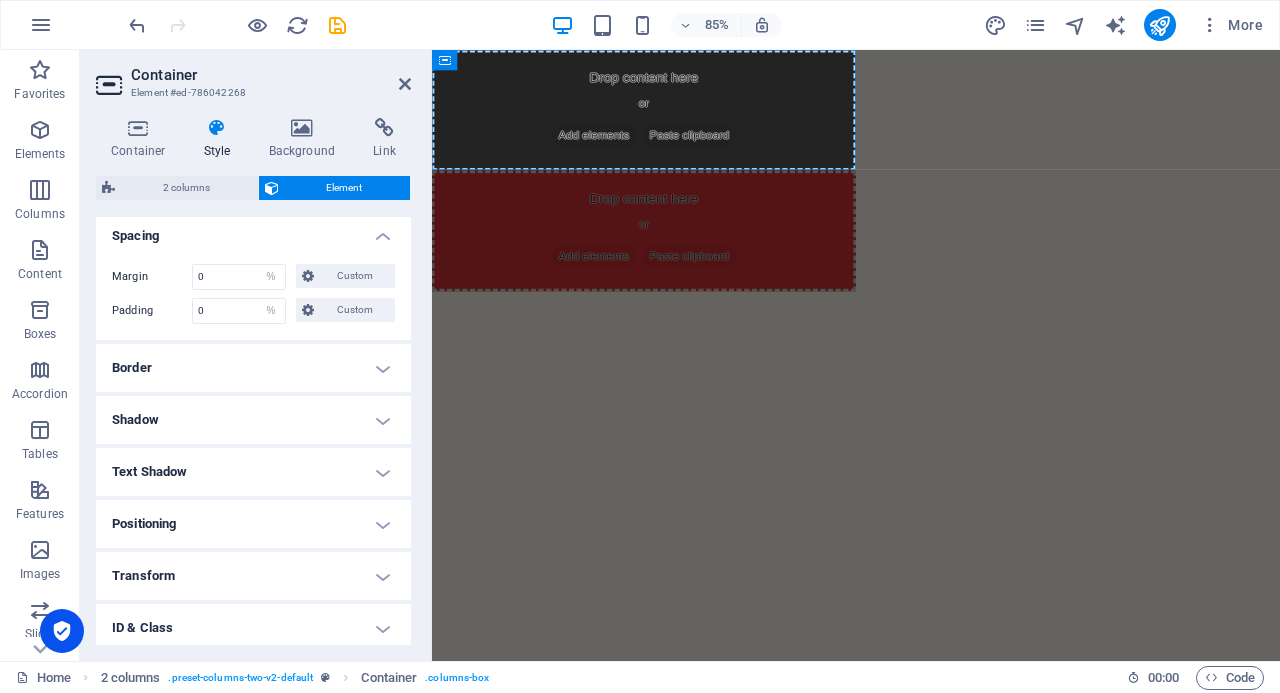 click on "Border" at bounding box center [253, 368] 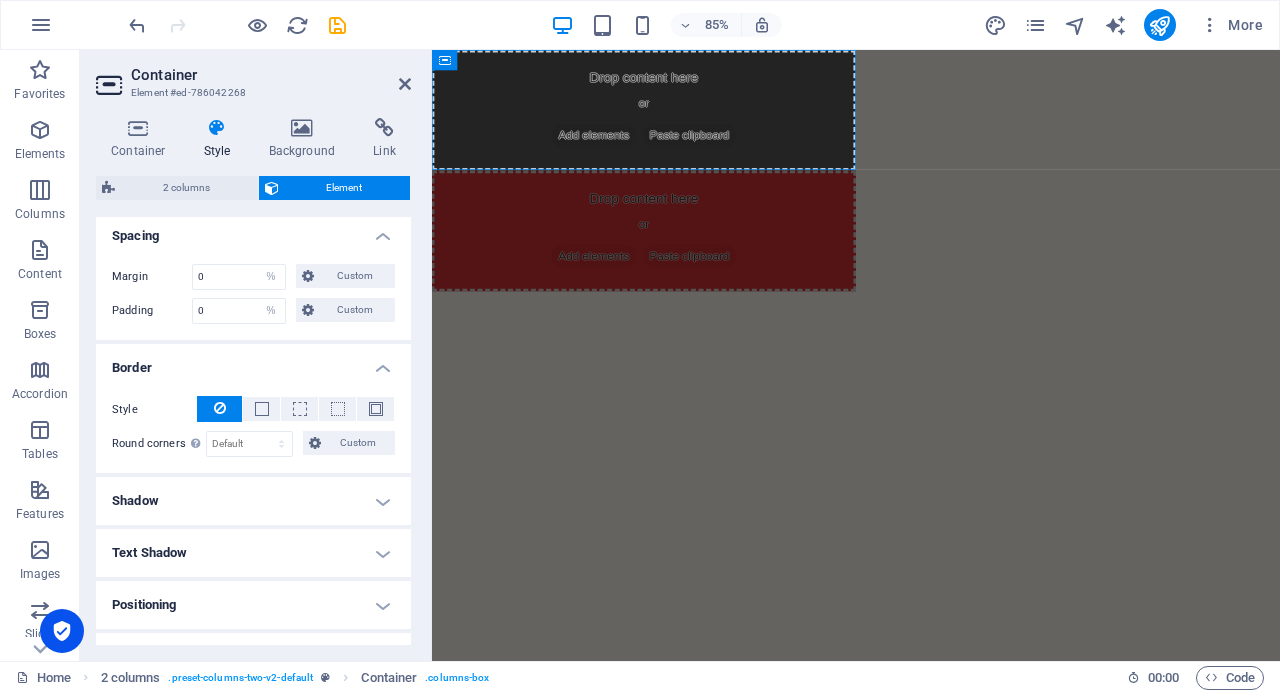 click on "Shadow" at bounding box center [253, 501] 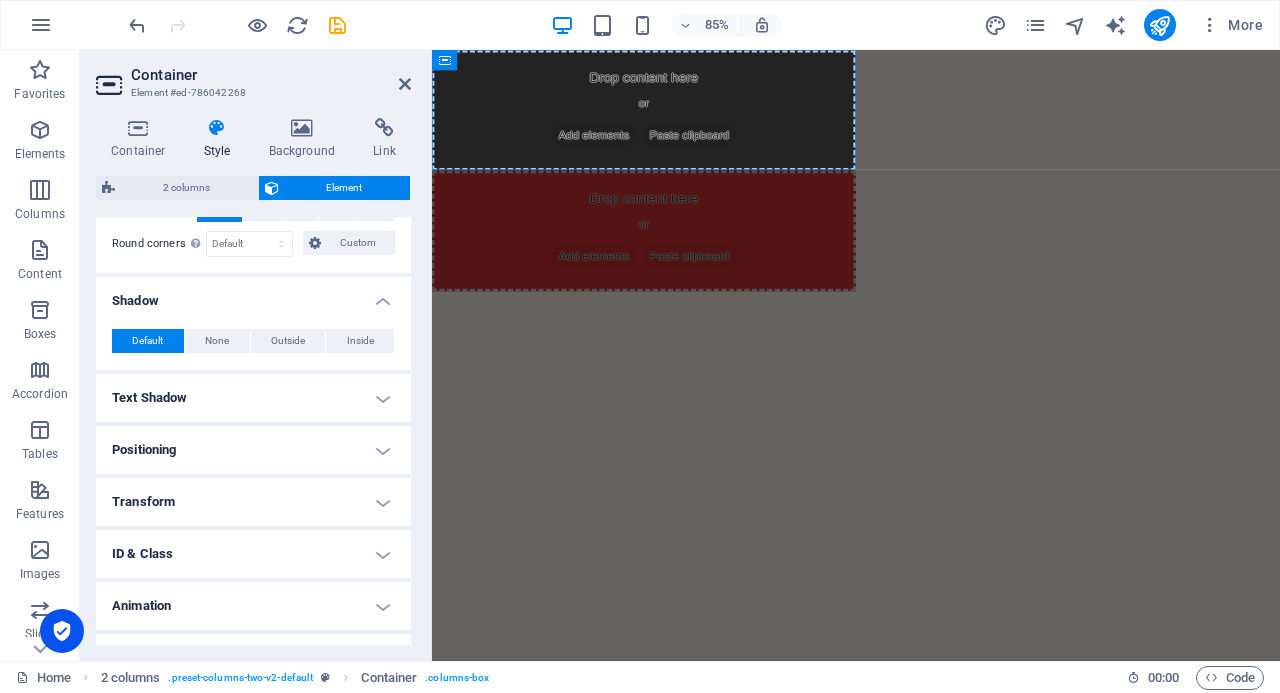 scroll, scrollTop: 633, scrollLeft: 0, axis: vertical 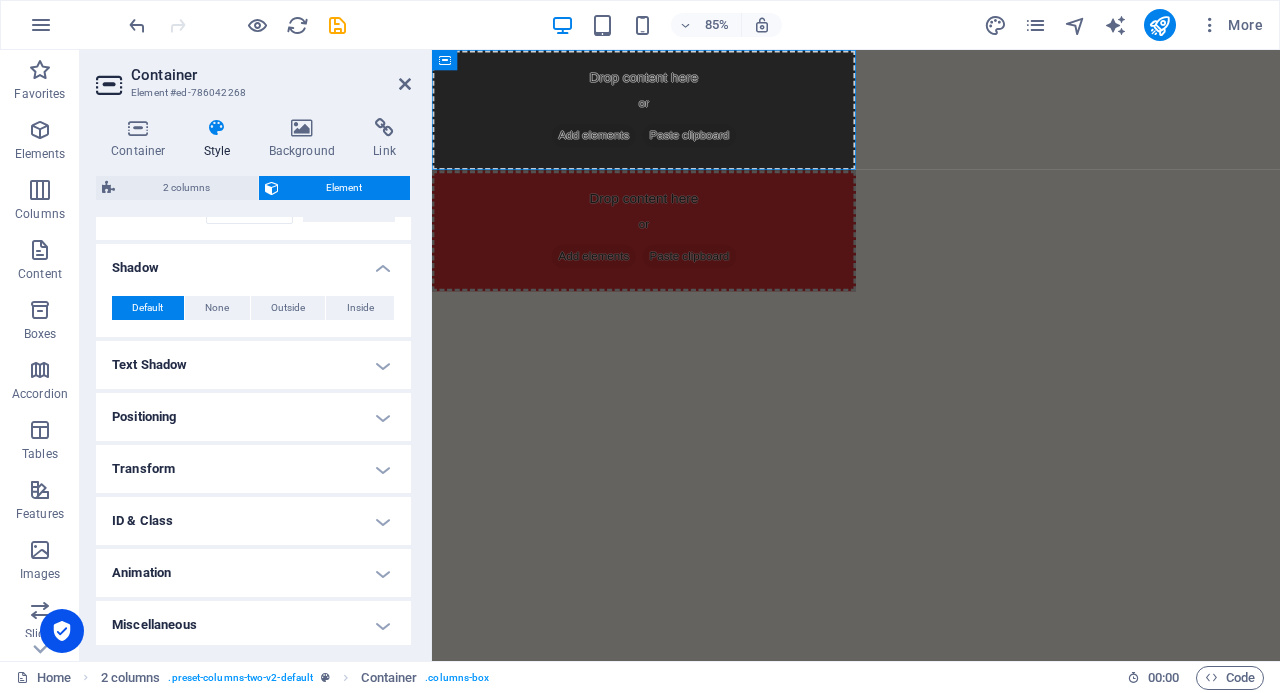 click on "Text Shadow" at bounding box center [253, 365] 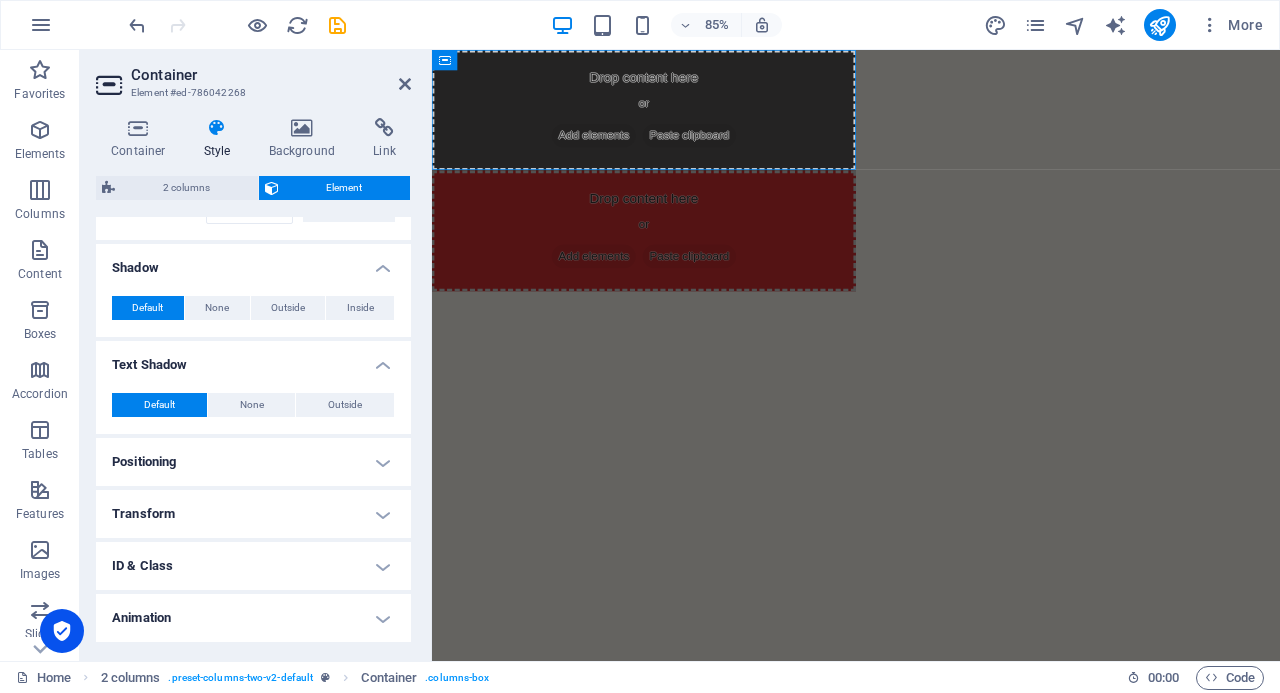 scroll, scrollTop: 678, scrollLeft: 0, axis: vertical 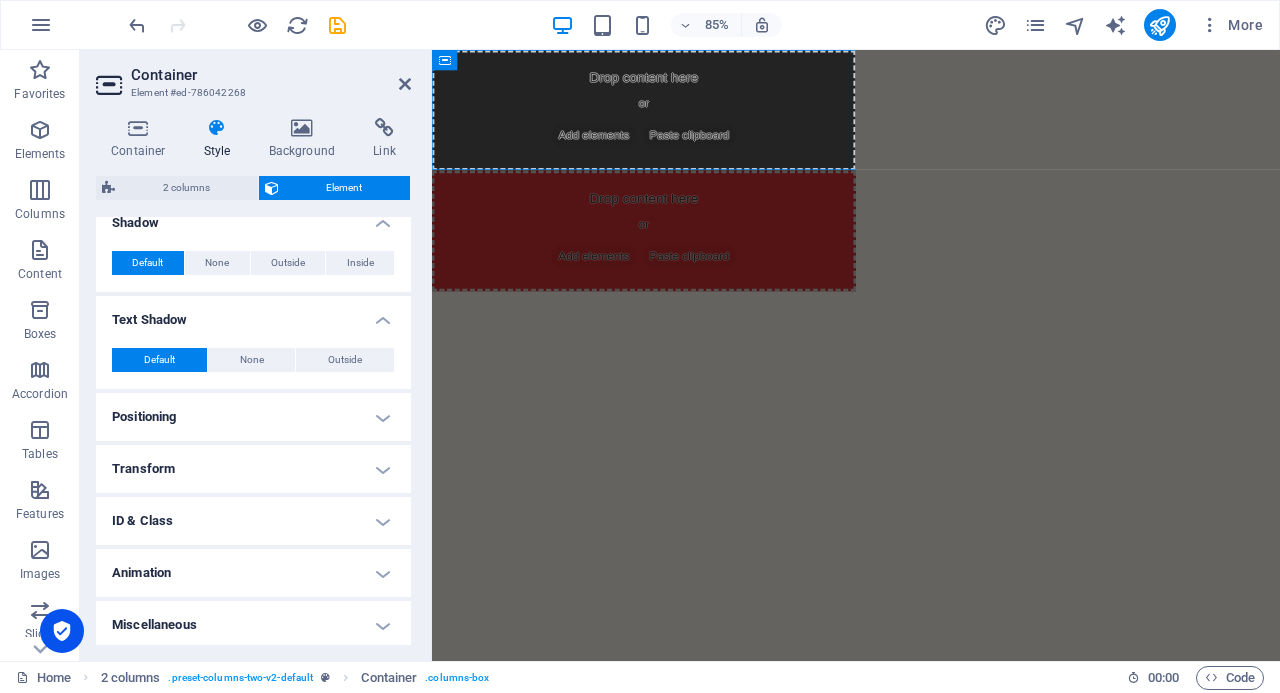 click on "Positioning" at bounding box center [253, 417] 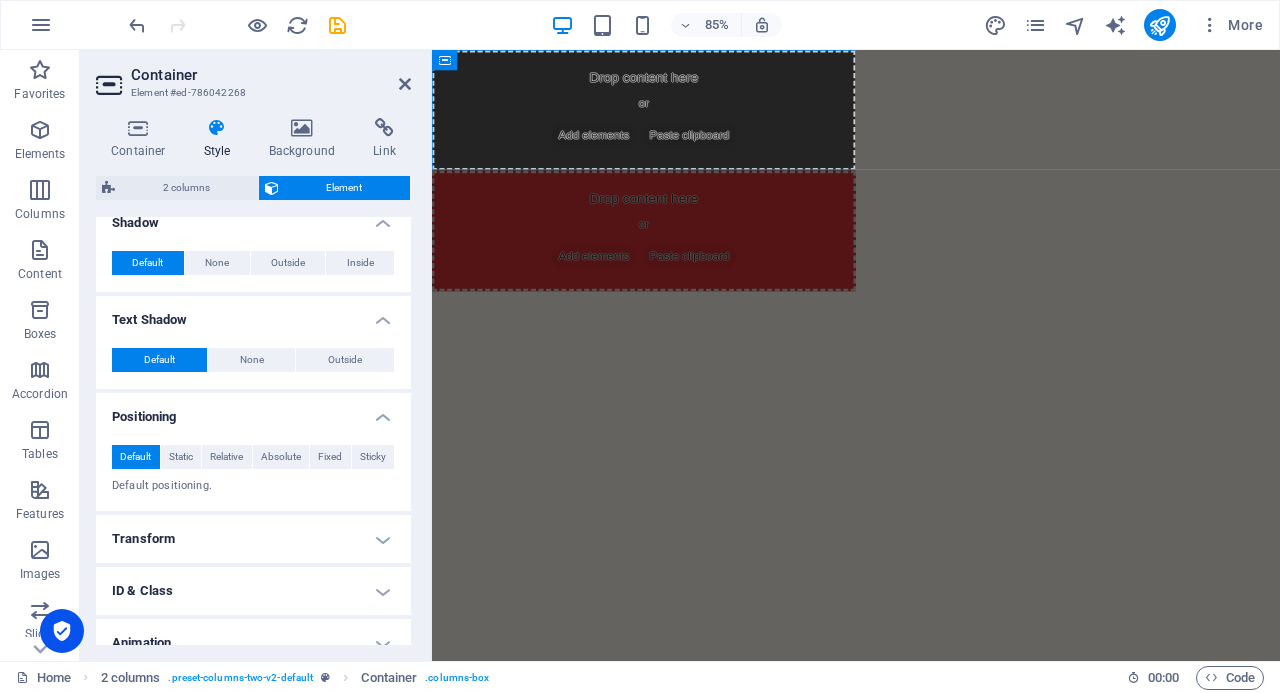 scroll, scrollTop: 748, scrollLeft: 0, axis: vertical 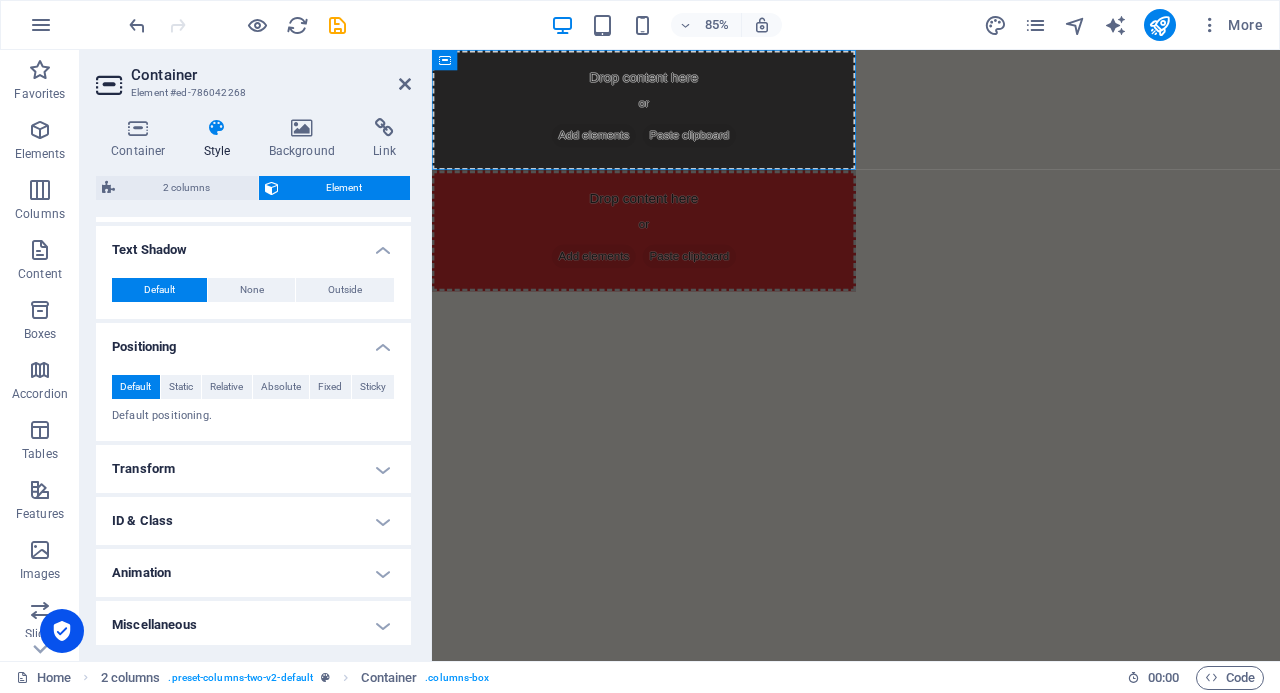 click on "Animation" at bounding box center [253, 573] 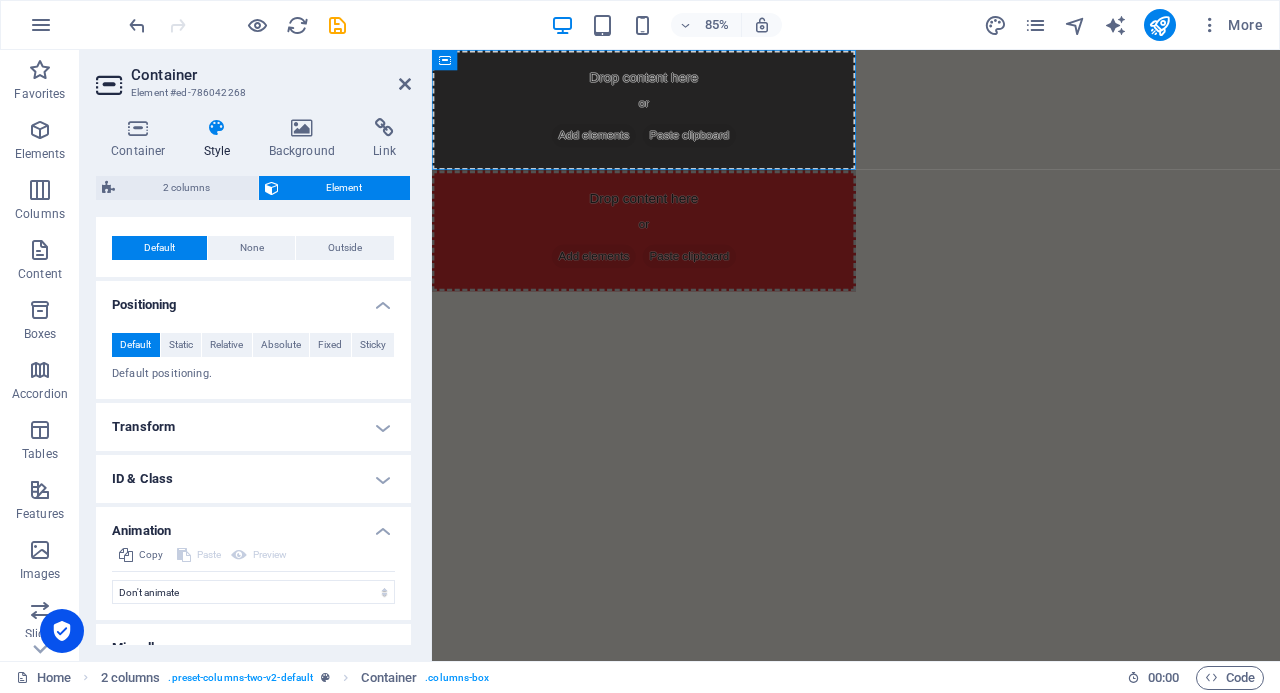 scroll, scrollTop: 812, scrollLeft: 0, axis: vertical 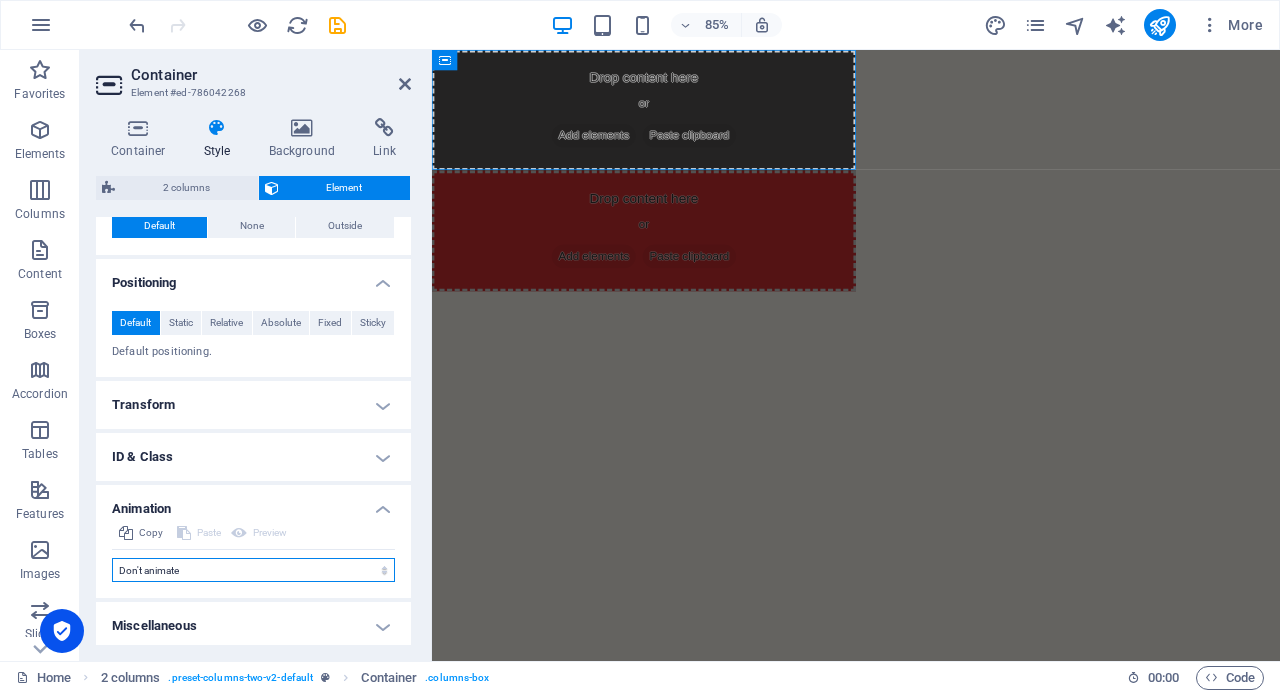 click on "Don't animate Show / Hide Slide up/down Zoom in/out Slide left to right Slide right to left Slide top to bottom Slide bottom to top Pulse Blink Open as overlay" at bounding box center [253, 570] 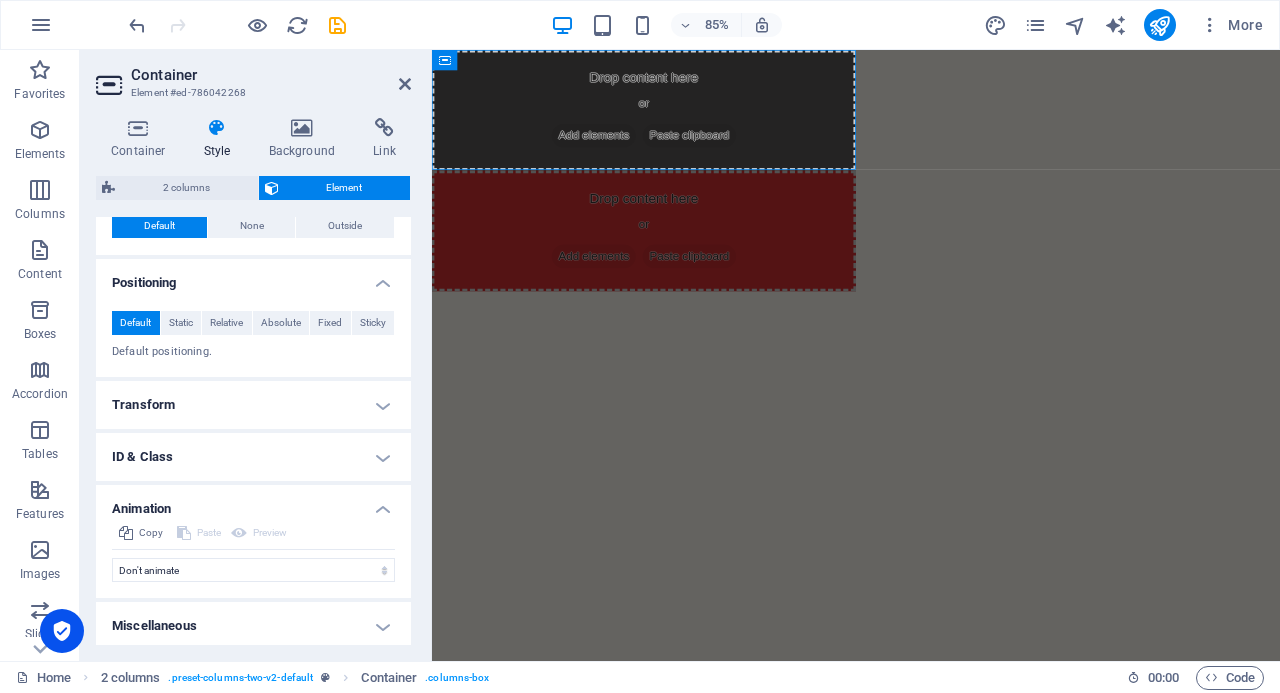 click on "Container Style Background Link Size Height Default px rem % vh vw Min. height None px rem % vh vw Width Default px rem % em vh vw Min. width None px rem % vh vw Content width Default Custom width Width Default px rem % em vh vw Min. width None px rem % vh vw Default padding Custom spacing Default content width and padding can be changed under Design. Edit design Layout (Flexbox) Alignment Determines the flex direction. Default Main axis Determine how elements should behave along the main axis inside this container (justify content). Default Side axis Control the vertical direction of the element inside of the container (align items). Default Wrap Default On Off Fill Controls the distances and direction of elements on the y-axis across several lines (align content). Default Accessibility ARIA helps assistive technologies (like screen readers) to understand the role, state, and behavior of web elements Role The ARIA role defines the purpose of an element.  None Alert Article Banner Comment Fan" at bounding box center (253, 381) 